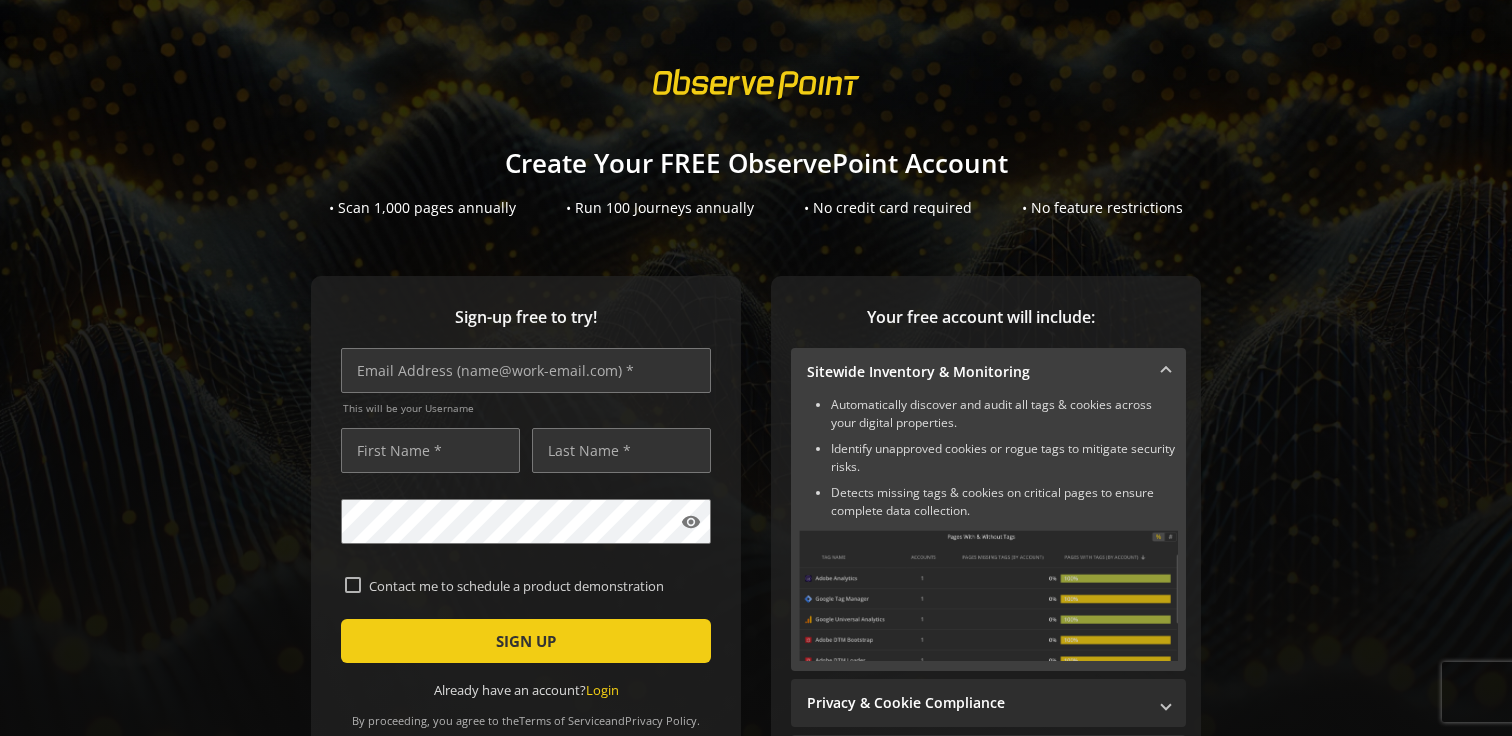 scroll, scrollTop: 0, scrollLeft: 0, axis: both 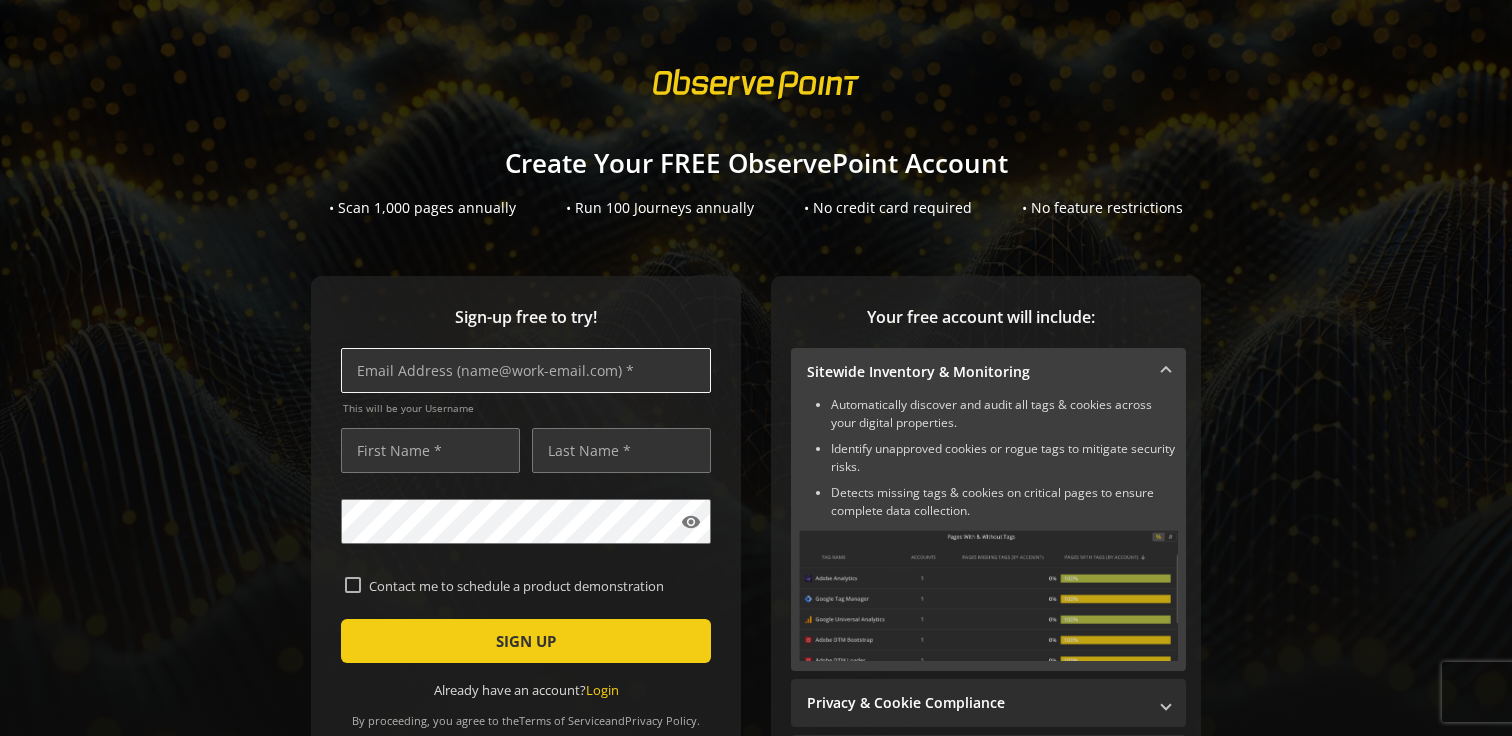 click at bounding box center [526, 370] 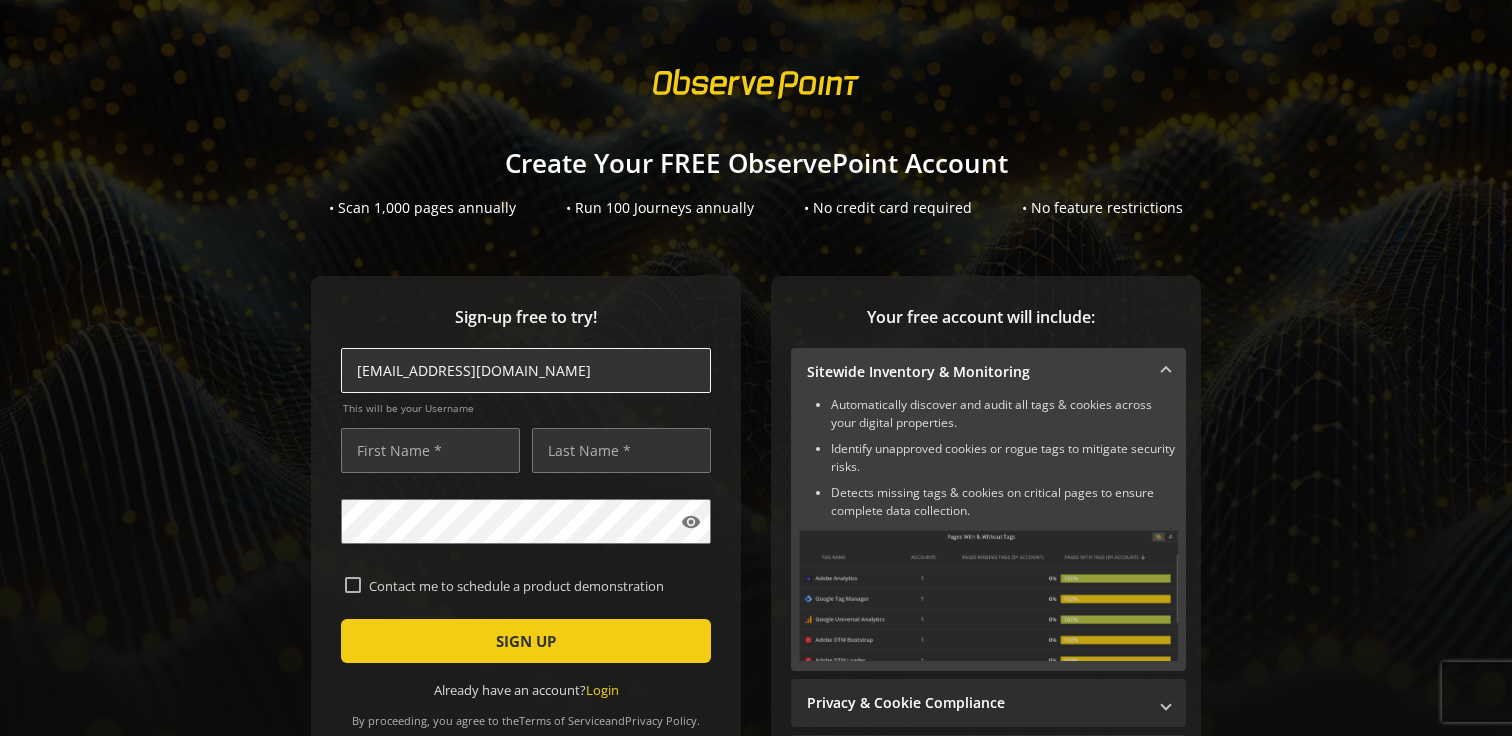 type on "[EMAIL_ADDRESS][DOMAIN_NAME]" 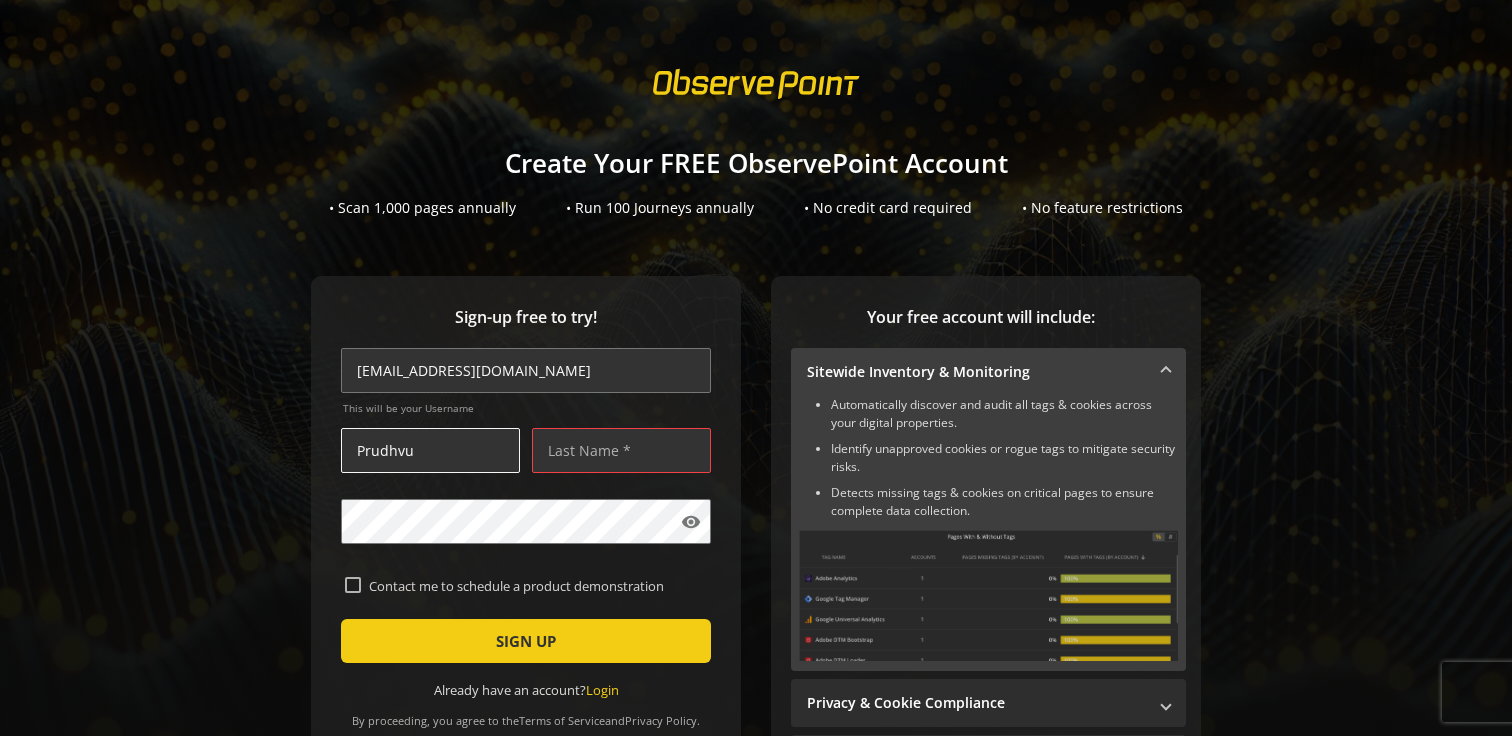 click on "Prudhvu" at bounding box center [430, 450] 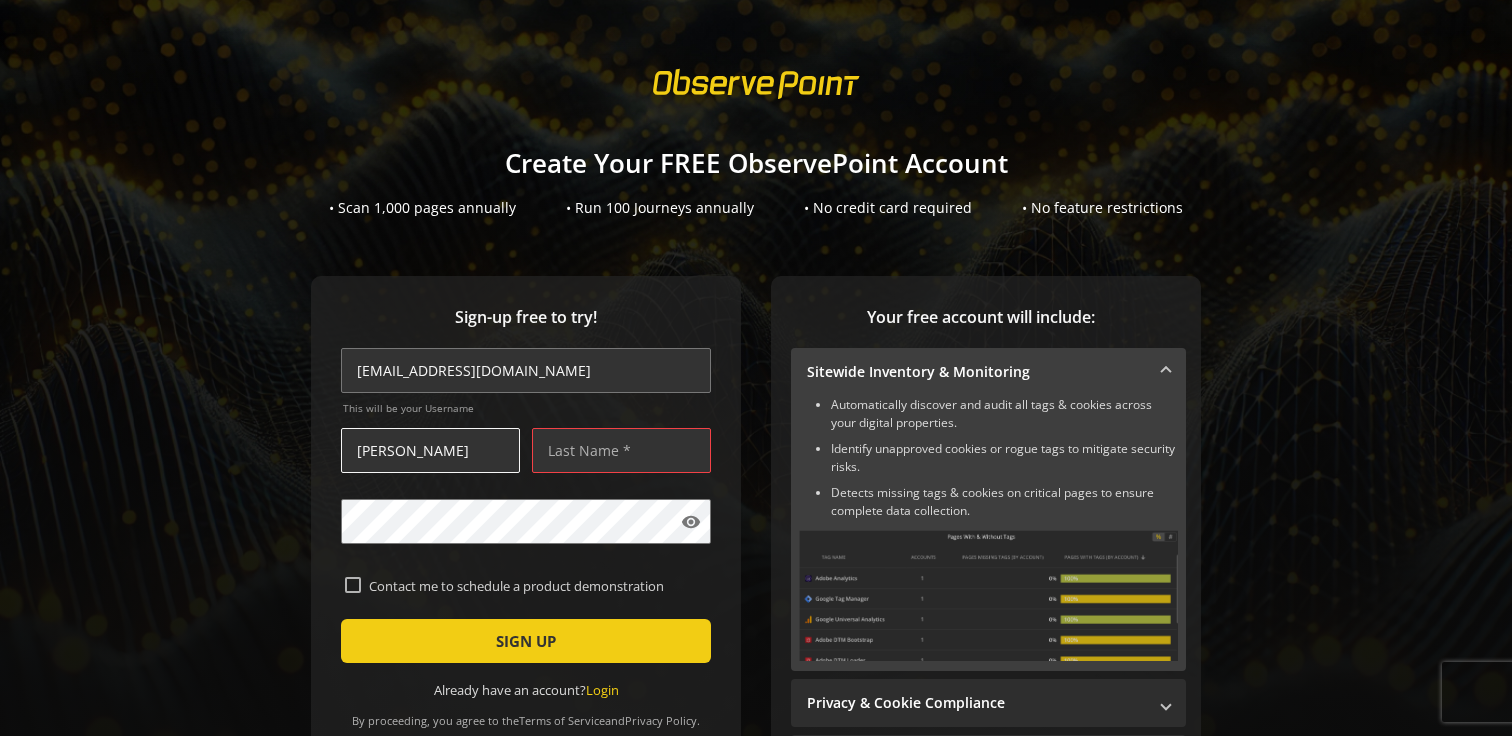 type on "[PERSON_NAME]" 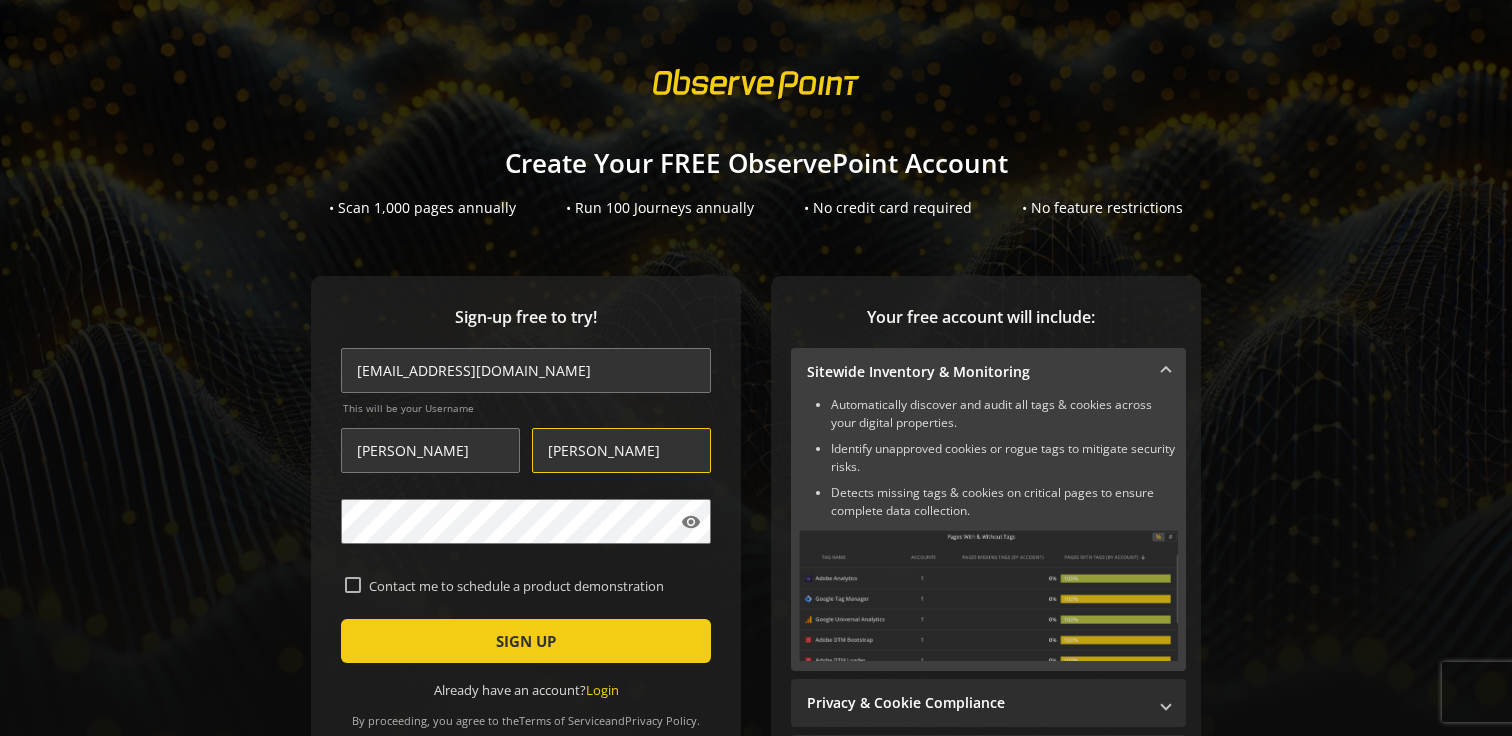 type on "[PERSON_NAME]" 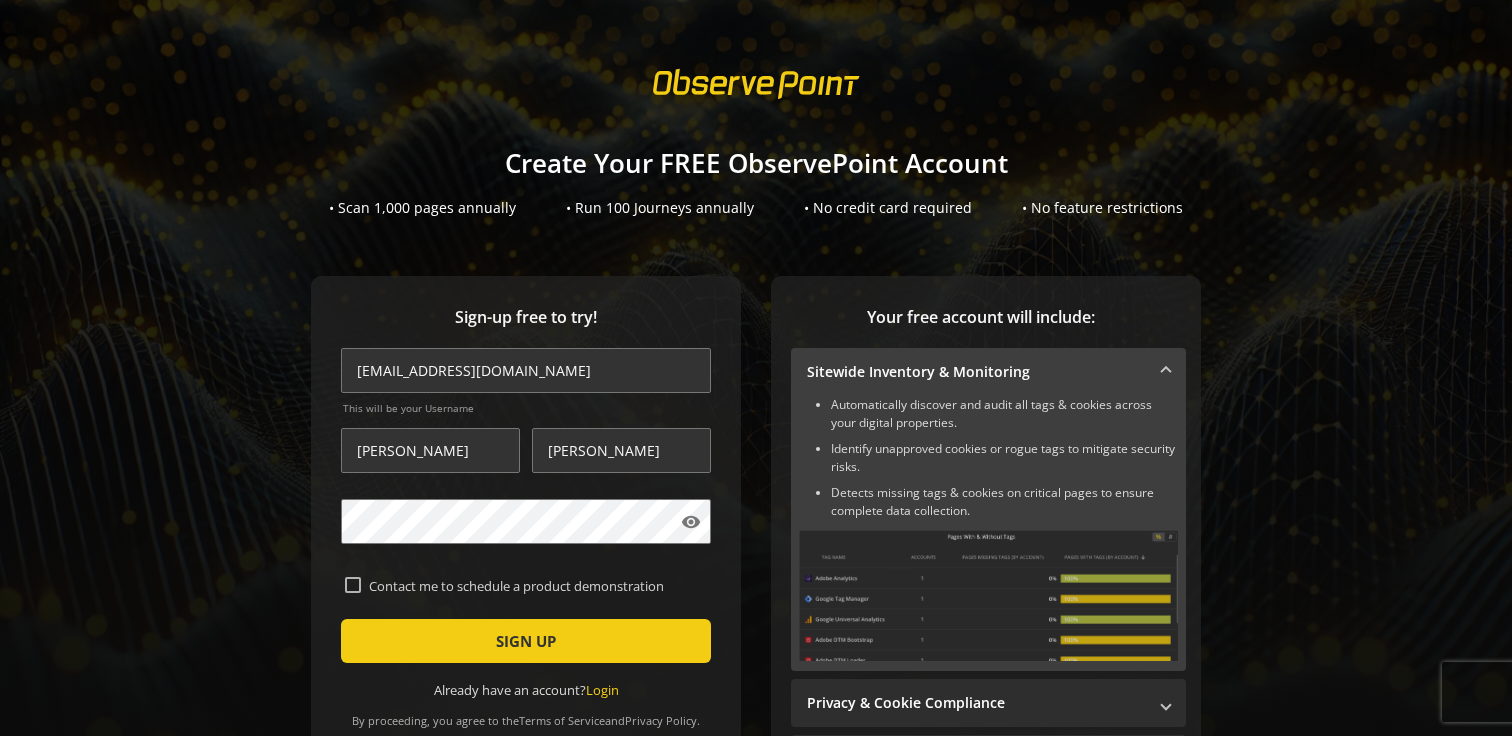 click on "Sign-up free to try! [EMAIL_ADDRESS][DOMAIN_NAME] This will be your Username [PERSON_NAME] visibility  Contact me to schedule a product demonstration   SIGN UP   Already have an account?  Login  By proceeding, you agree to the  Terms of Service  and  Privacy Policy ." 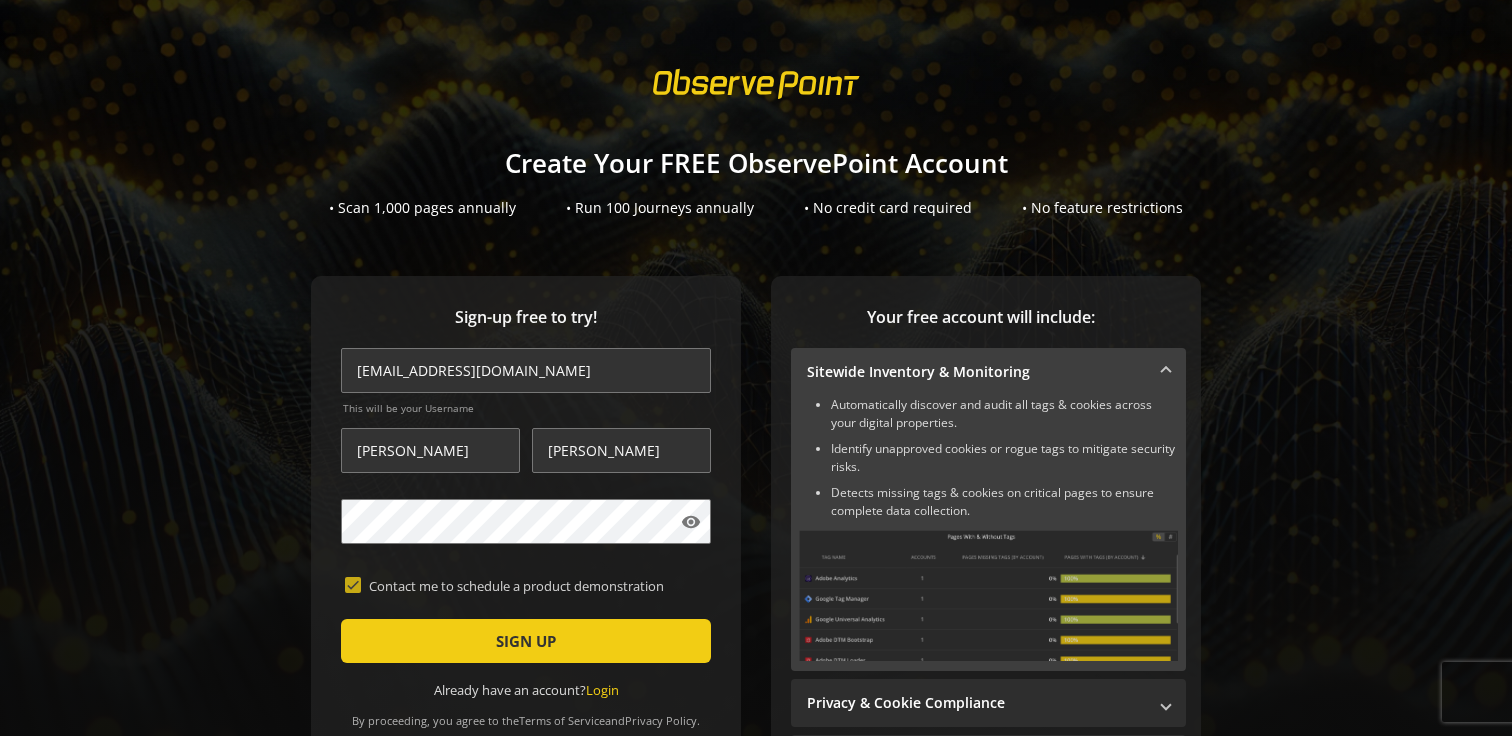 click on "Contact me to schedule a product demonstration" at bounding box center (534, 586) 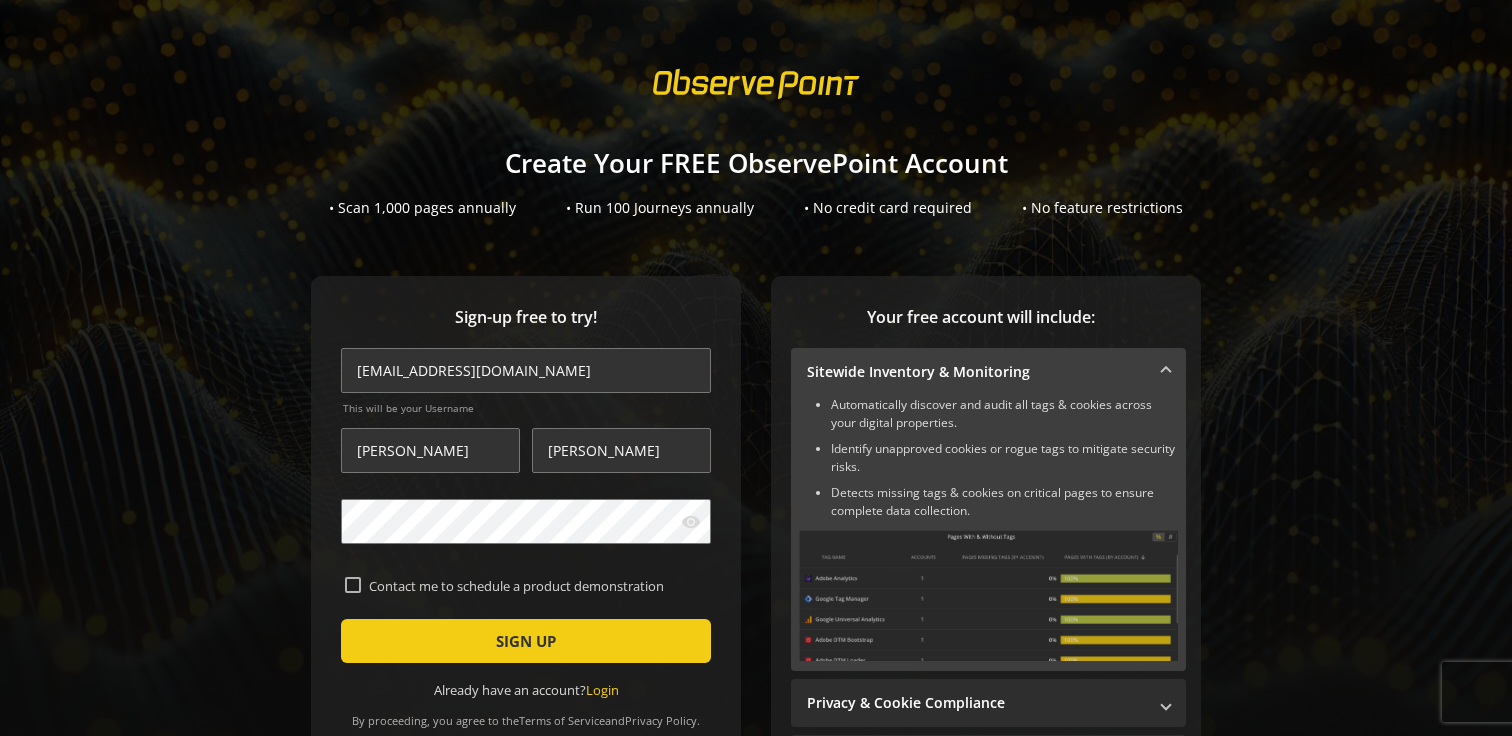 click on "visibility" at bounding box center [691, 522] 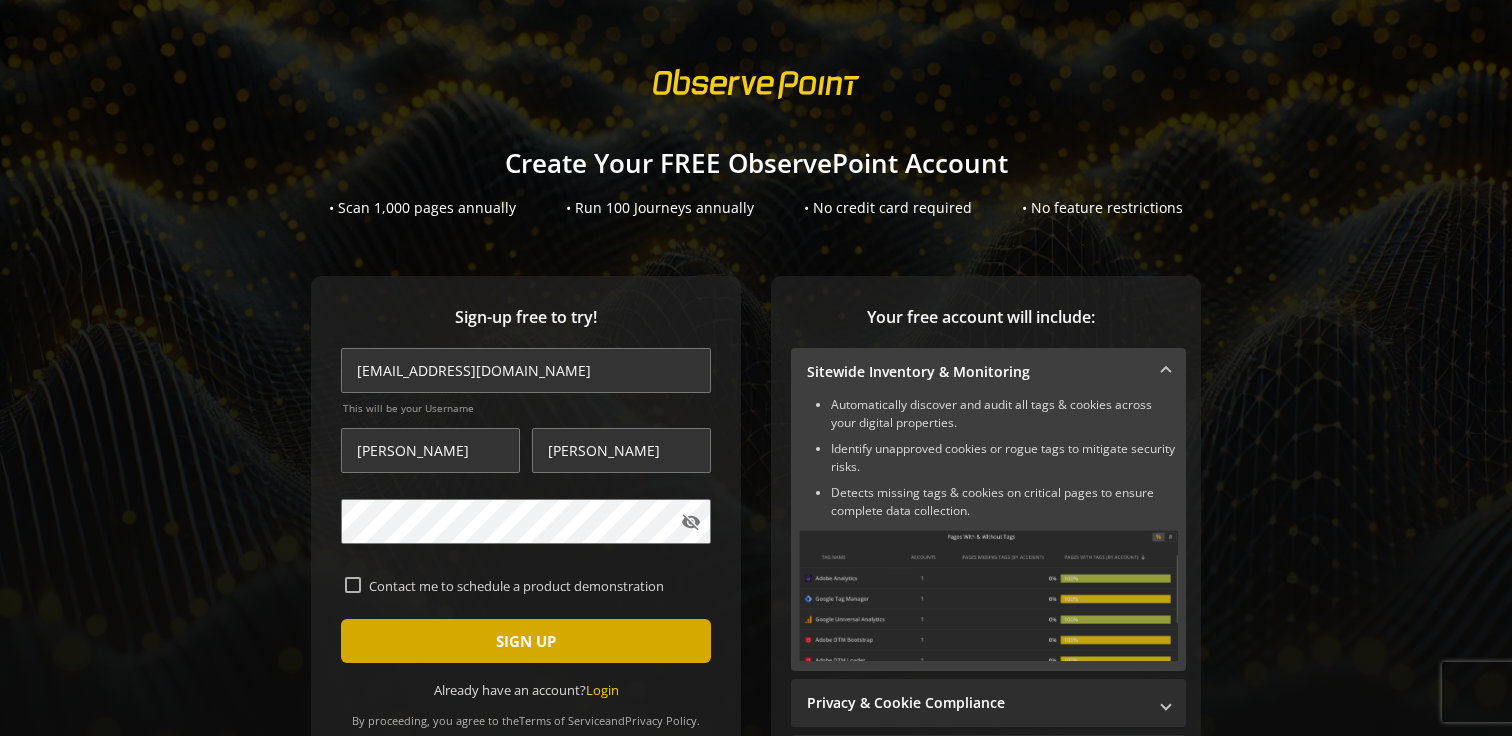 click on "SIGN UP" at bounding box center (526, 641) 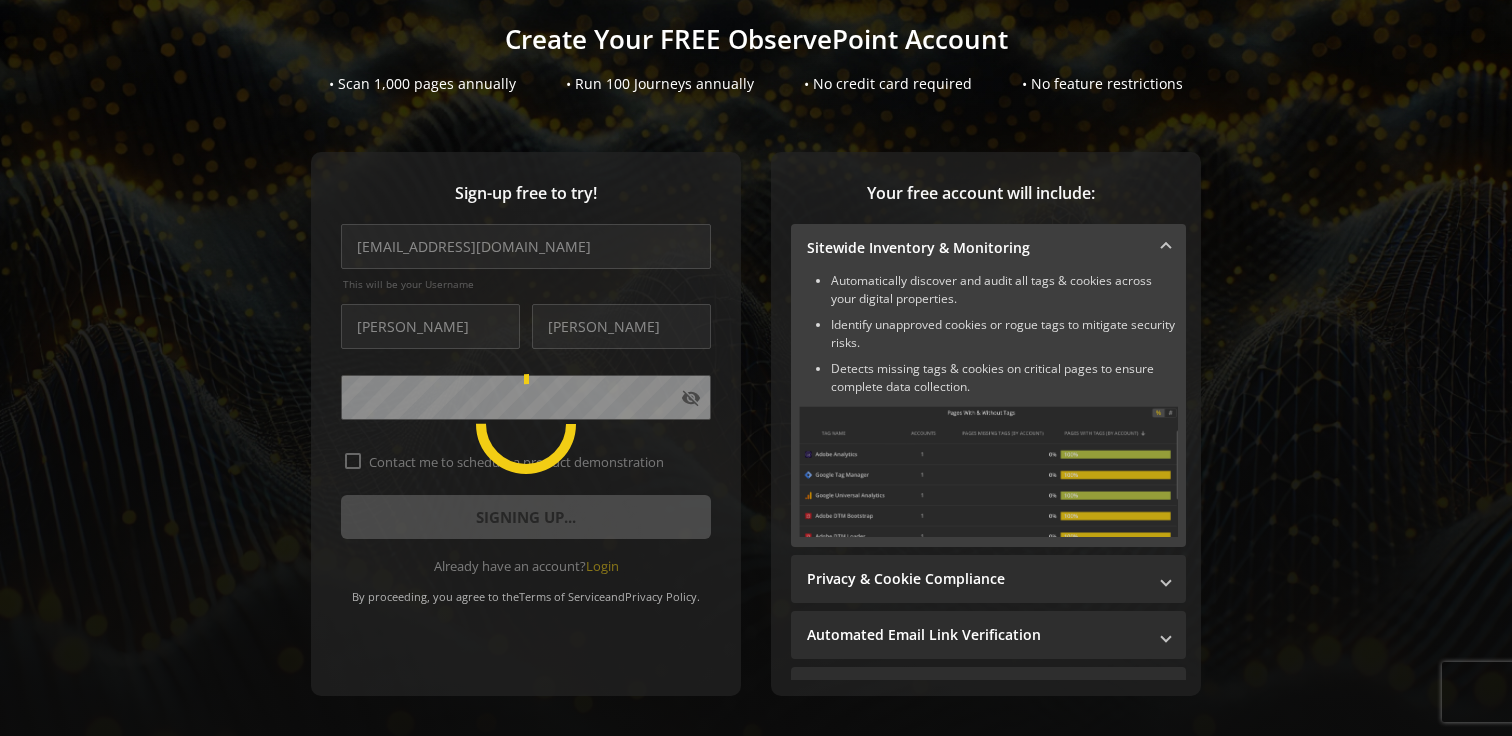 scroll, scrollTop: 123, scrollLeft: 0, axis: vertical 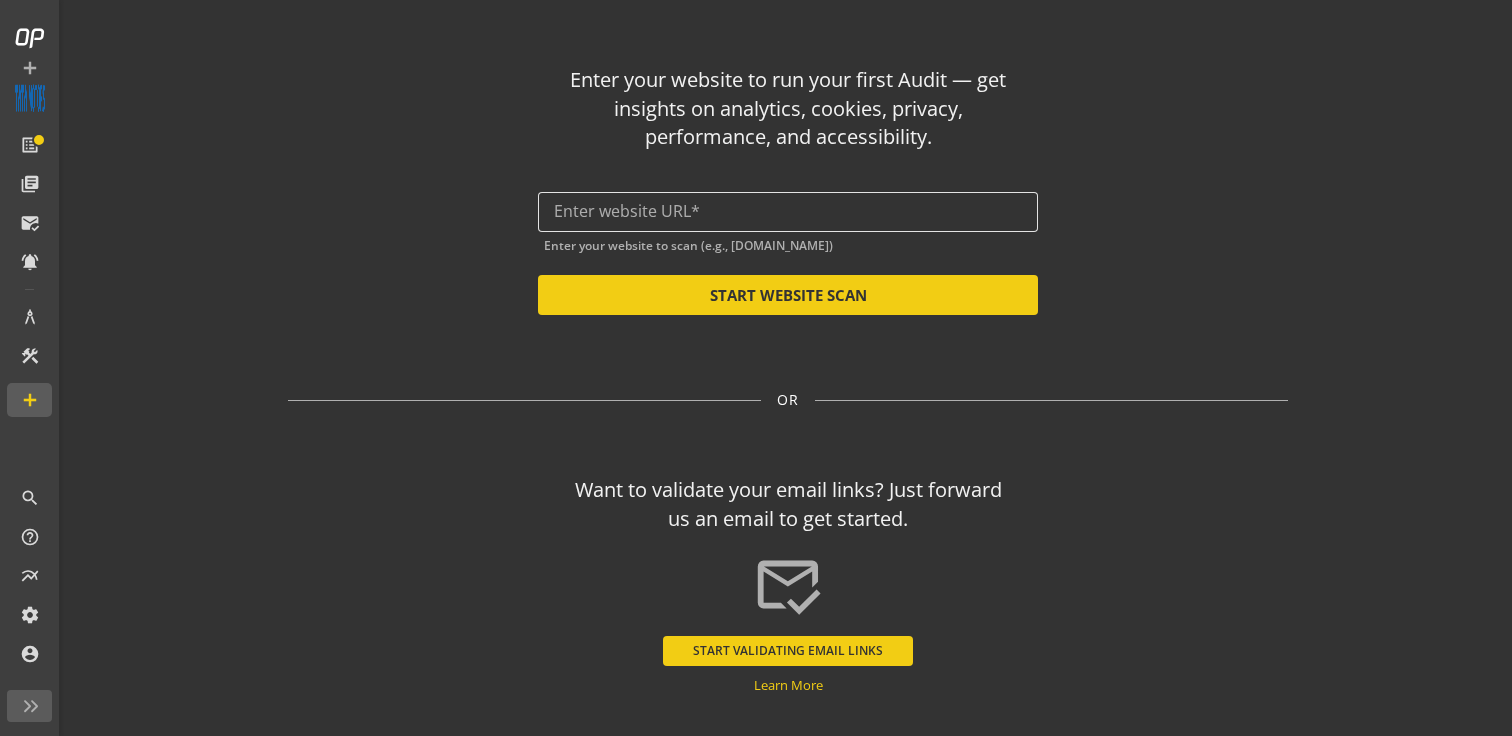 click at bounding box center (788, 211) 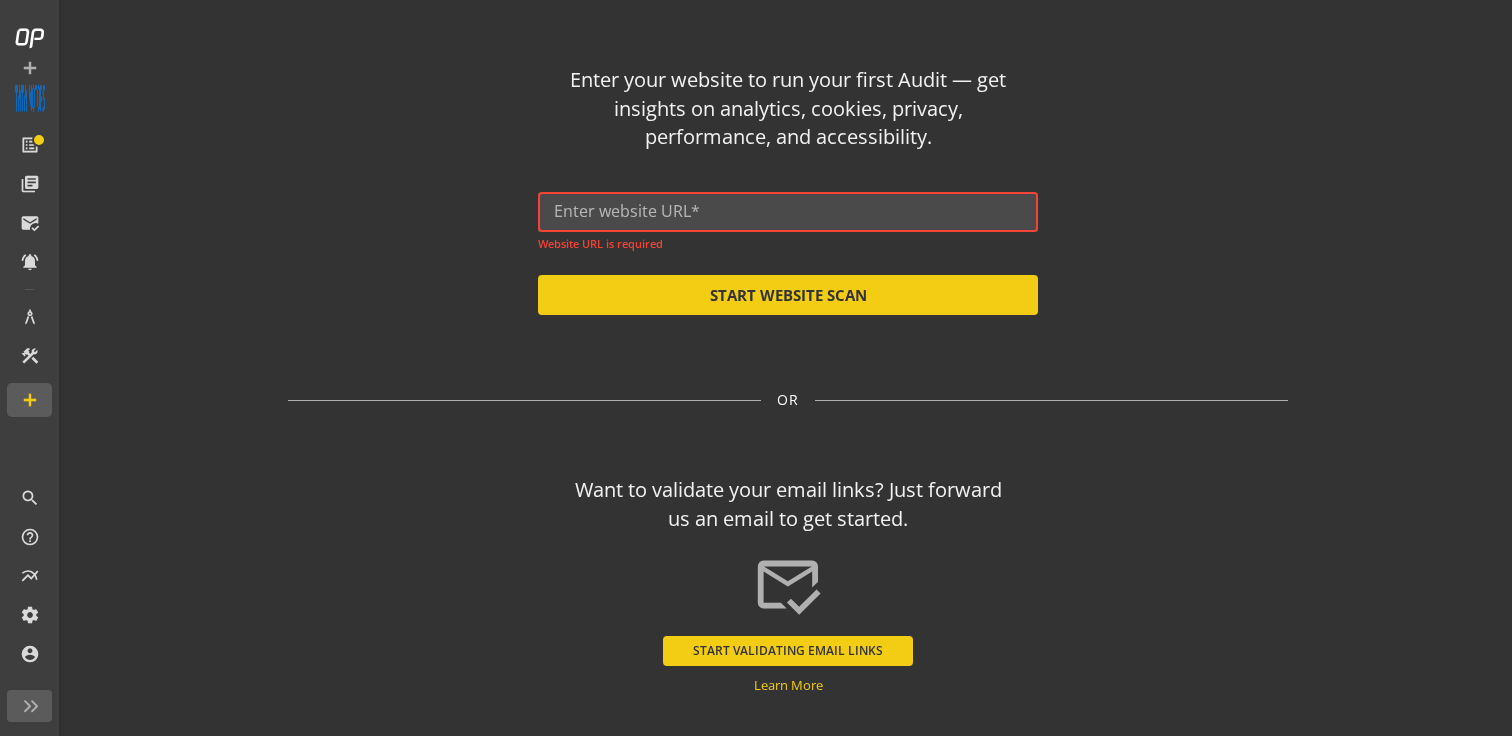 click at bounding box center [788, 211] 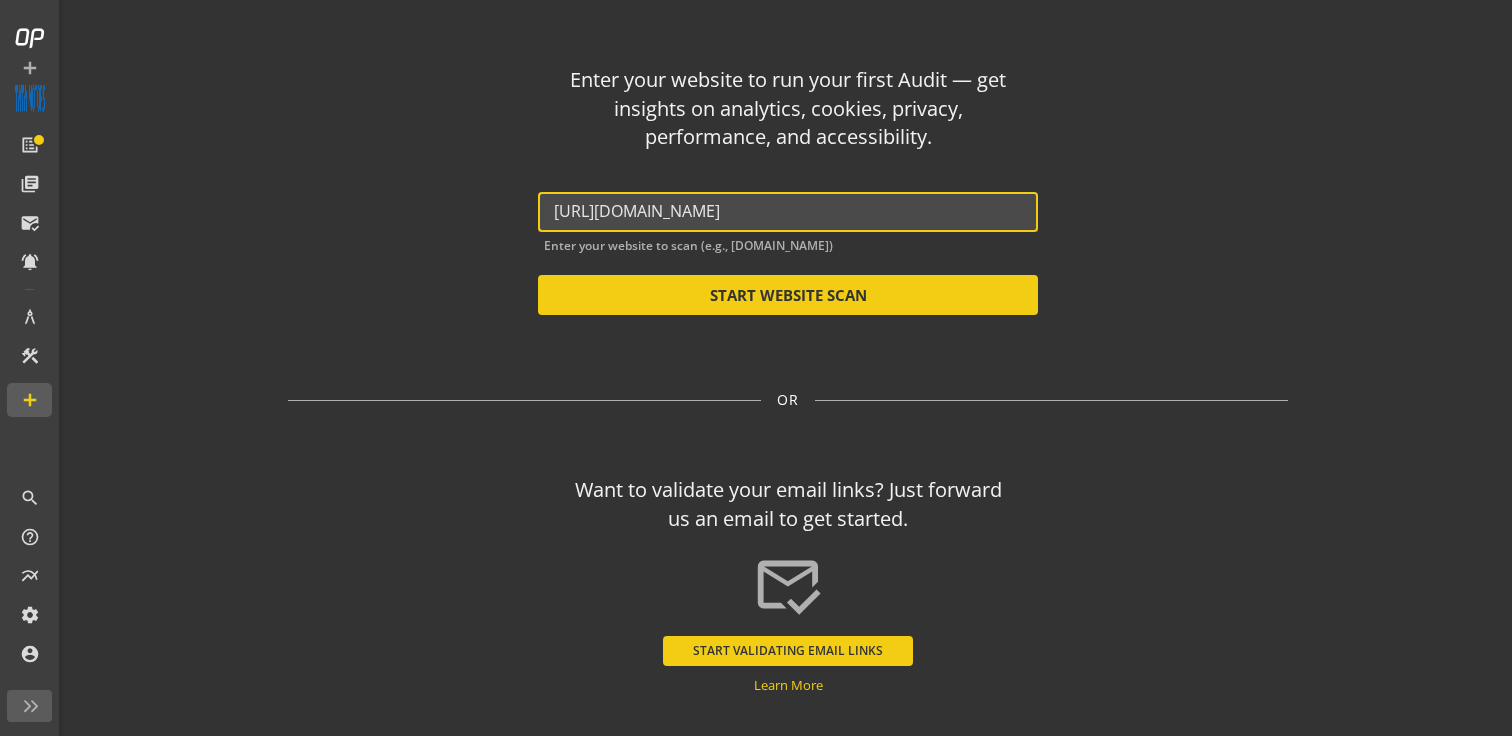 type on "[URL][DOMAIN_NAME]" 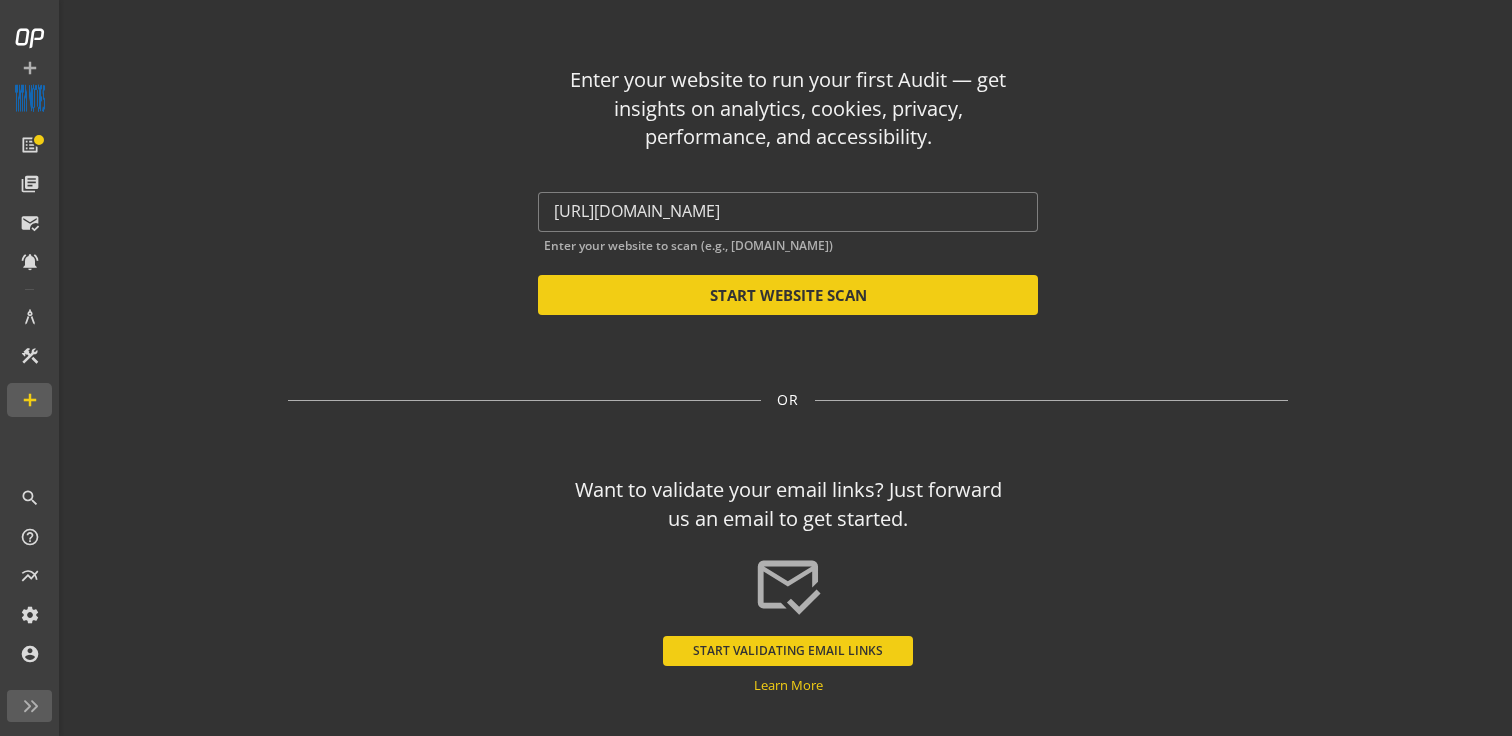 click on "Enter your website to run your first Audit — get insights on analytics, cookies, privacy, performance, and accessibility." 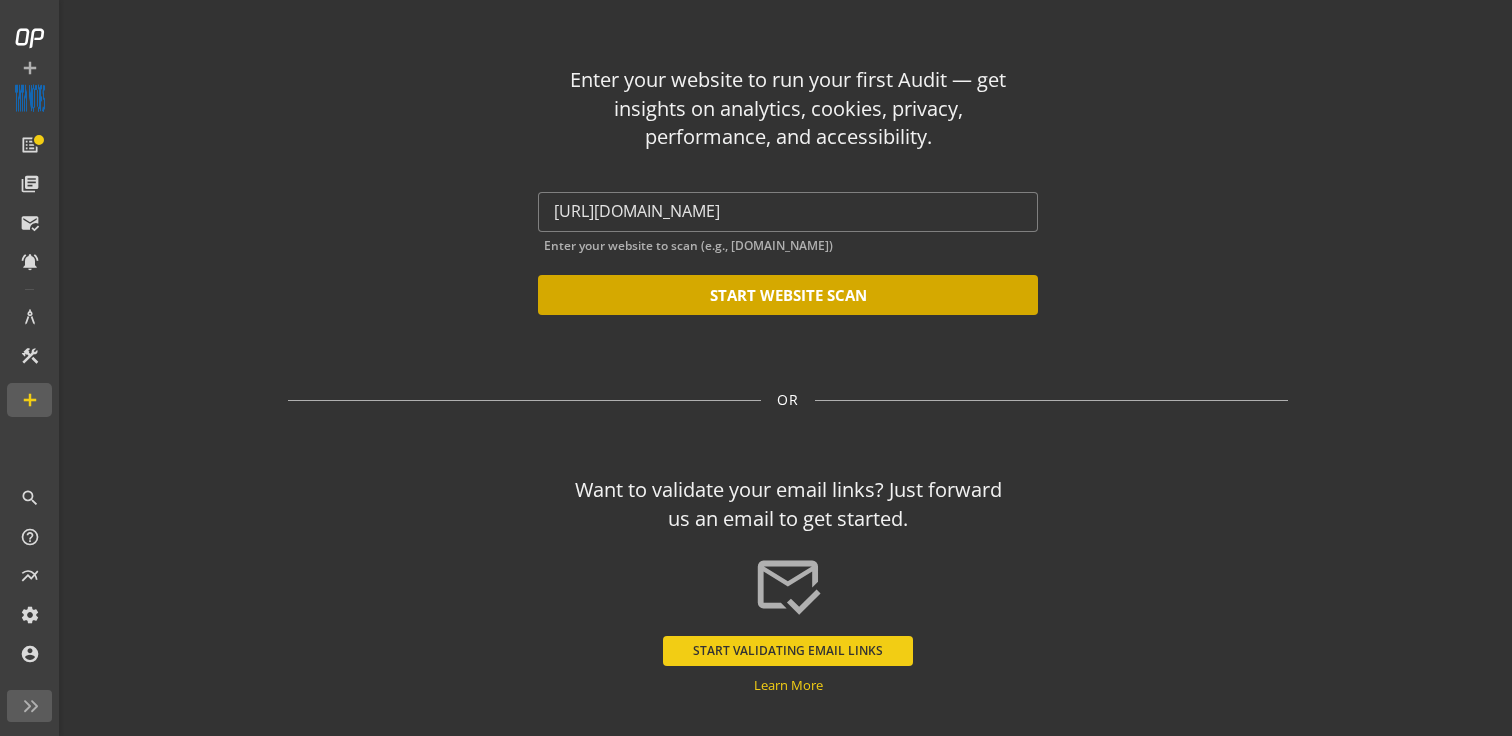 click on "START WEBSITE SCAN" 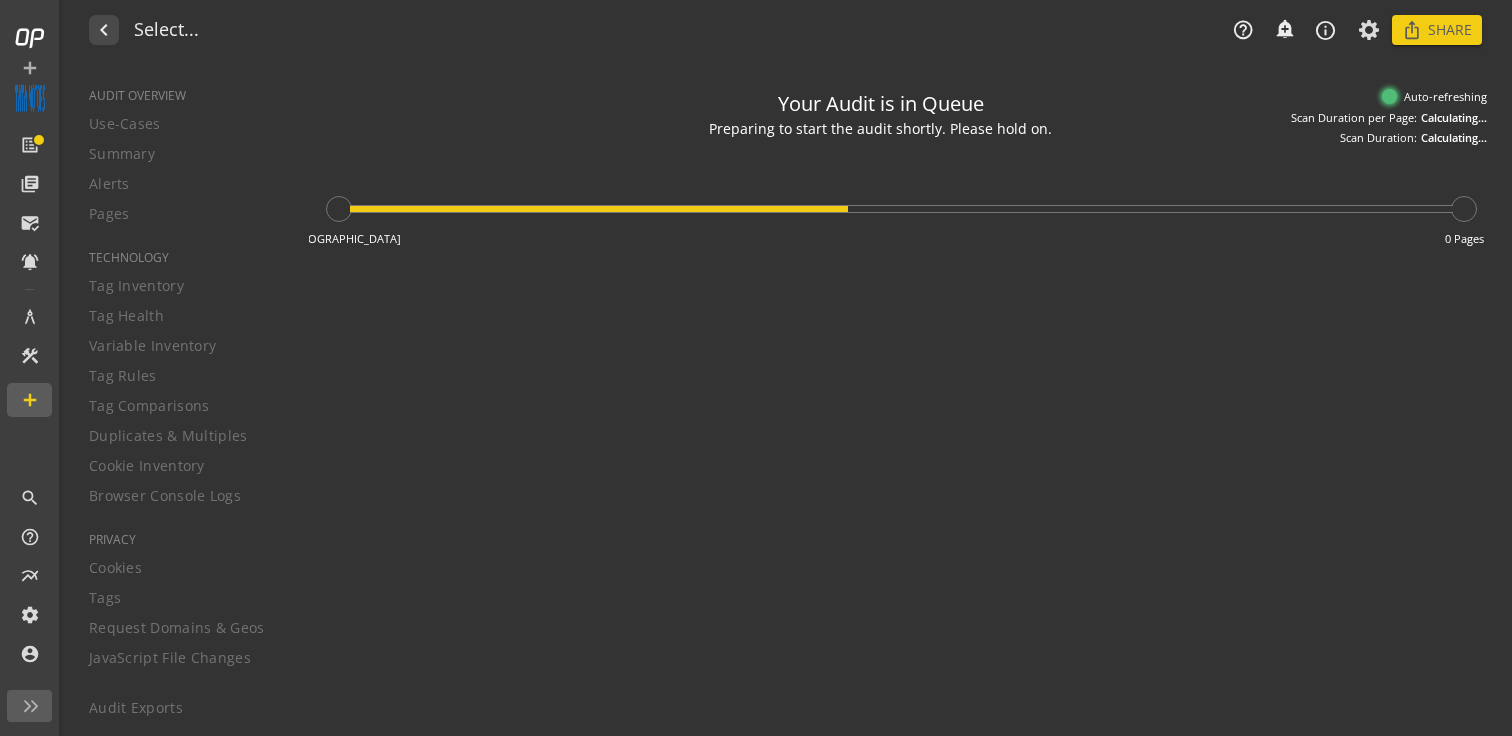 type on "Notes can include:
-a description of what this audit is validating
-changes in audit settings
-discoveries in the report of outstanding rule failures or items needing remediation" 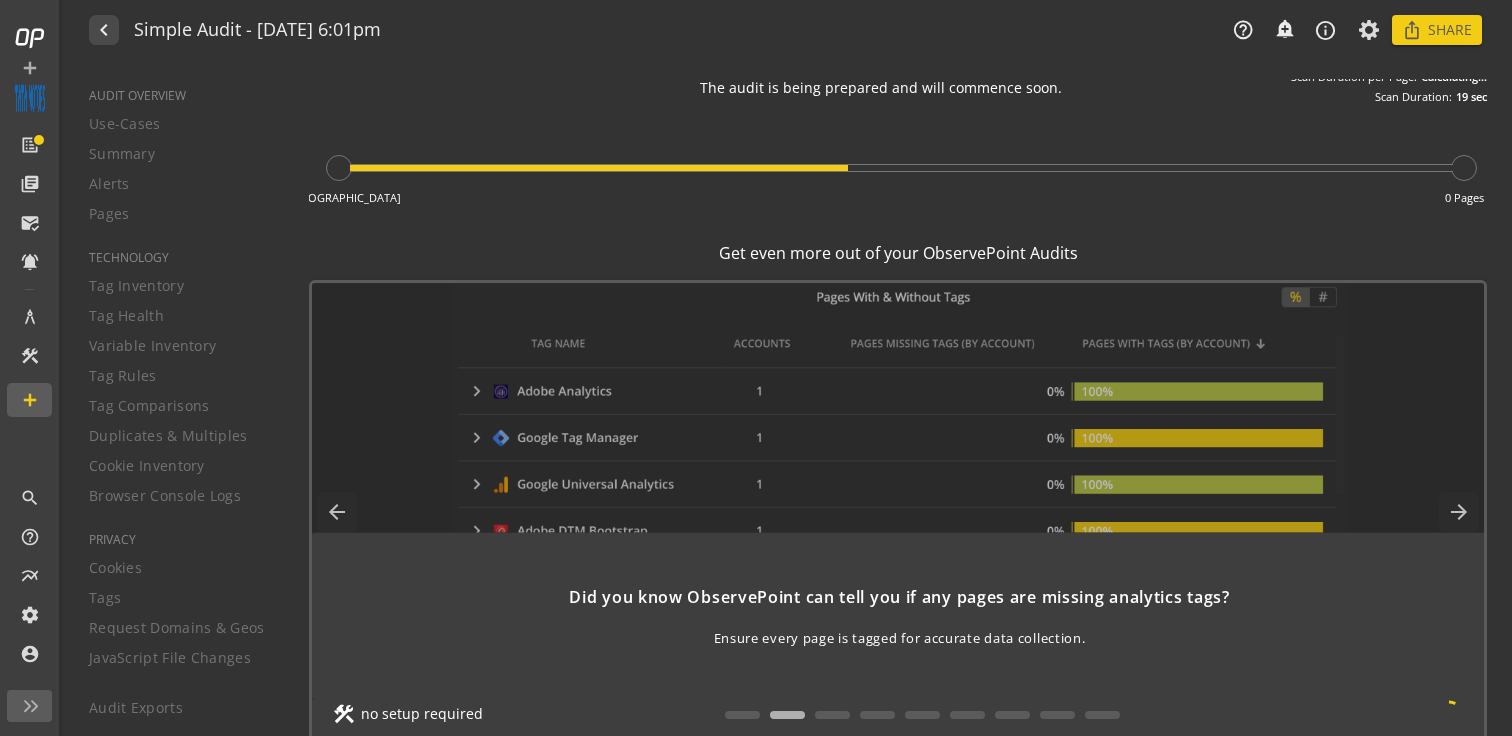 scroll, scrollTop: 20, scrollLeft: 0, axis: vertical 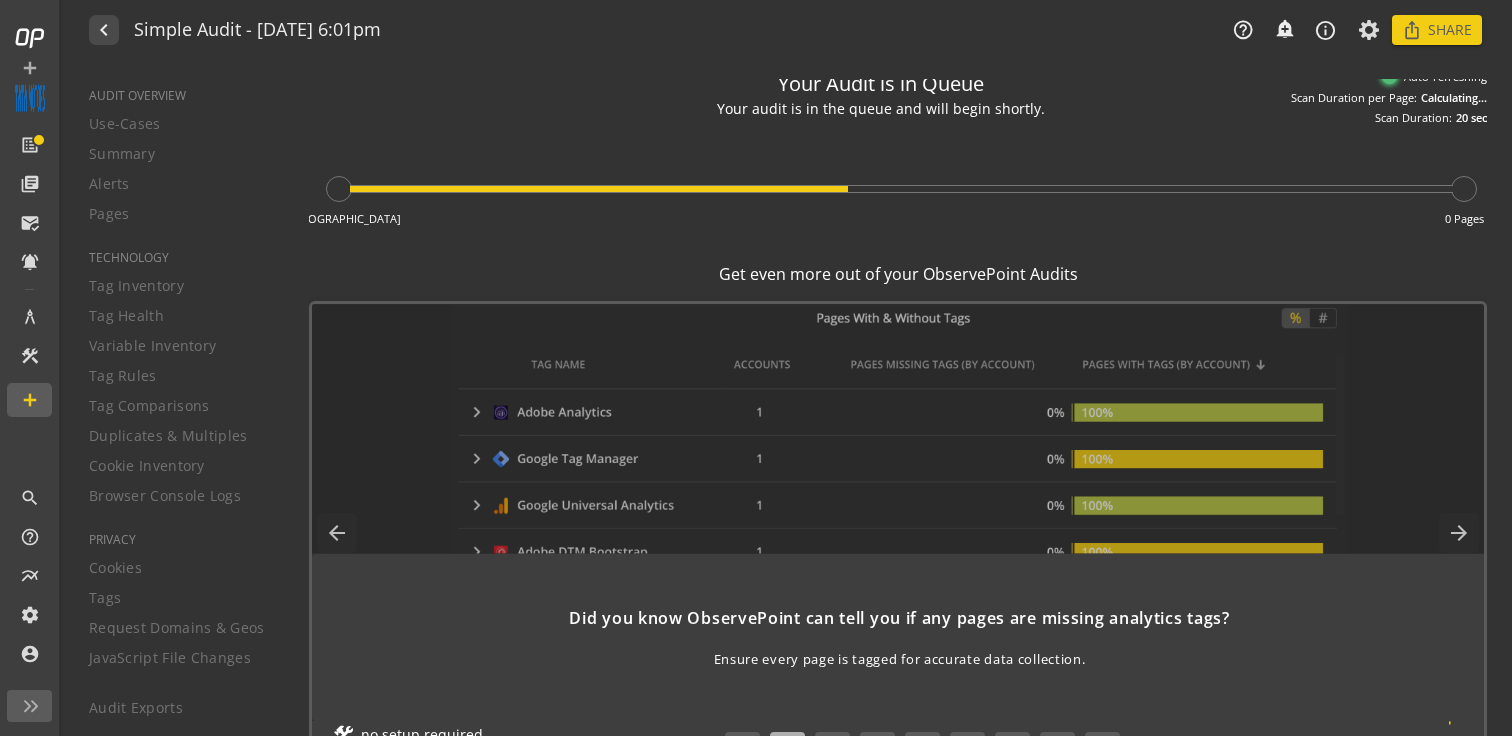 click on "Get even more out of your ObservePoint Audits" 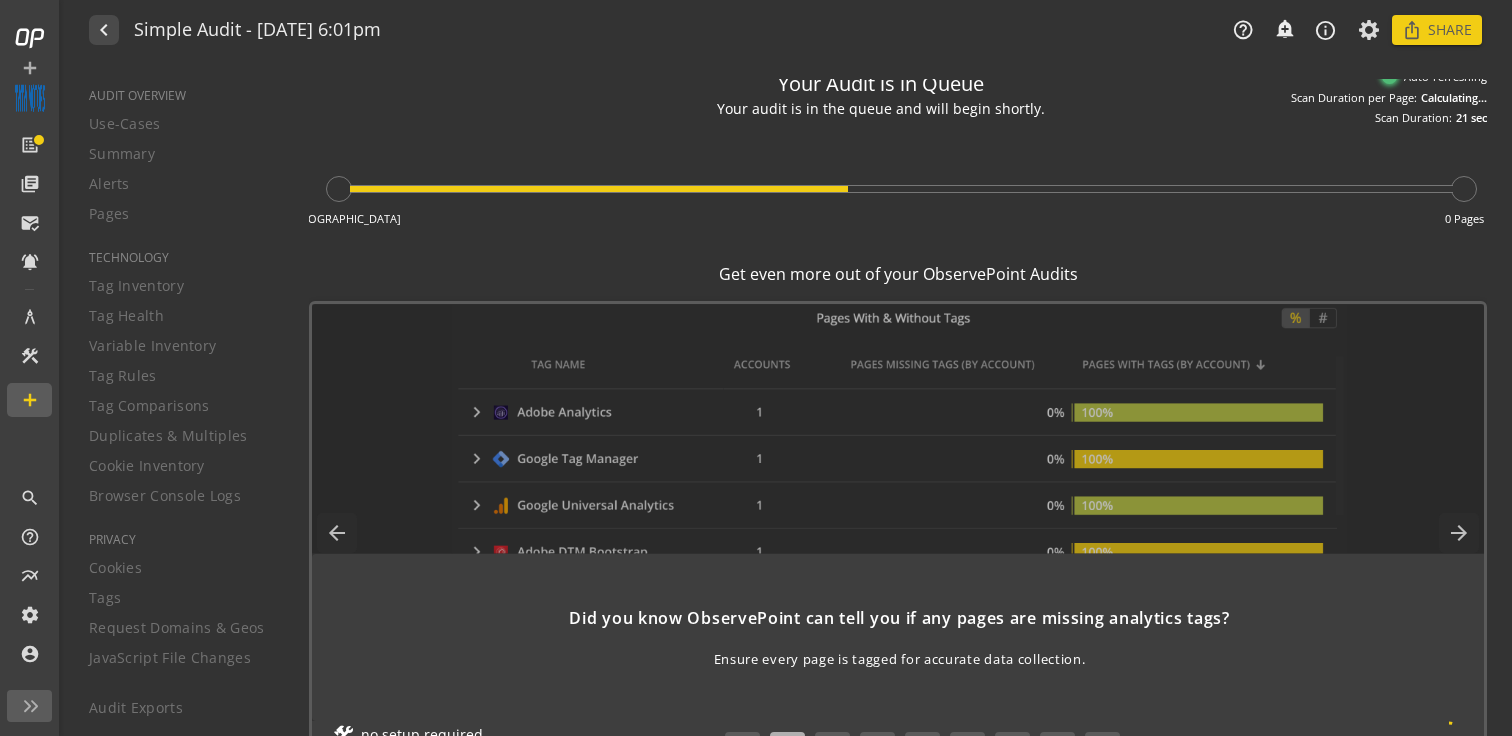 click on "Get even more out of your ObservePoint Audits" 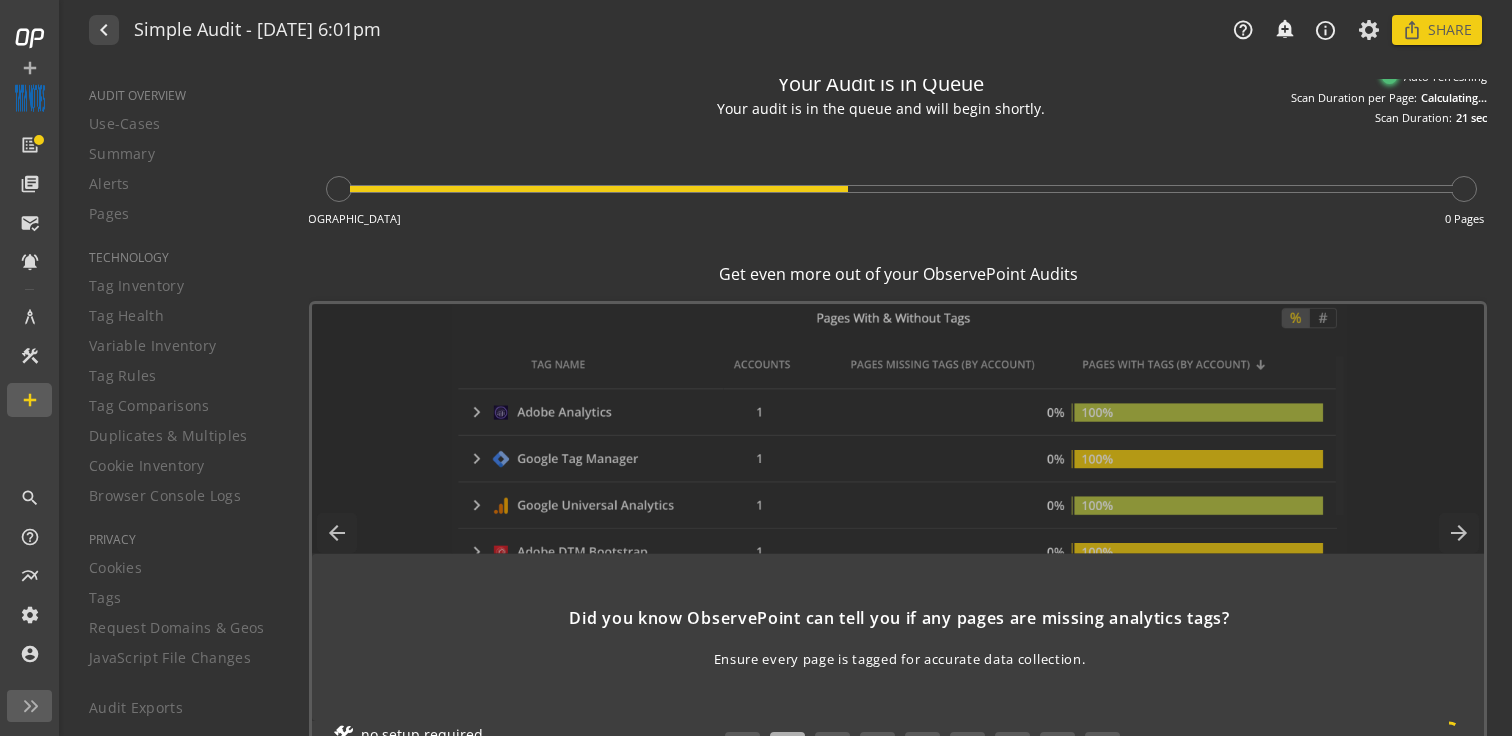click on "Get even more out of your ObservePoint Audits" 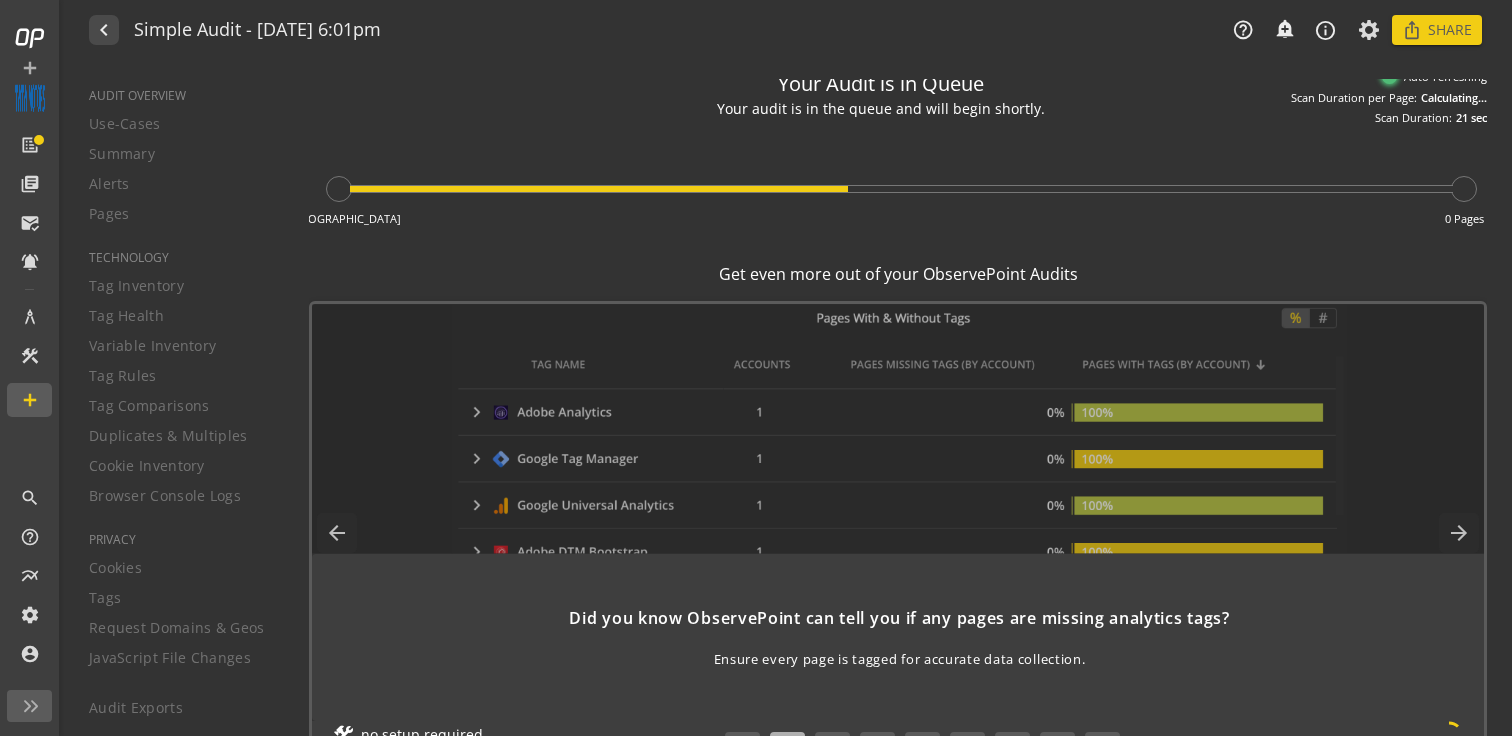 click on "Get even more out of your ObservePoint Audits" 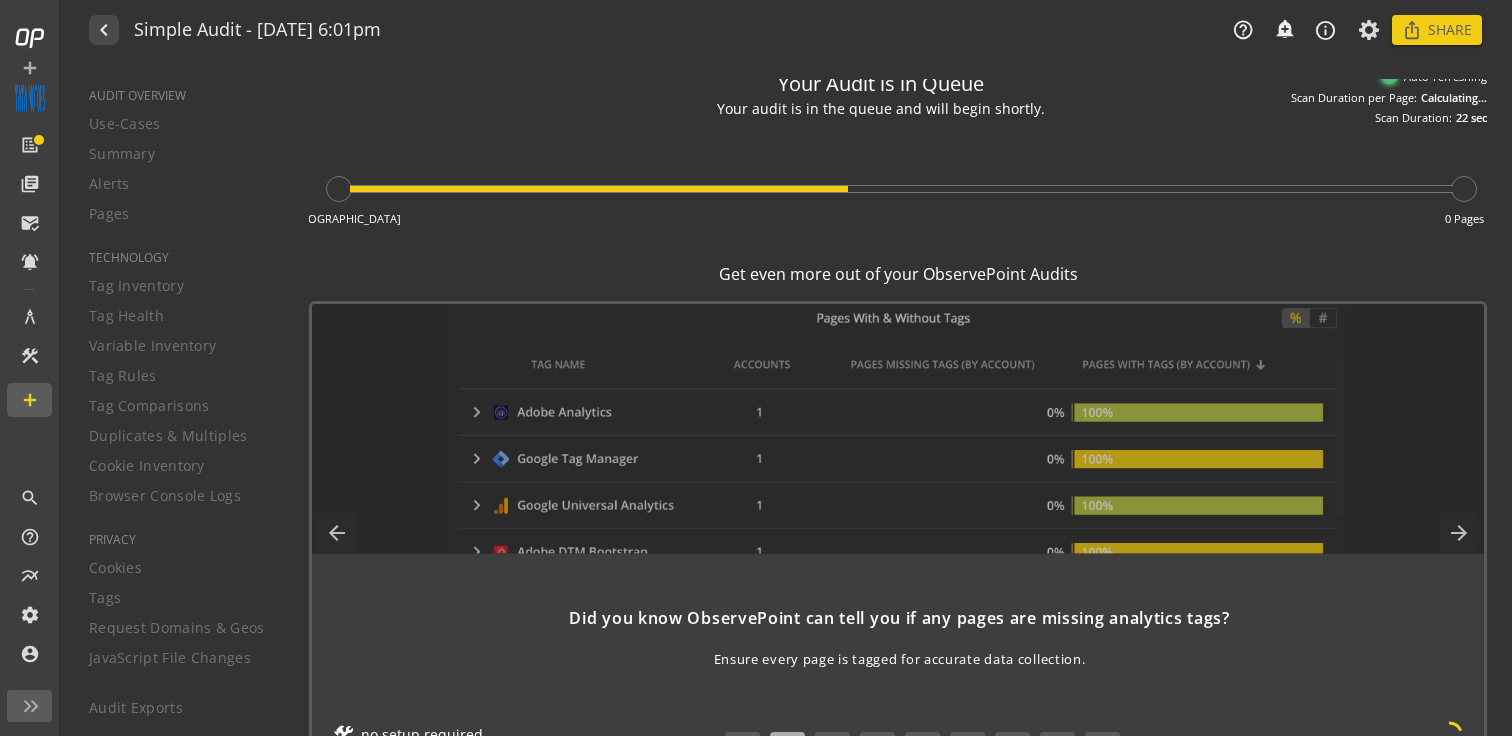 click on "Get even more out of your ObservePoint Audits" 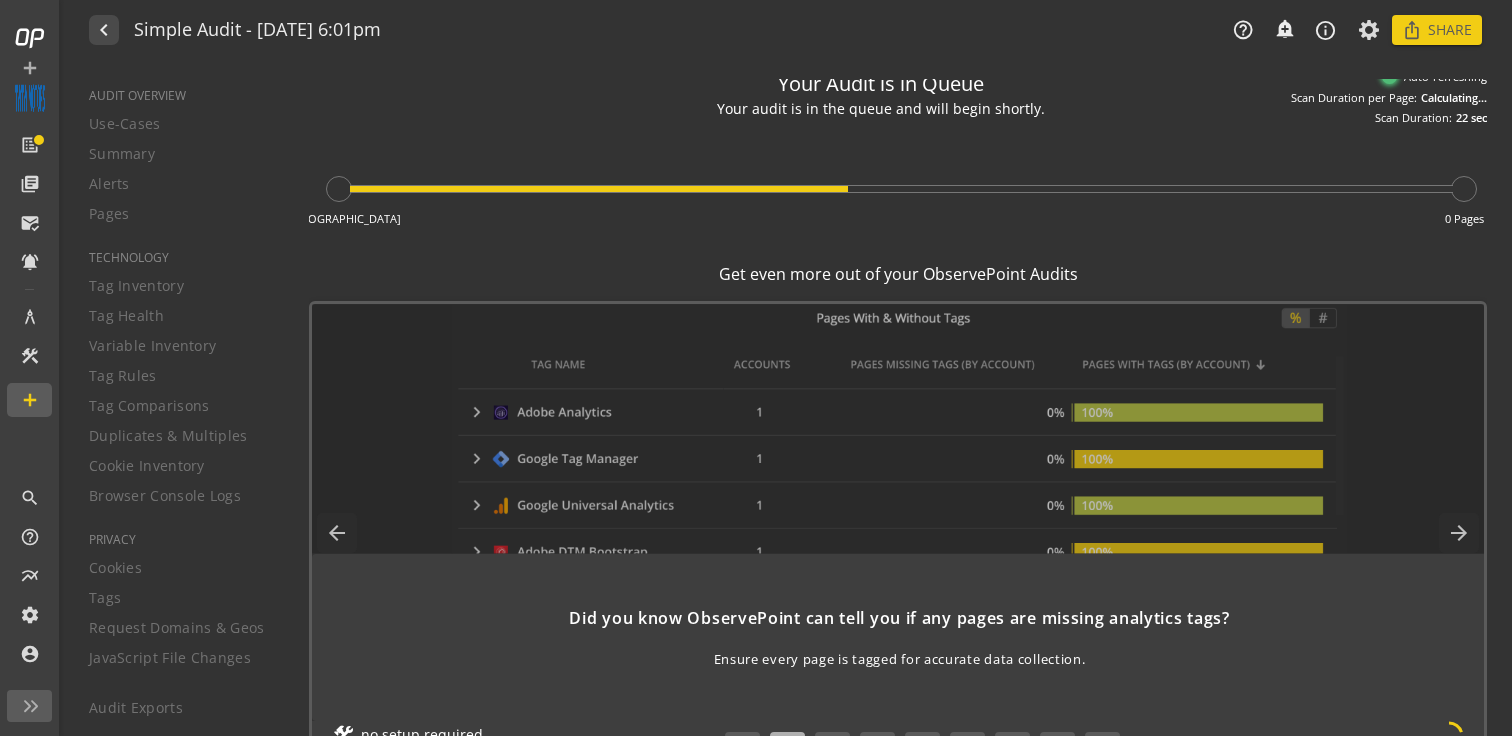 click on "Get even more out of your ObservePoint Audits" 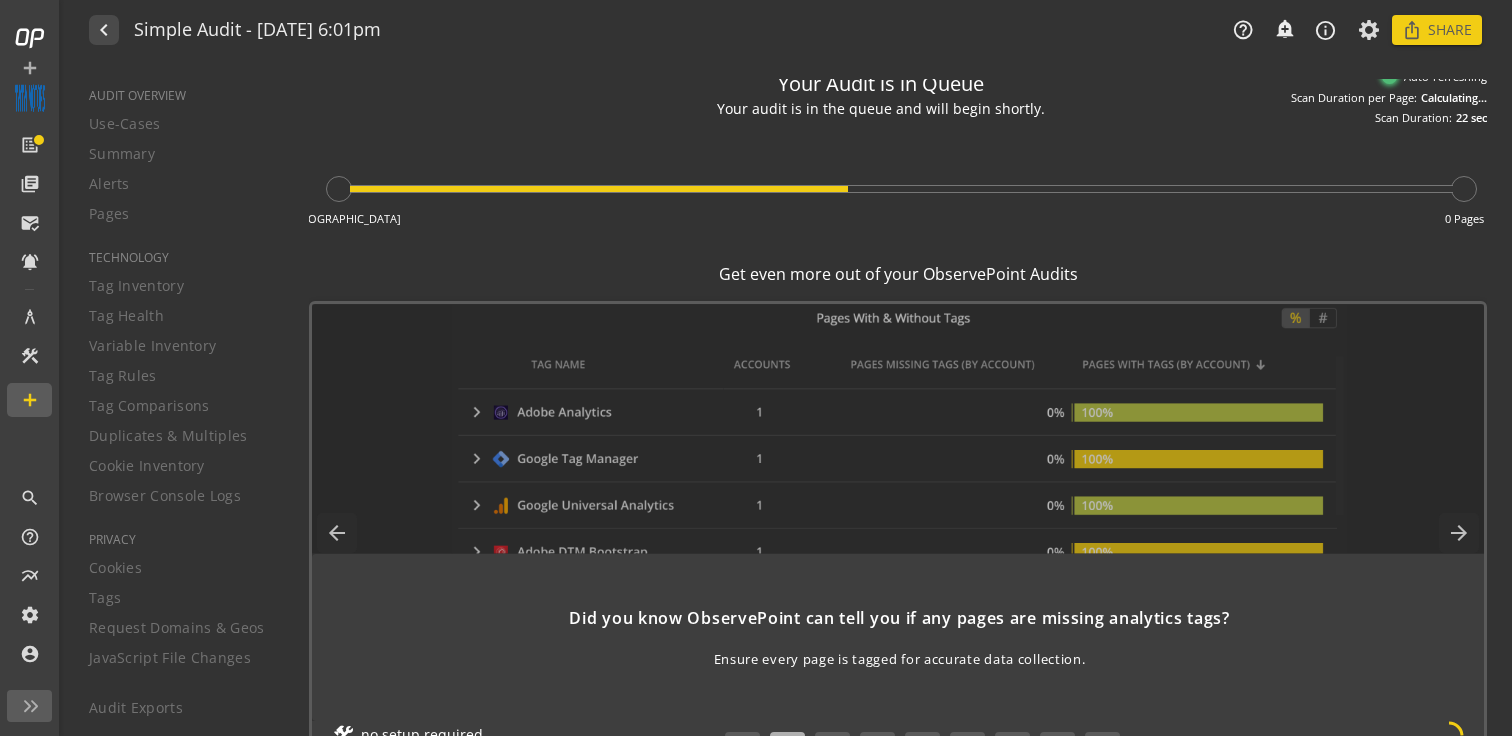 click on "Get even more out of your ObservePoint Audits" 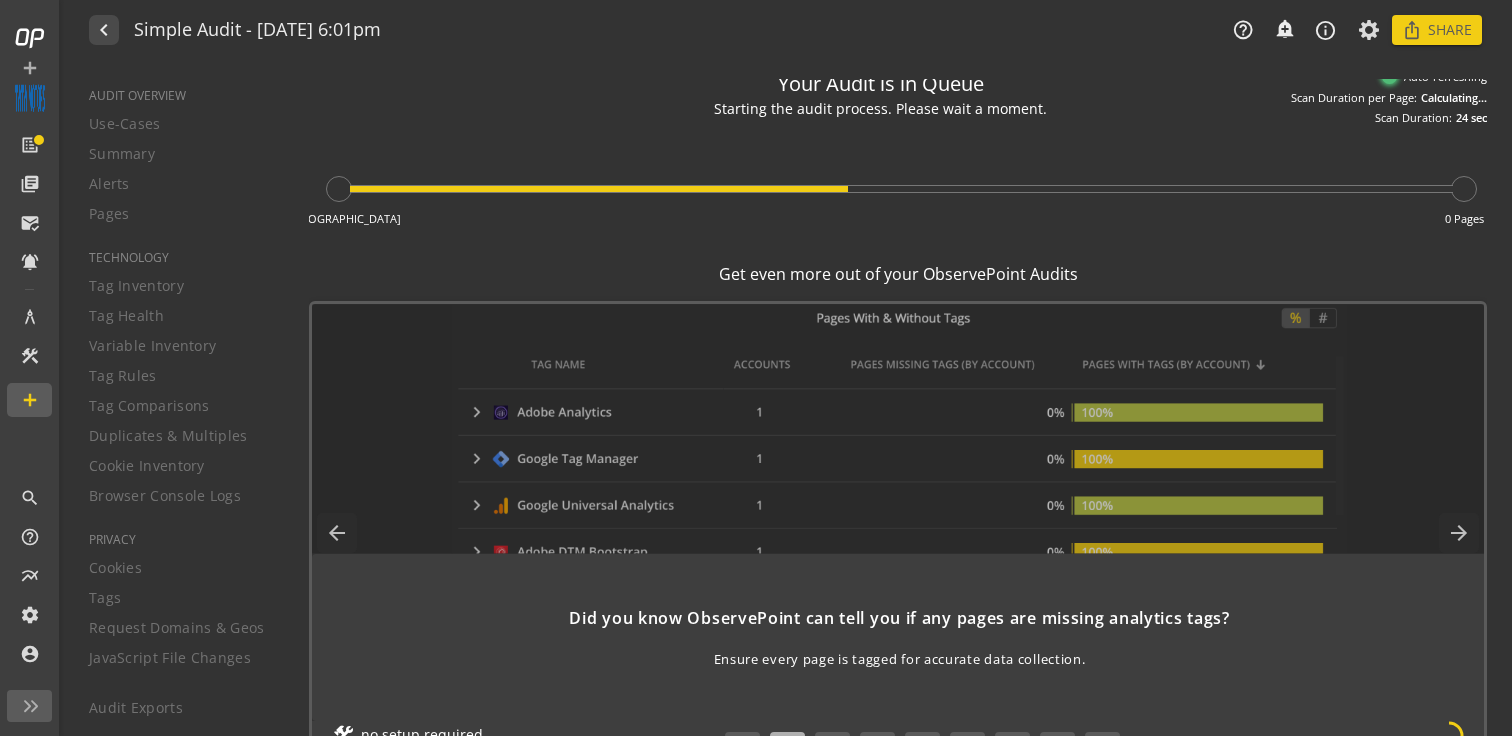 click on "Your Audit is in Queue" 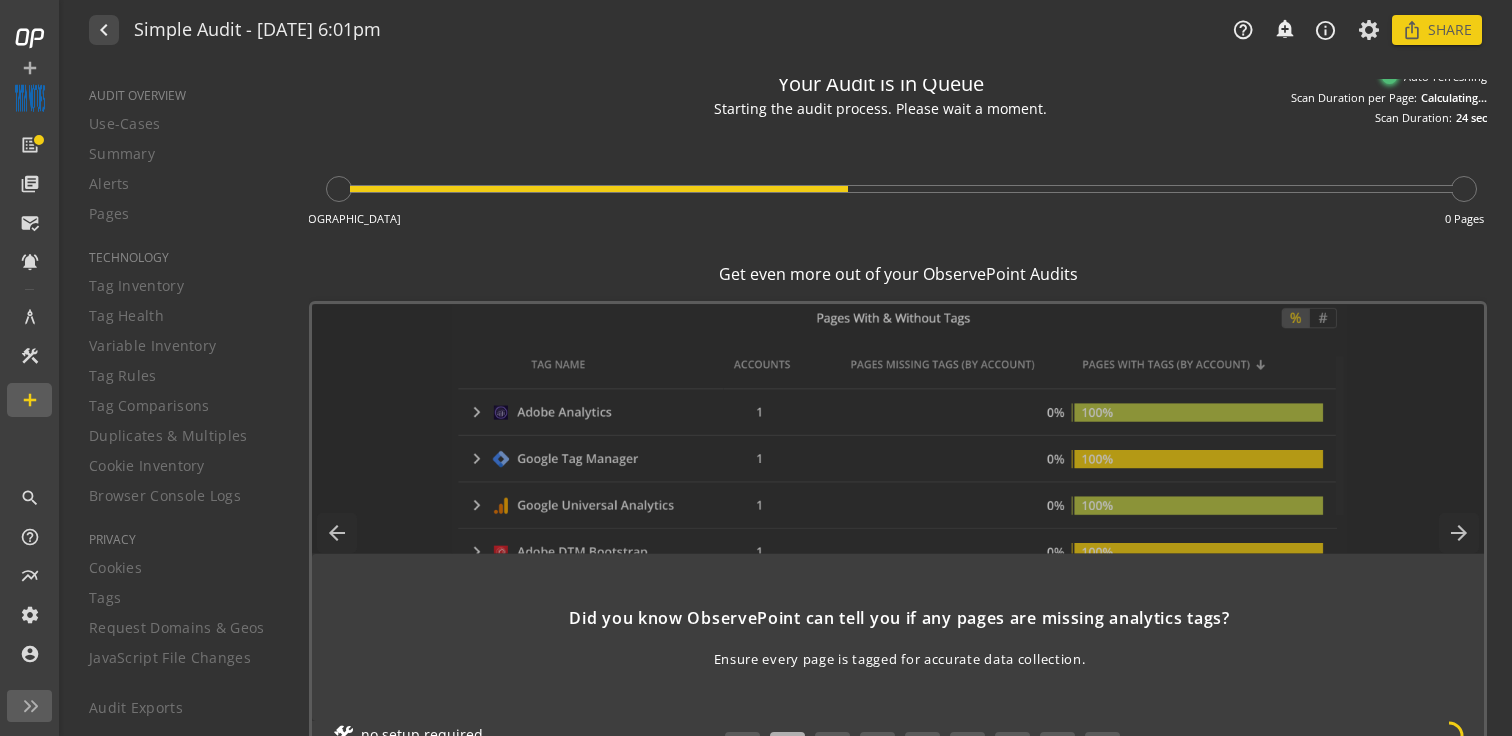click on "Your Audit is in Queue" 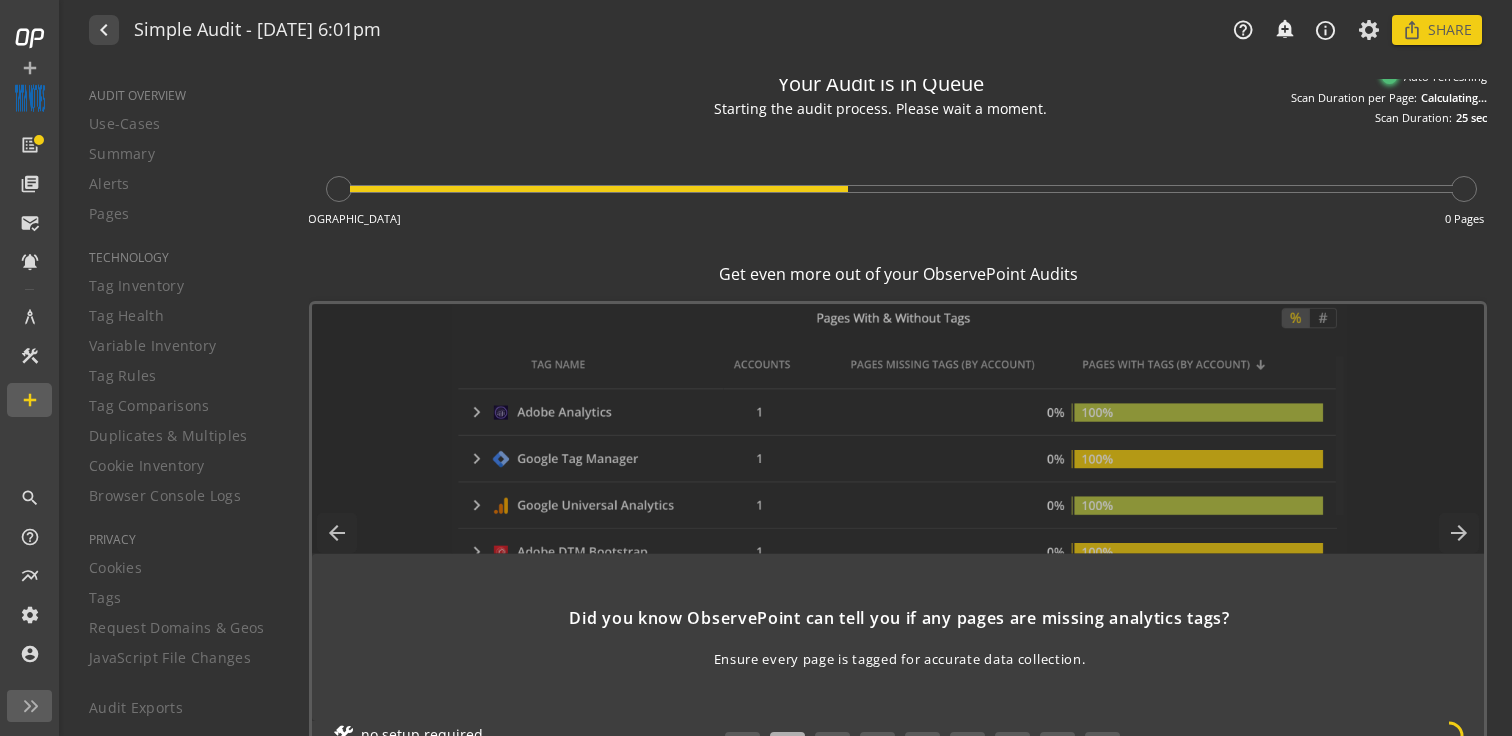 click on "Your Audit is in Queue" 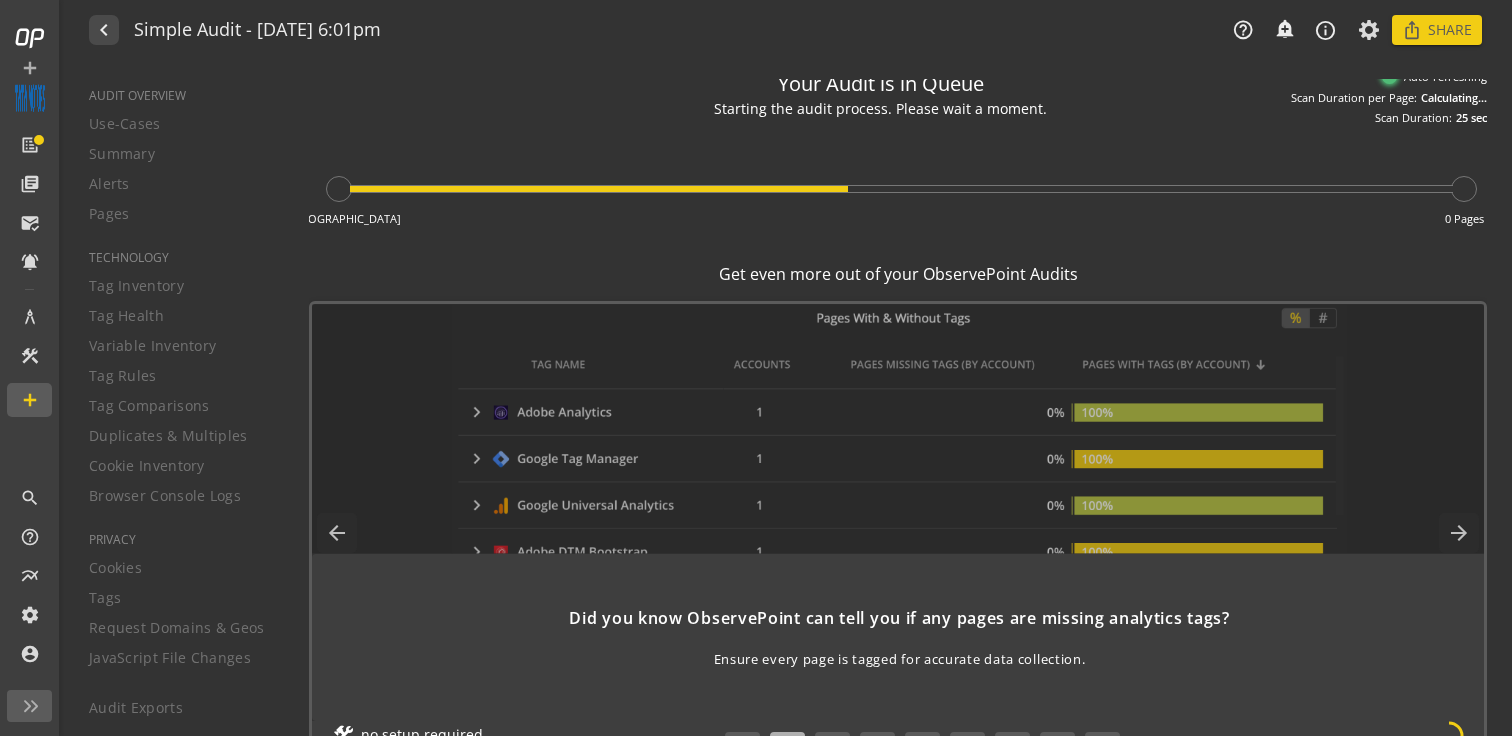 click on "Starting the audit process. Please wait a moment." 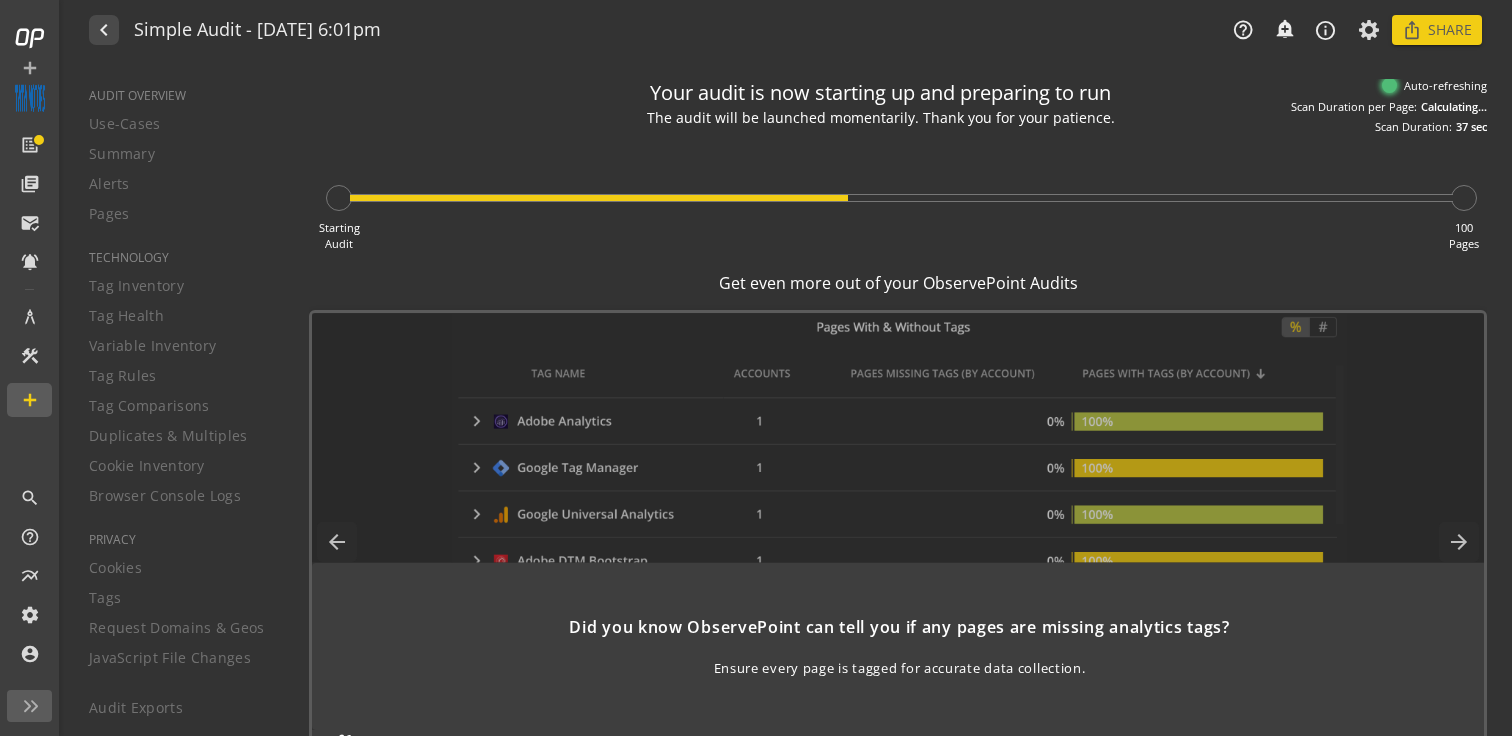 scroll, scrollTop: 0, scrollLeft: 0, axis: both 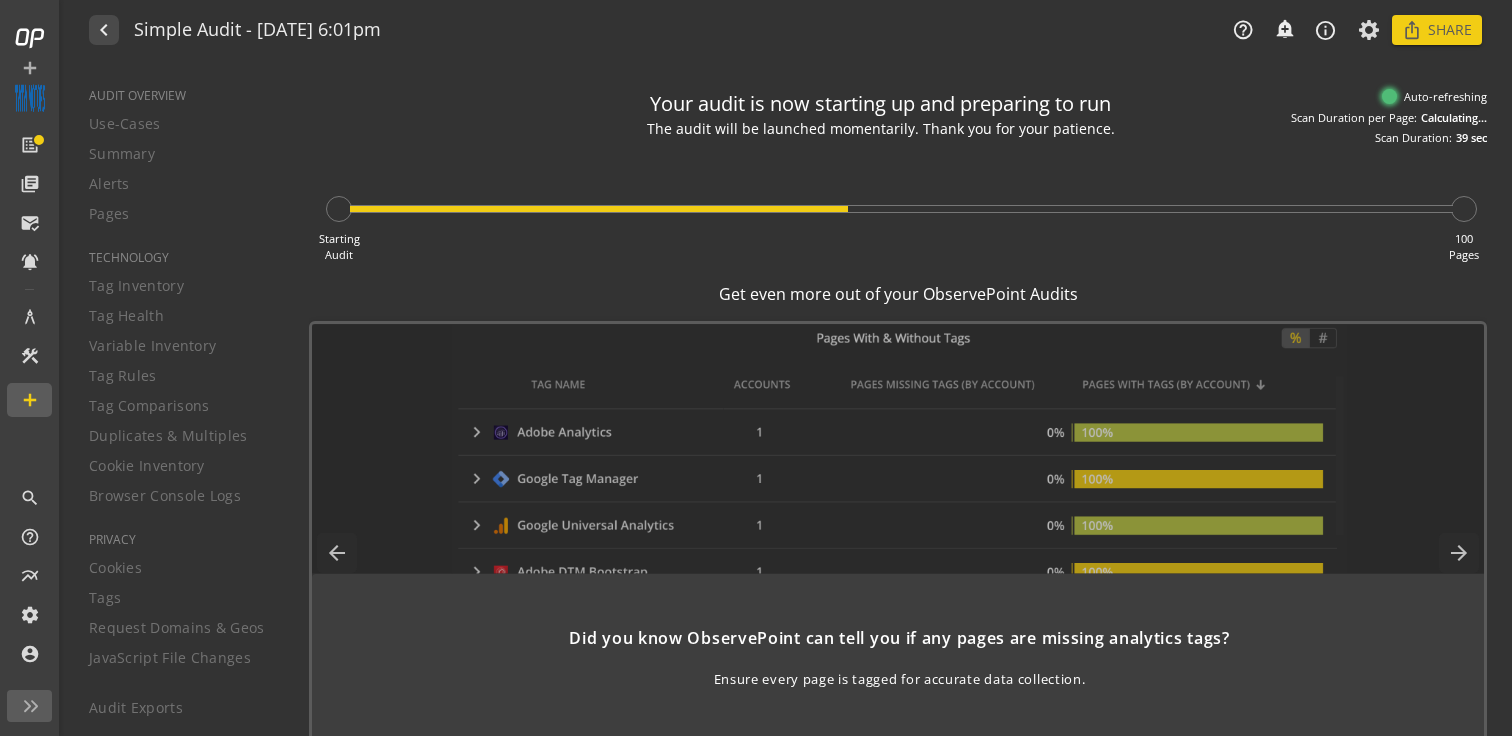 click on "Your audit is now starting up and preparing to run" 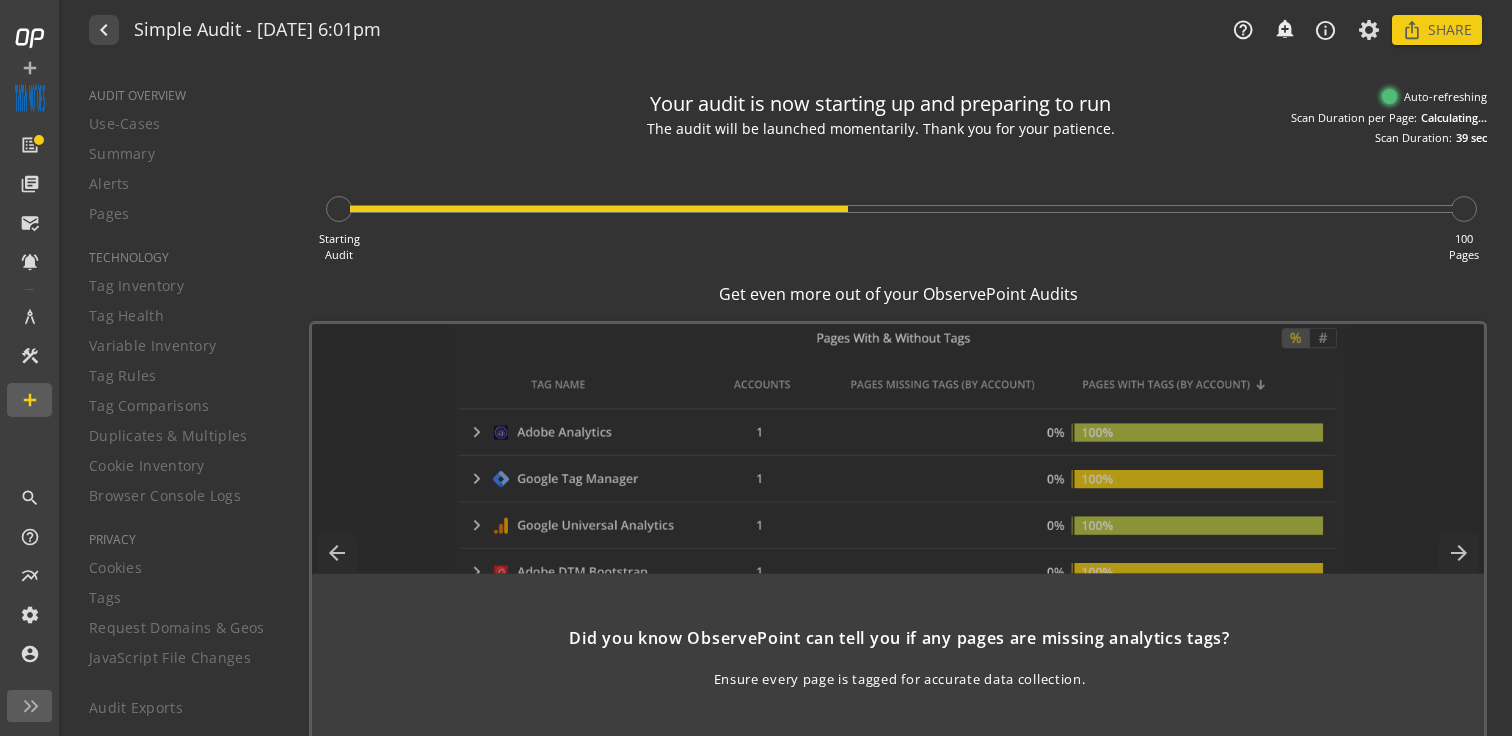 click on "Your audit is now starting up and preparing to run" 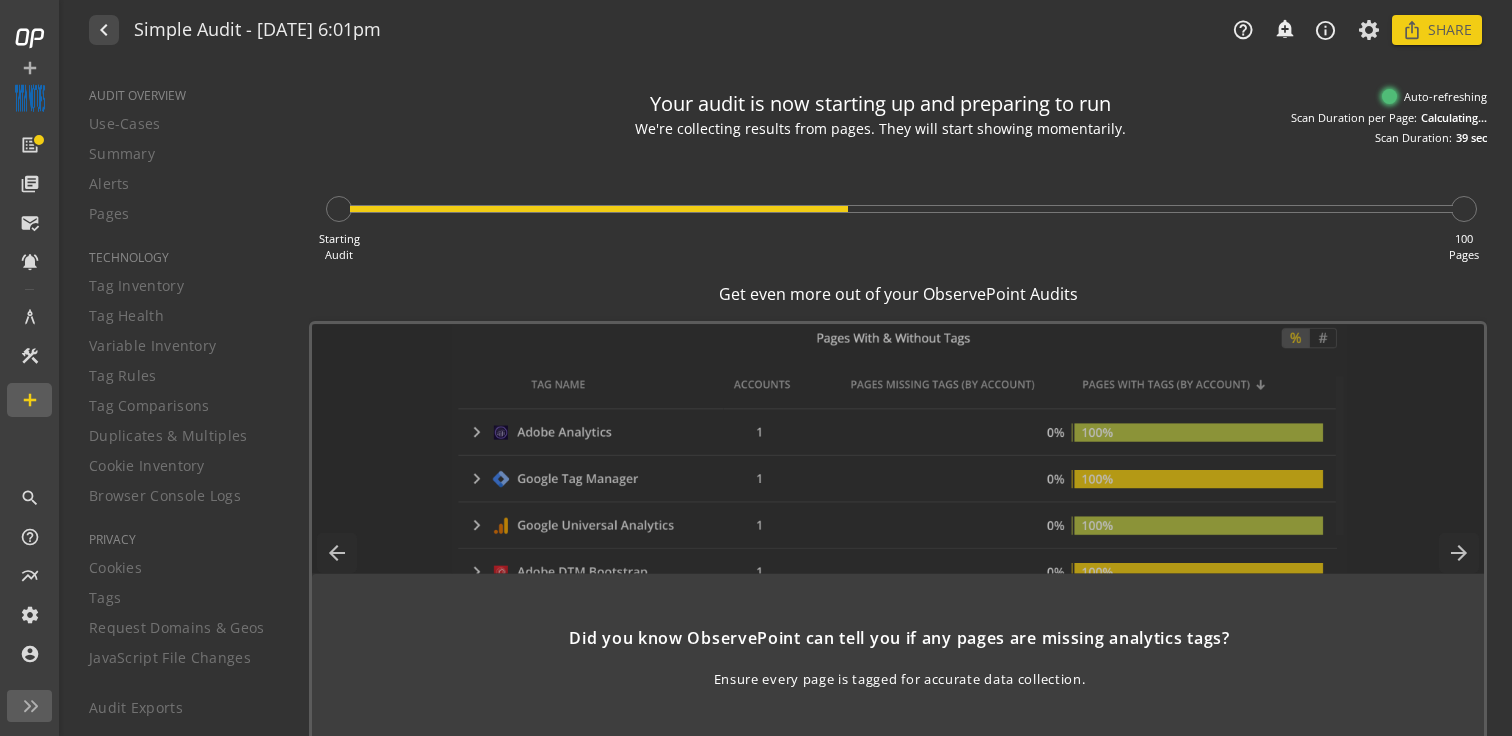 click on "Your audit is now starting up and preparing to run" 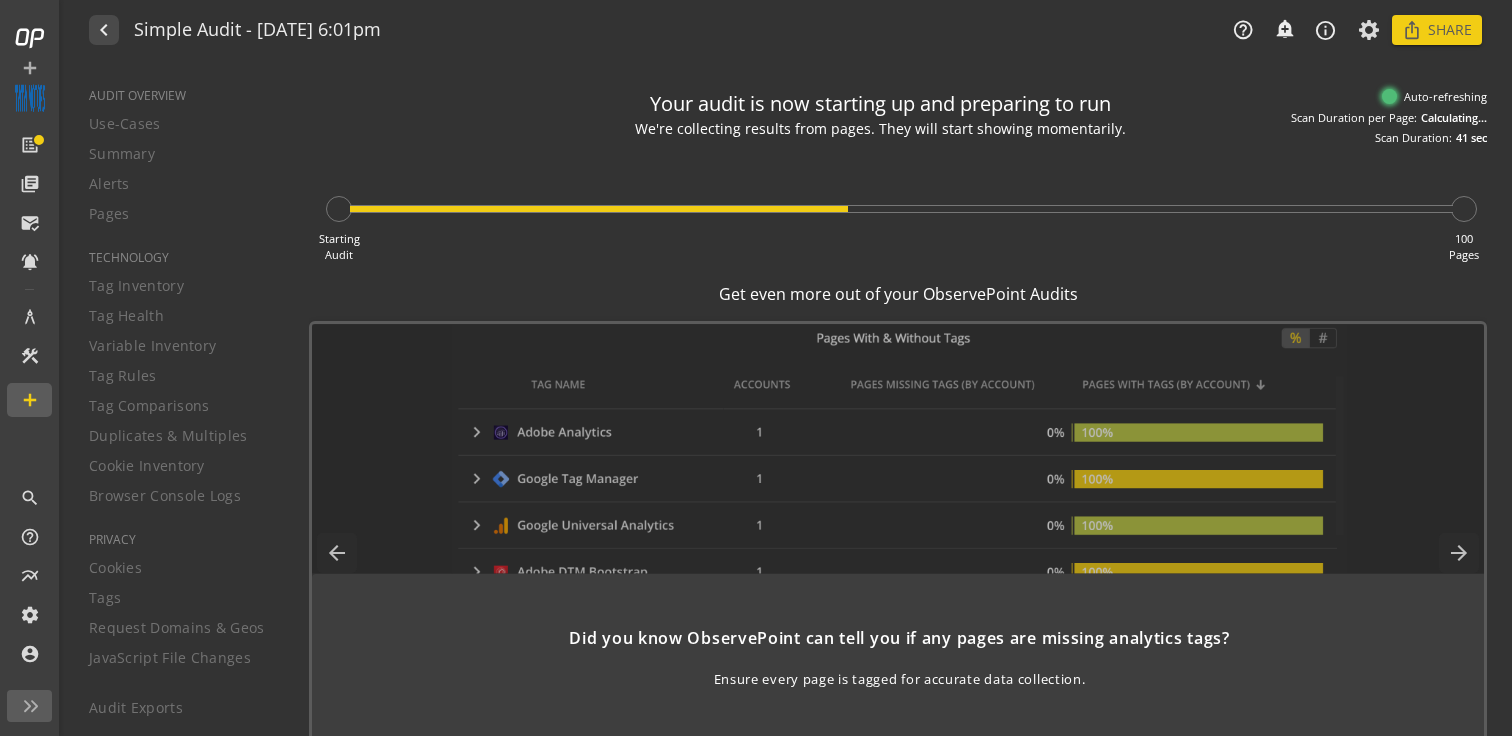 drag, startPoint x: 1127, startPoint y: 132, endPoint x: 582, endPoint y: 97, distance: 546.1227 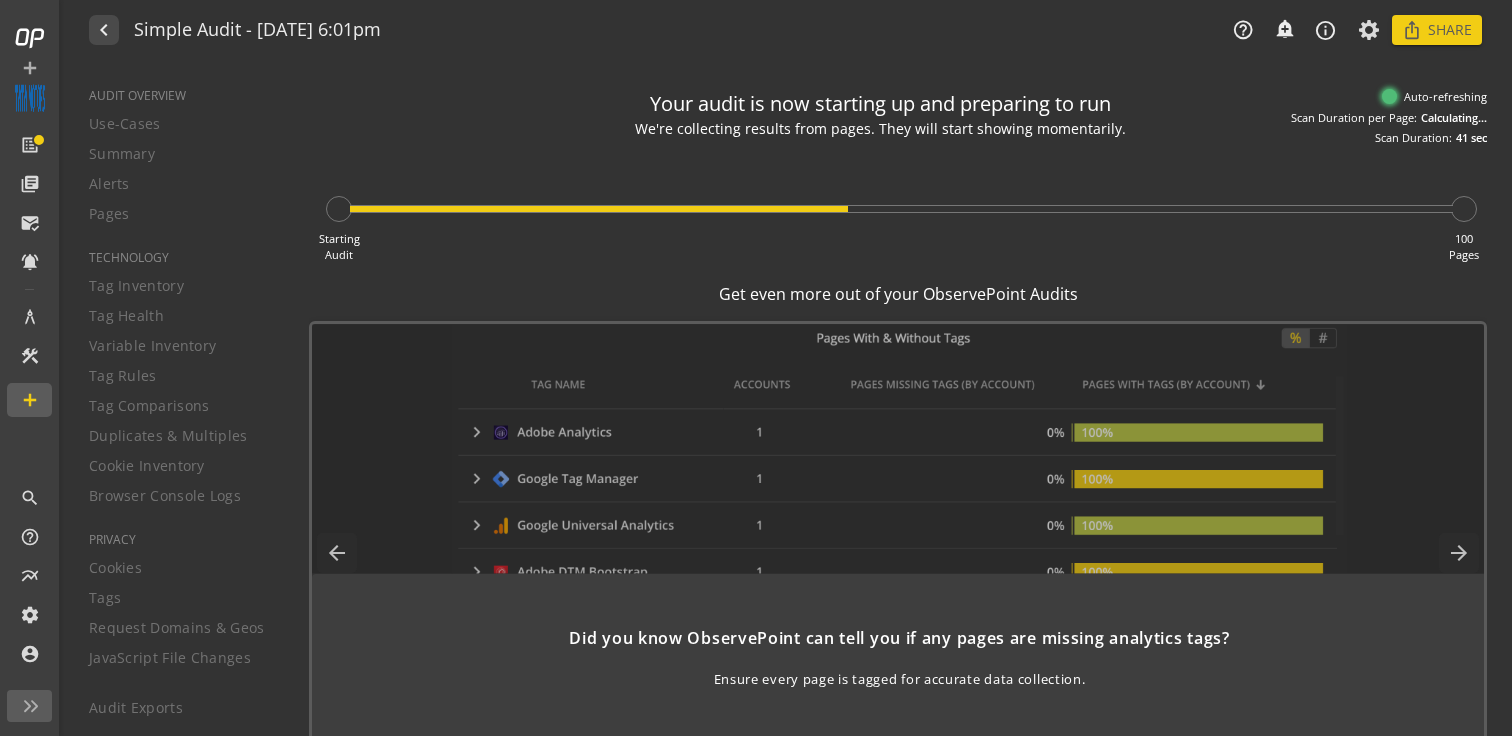 click on "Your audit is now starting up and preparing to run  We're collecting results from pages. They will start showing momentarily. Results are on their way! Pages are being processed as we speak. Hang tight! The pages are being visited, and results will show shortly.  Auto-refreshing   Scan Duration per Page:   Calculating...   Scan Duration:   41 sec" 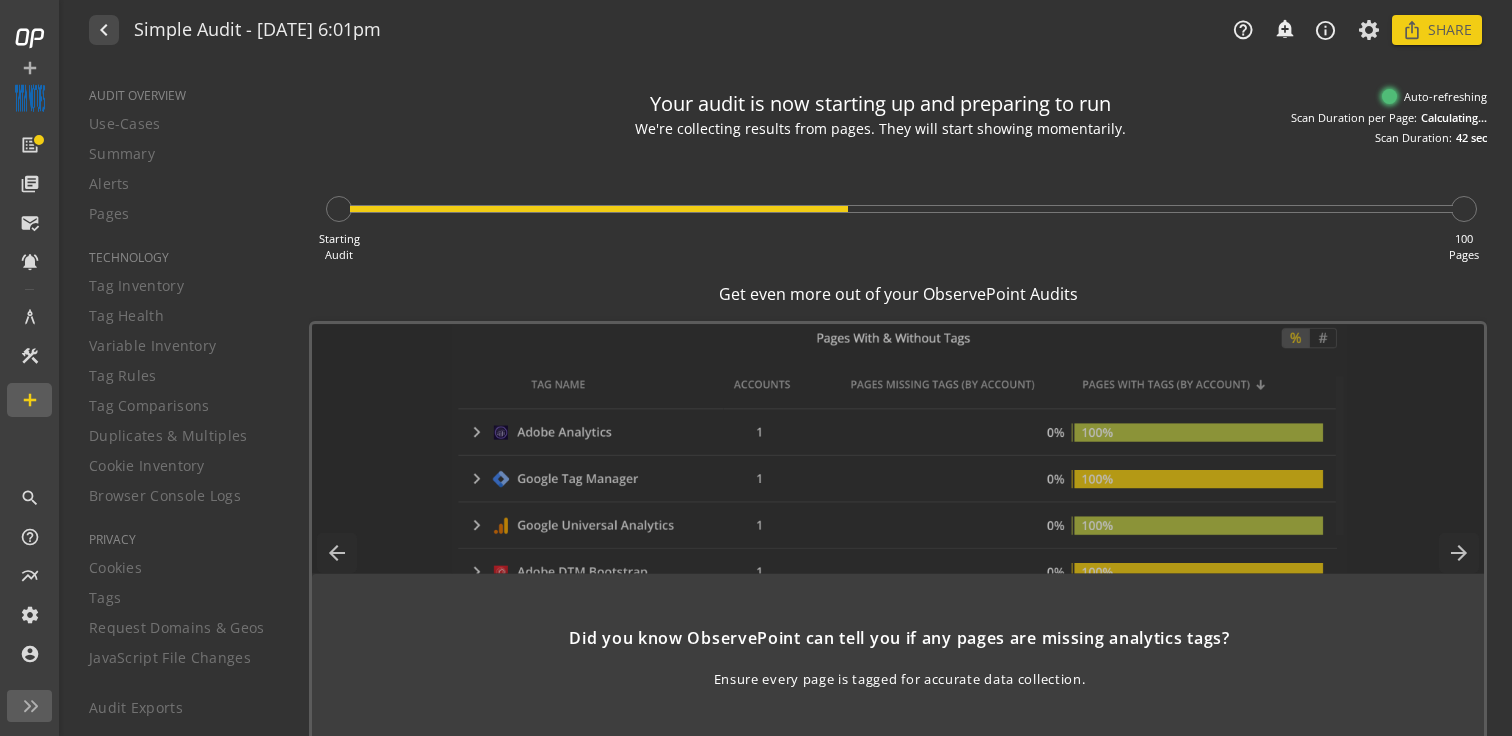 click on "We're collecting results from pages. They will start showing momentarily." 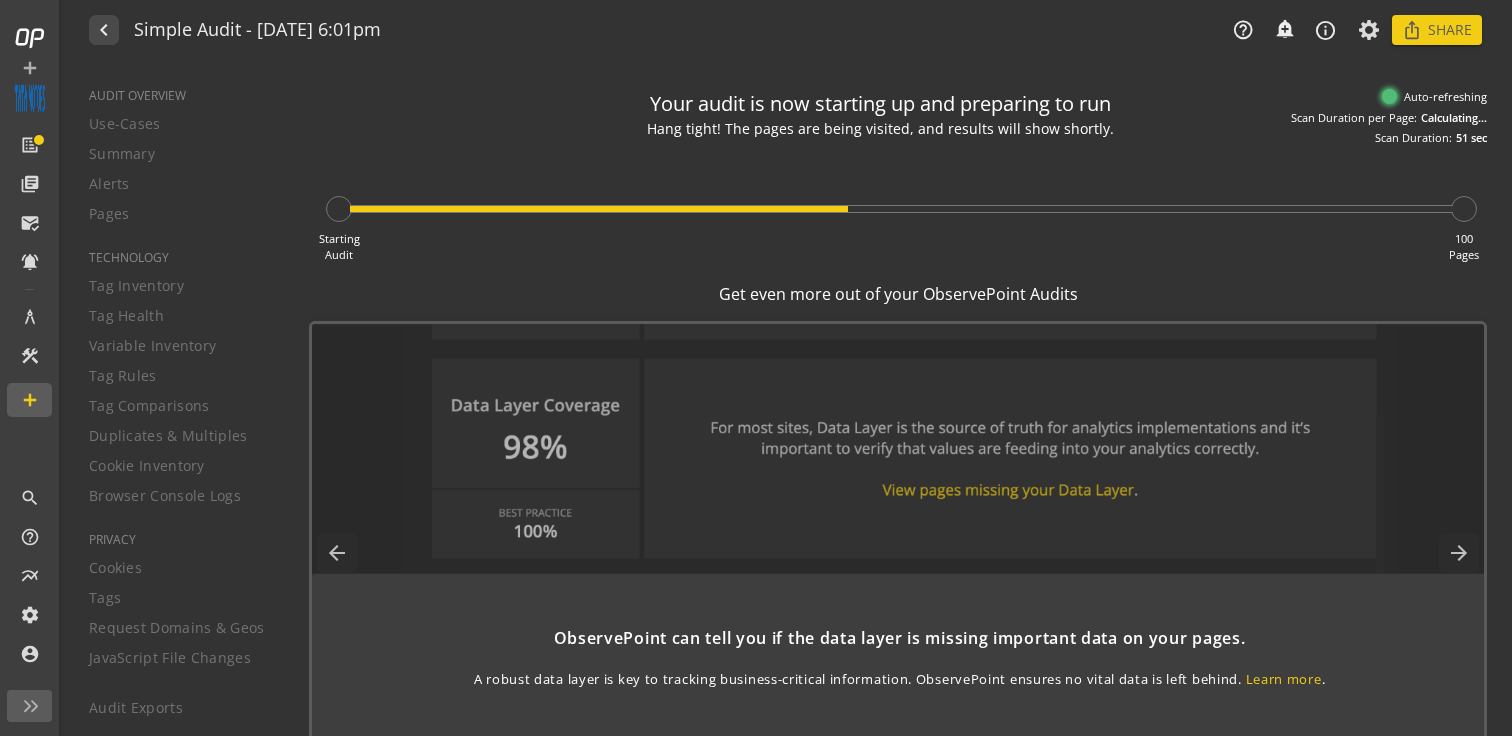 click on "Scan Duration per Page:" 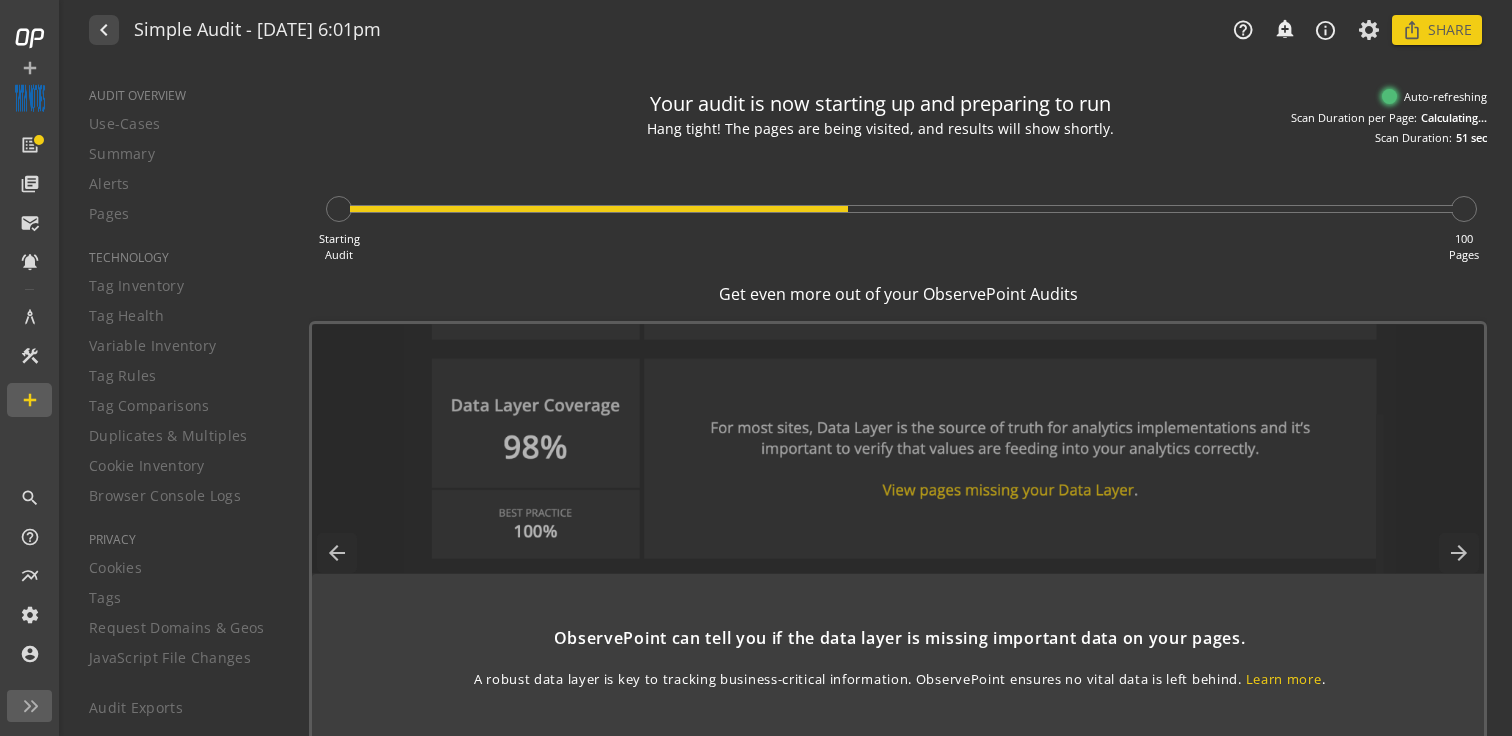click on "Scan Duration per Page:" 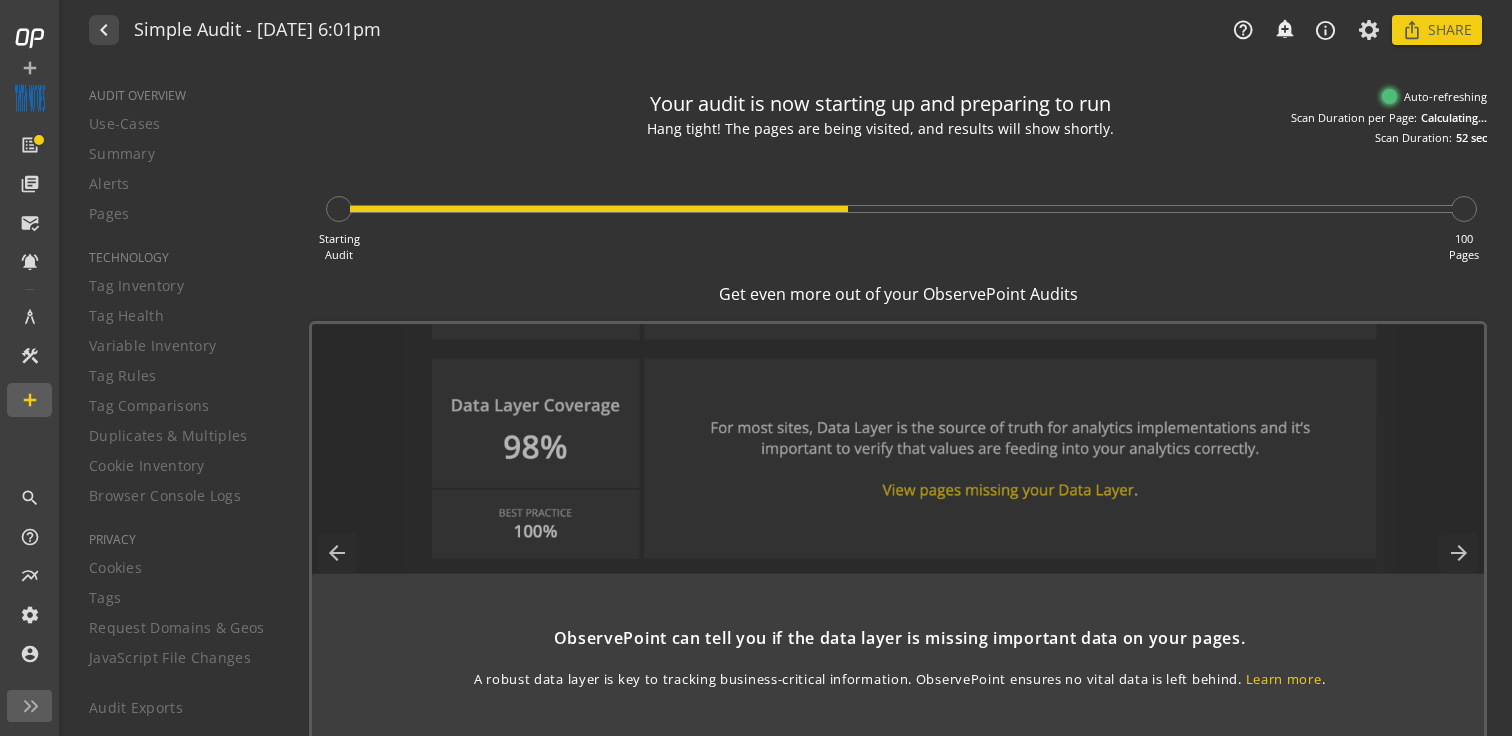 click on "Scan Duration per Page:" 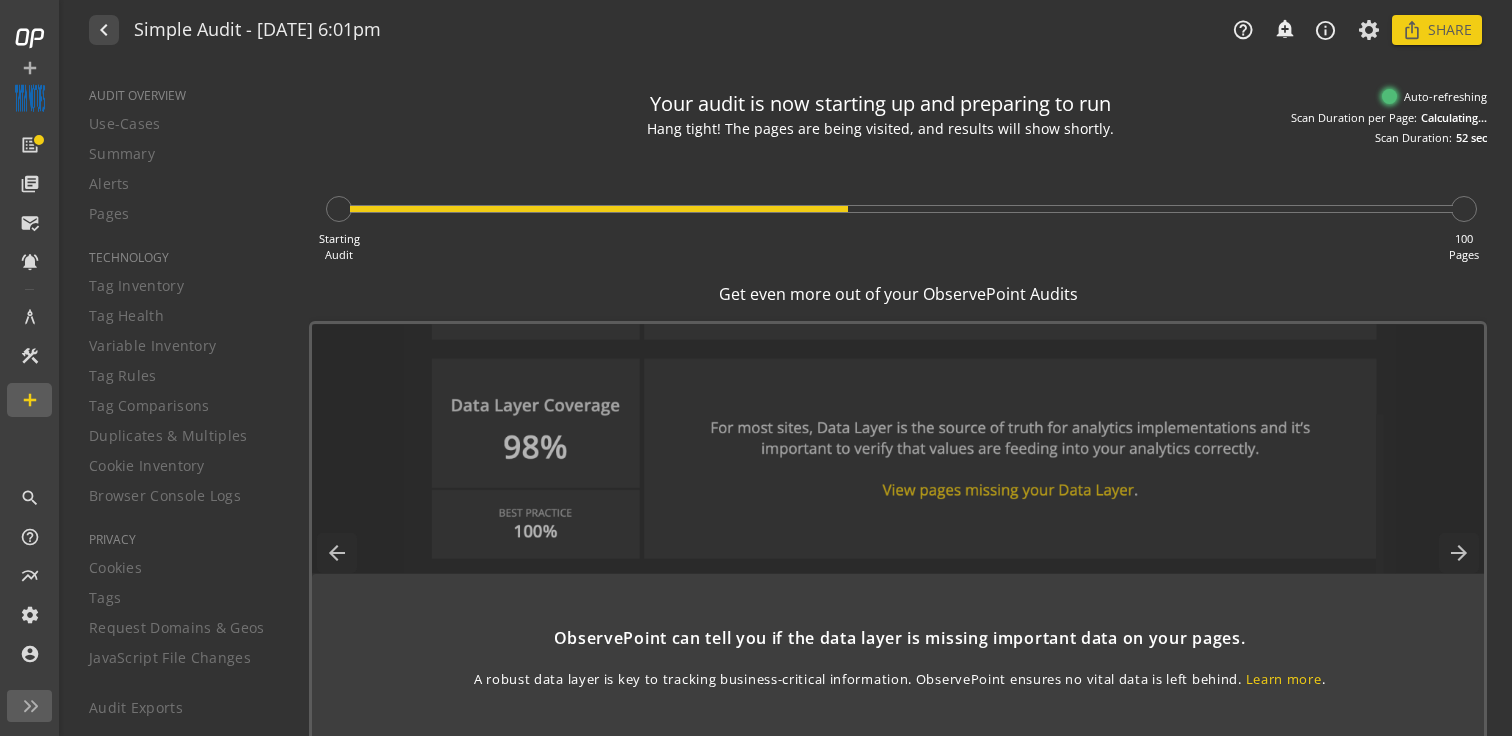 click on "Your audit is now starting up and preparing to run  Hang tight! The pages are being visited, and results will show shortly. The process is underway. Results will start to populate in a few moments. We're visiting the pages now — your results will be ready soon.  Auto-refreshing   Scan Duration per Page:   Calculating...   Scan Duration:   52 sec" 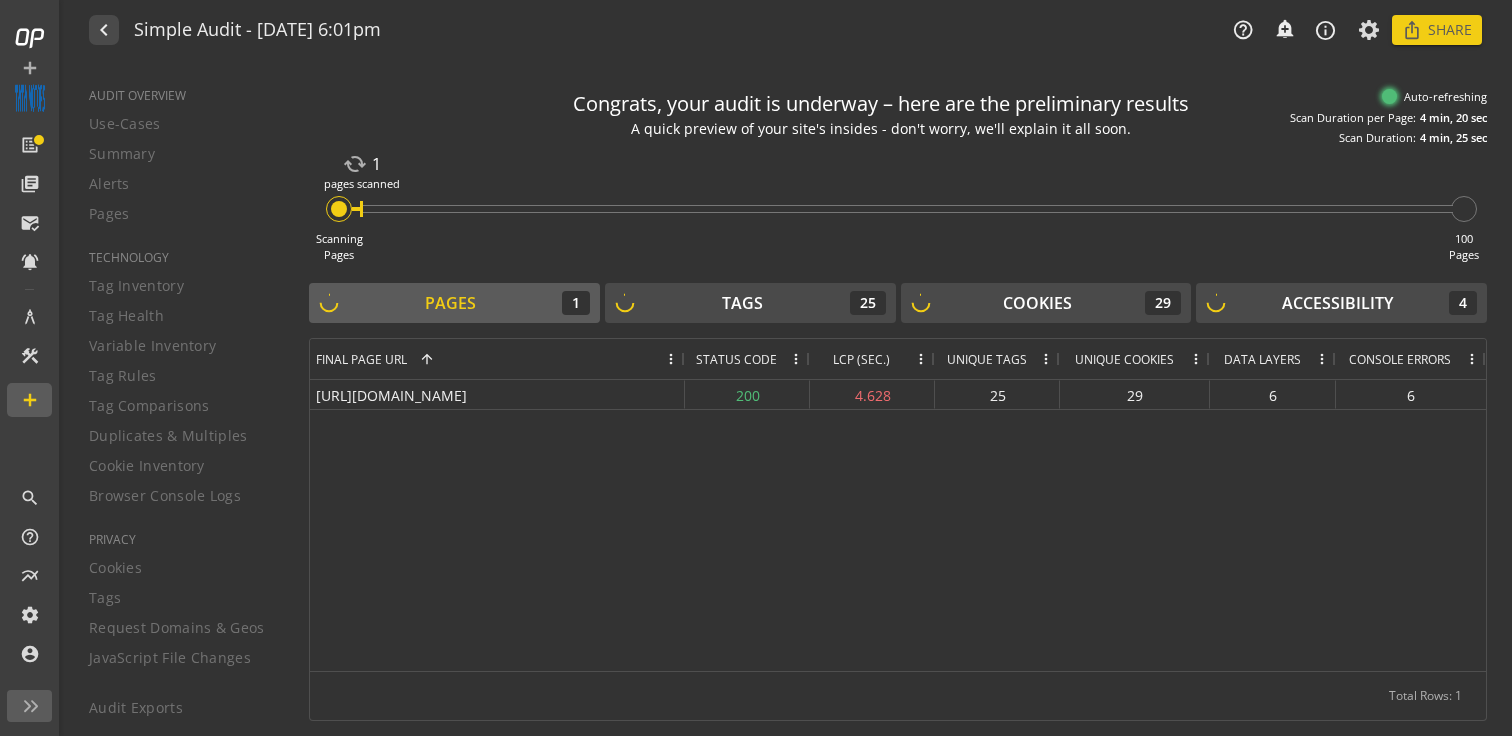 click on "Auto-refreshing   Scan Duration per Page:   4 min, 20 sec   Scan Duration:   4 min, 25 sec" 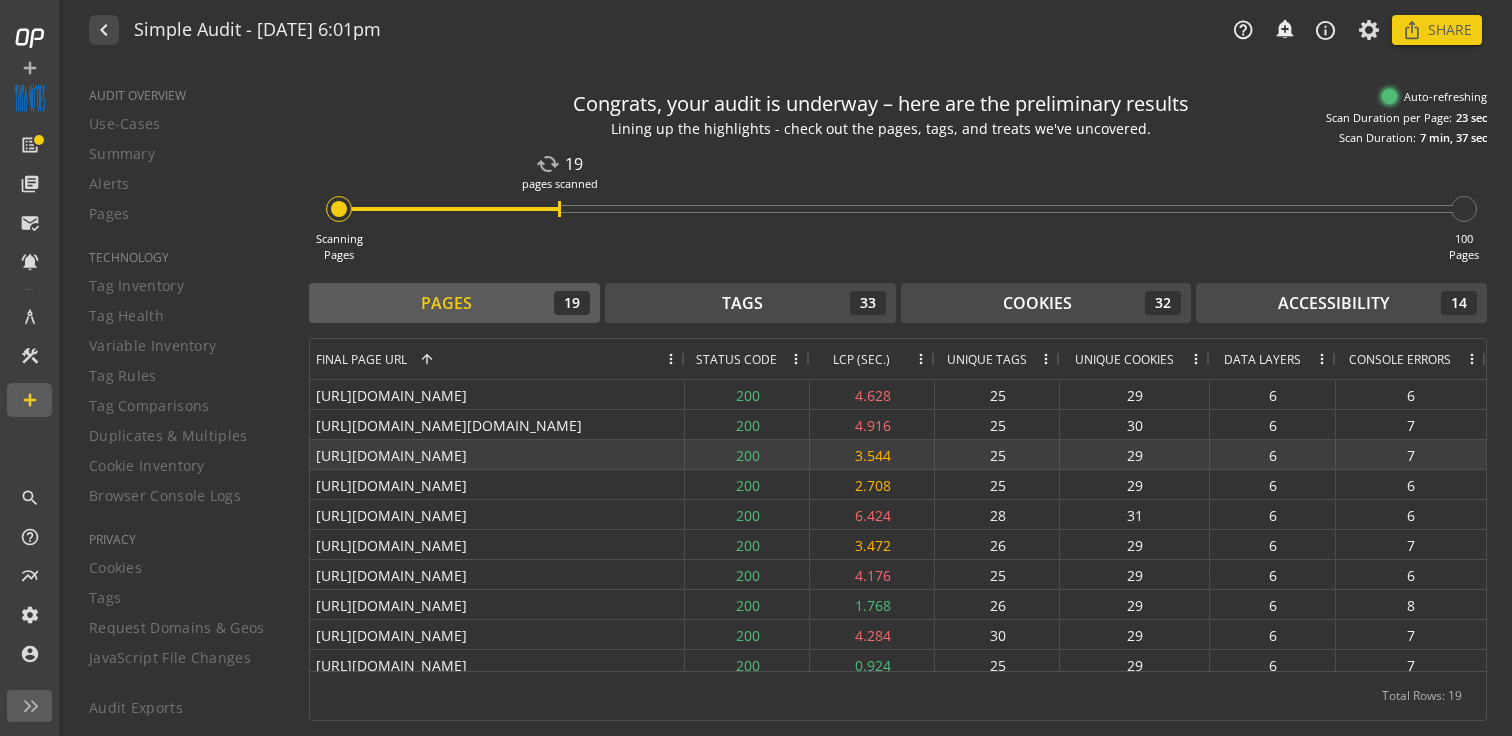 scroll, scrollTop: 39, scrollLeft: 0, axis: vertical 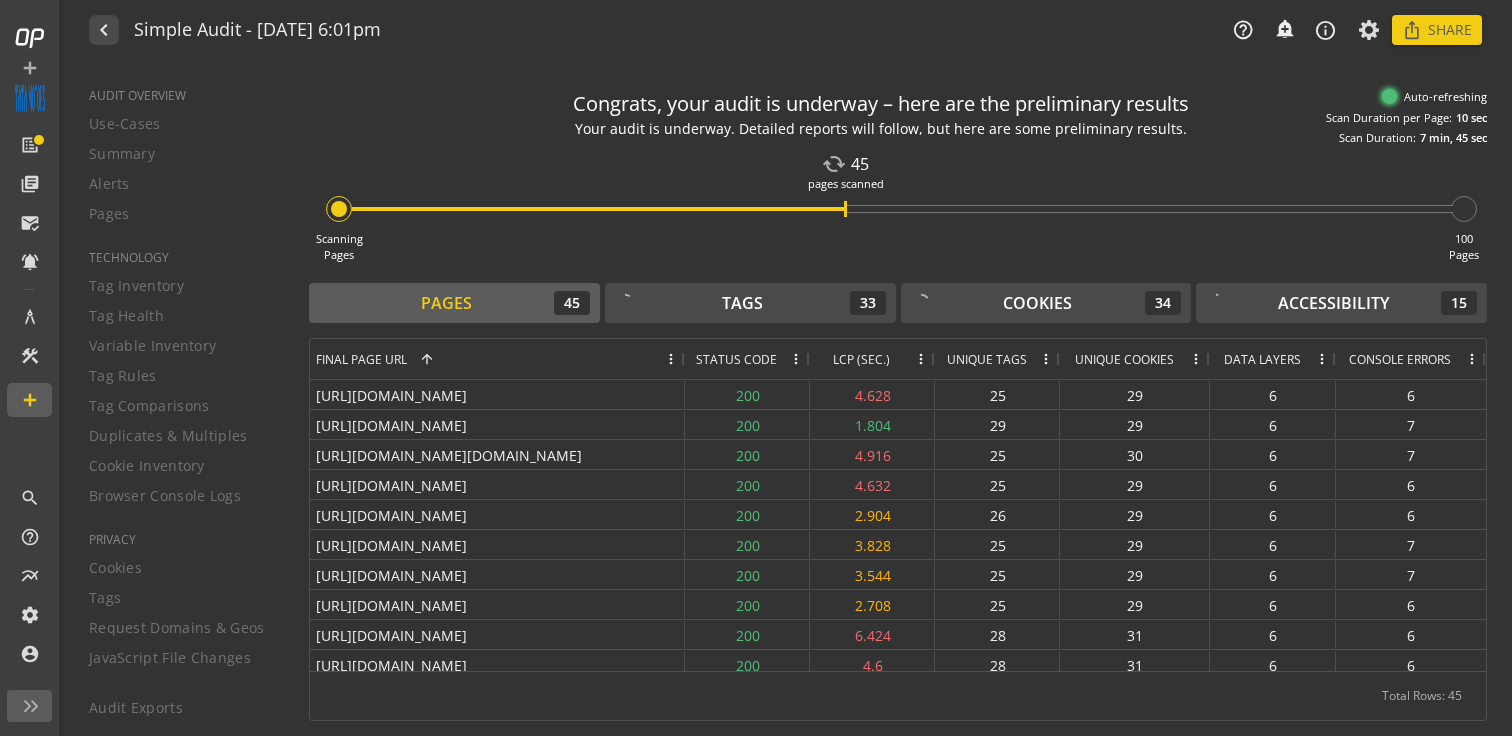 click on "cached  45  pages scanned" 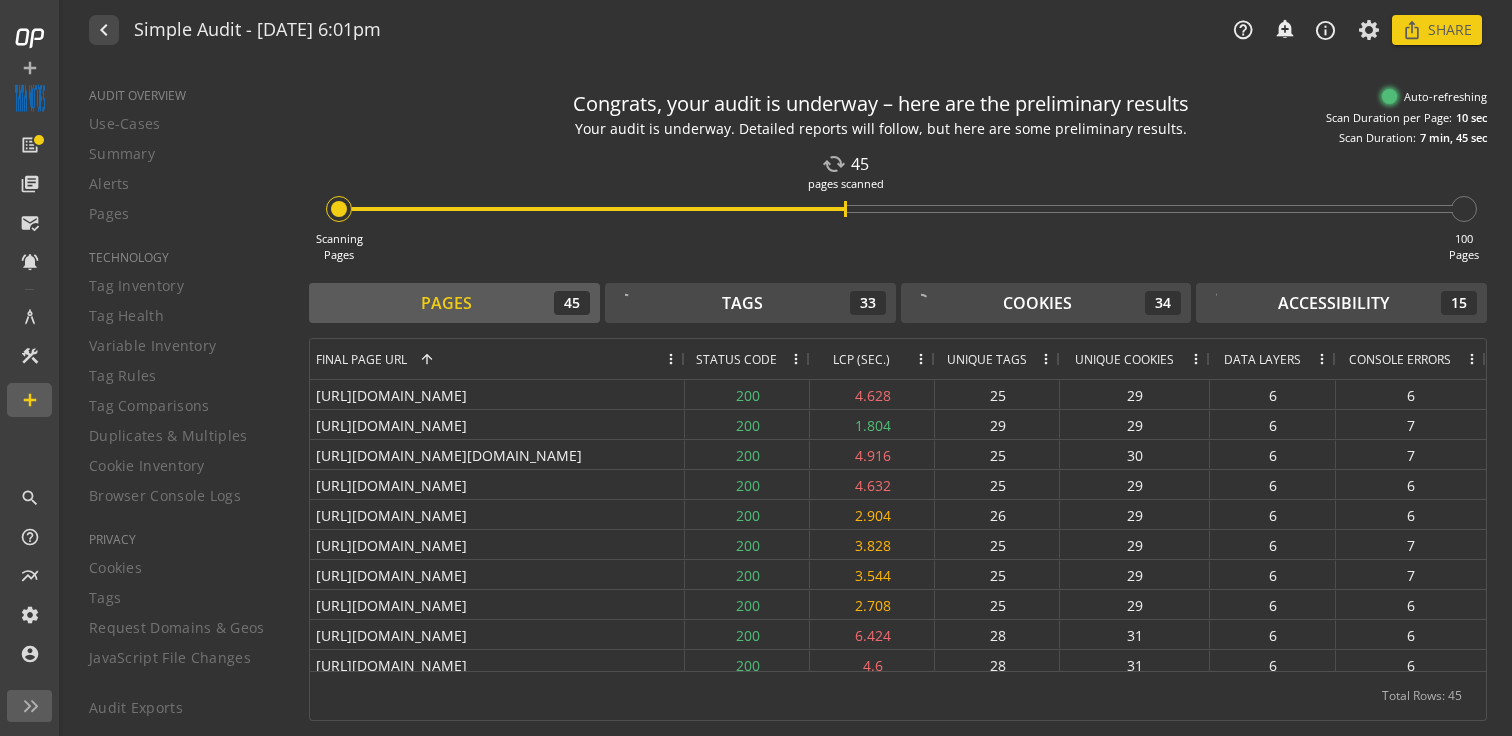 click on "cached  45  pages scanned" 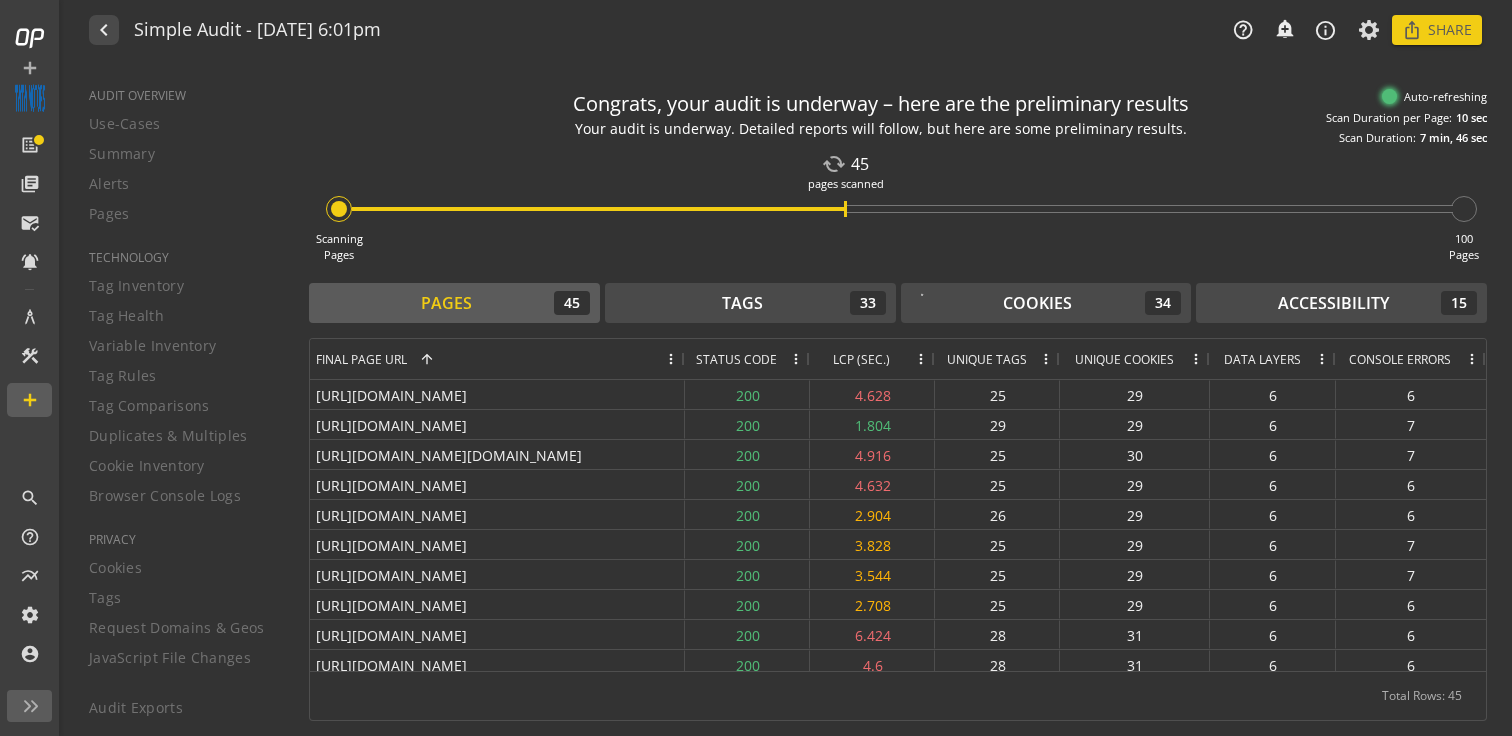 click on "Scanning   Pages cached  45  pages scanned 100   Pages" 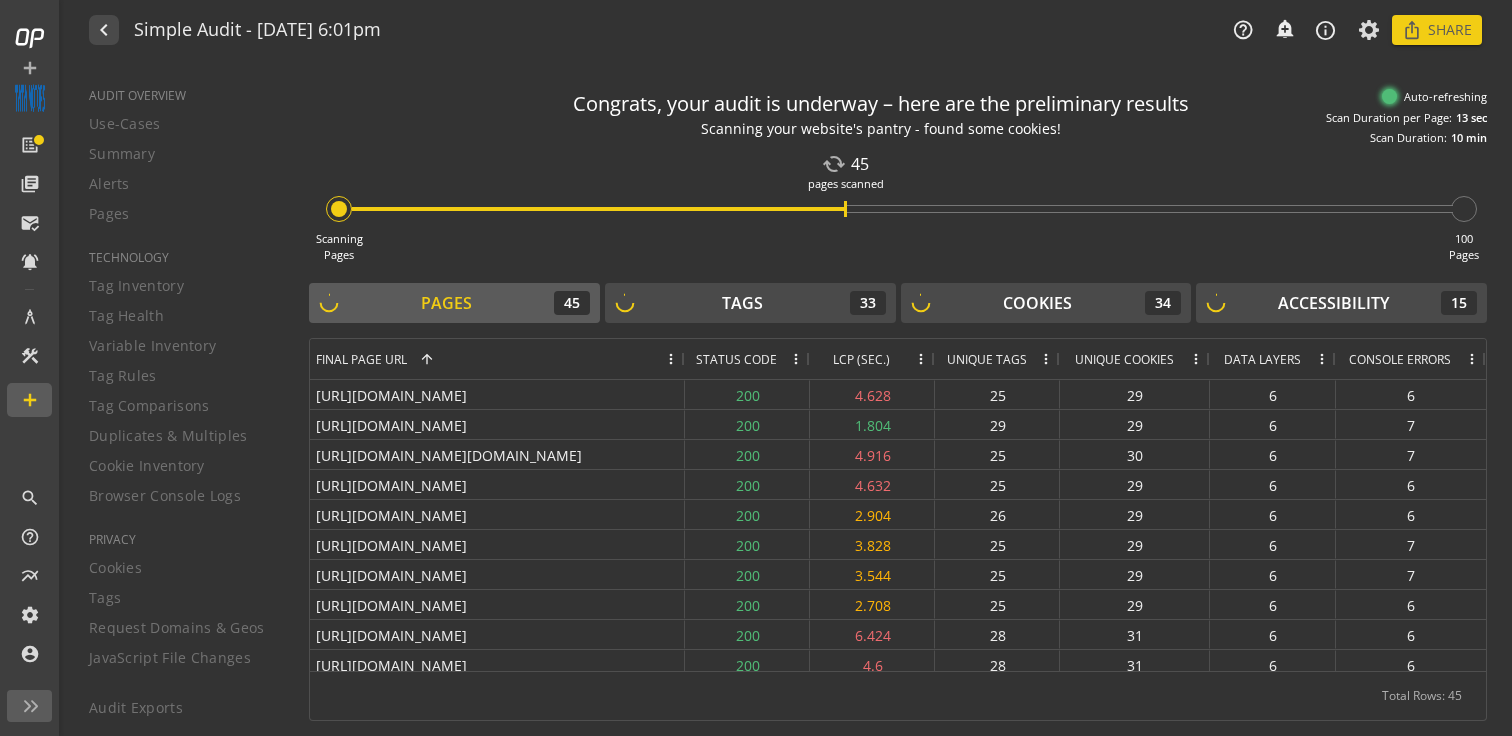 click on "AUDIT OVERVIEW   Use-Cases   Summary   Alerts   Pages   TECHNOLOGY   Tag Inventory   Tag Health   Variable Inventory   Tag Rules   Tag Comparisons   Duplicates & Multiples   Cookie Inventory   Browser Console Logs   PRIVACY   Cookies   Tags   Request Domains & Geos   JavaScript File Changes   Audit Exports   NOTES  keyboard_arrow_up" 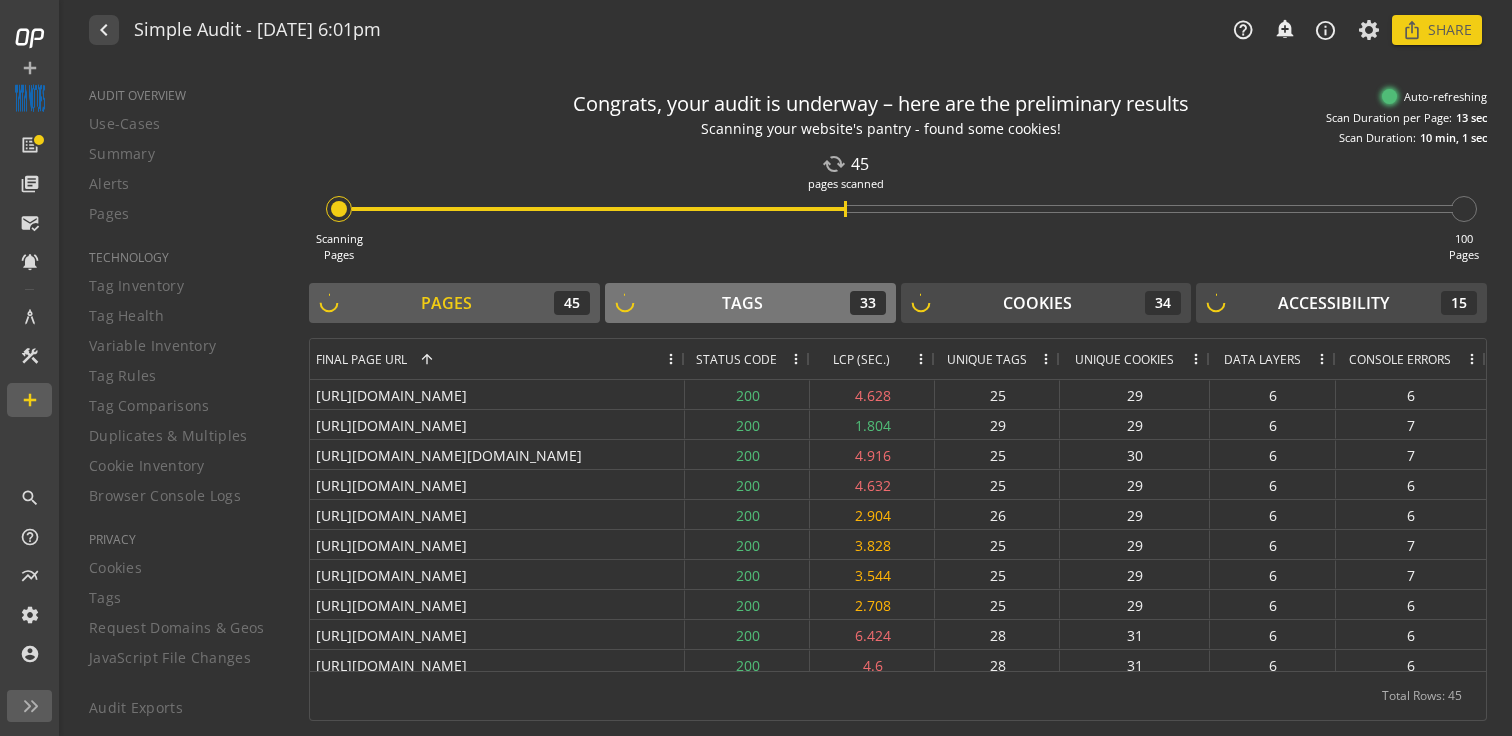 click on "Tags  33" 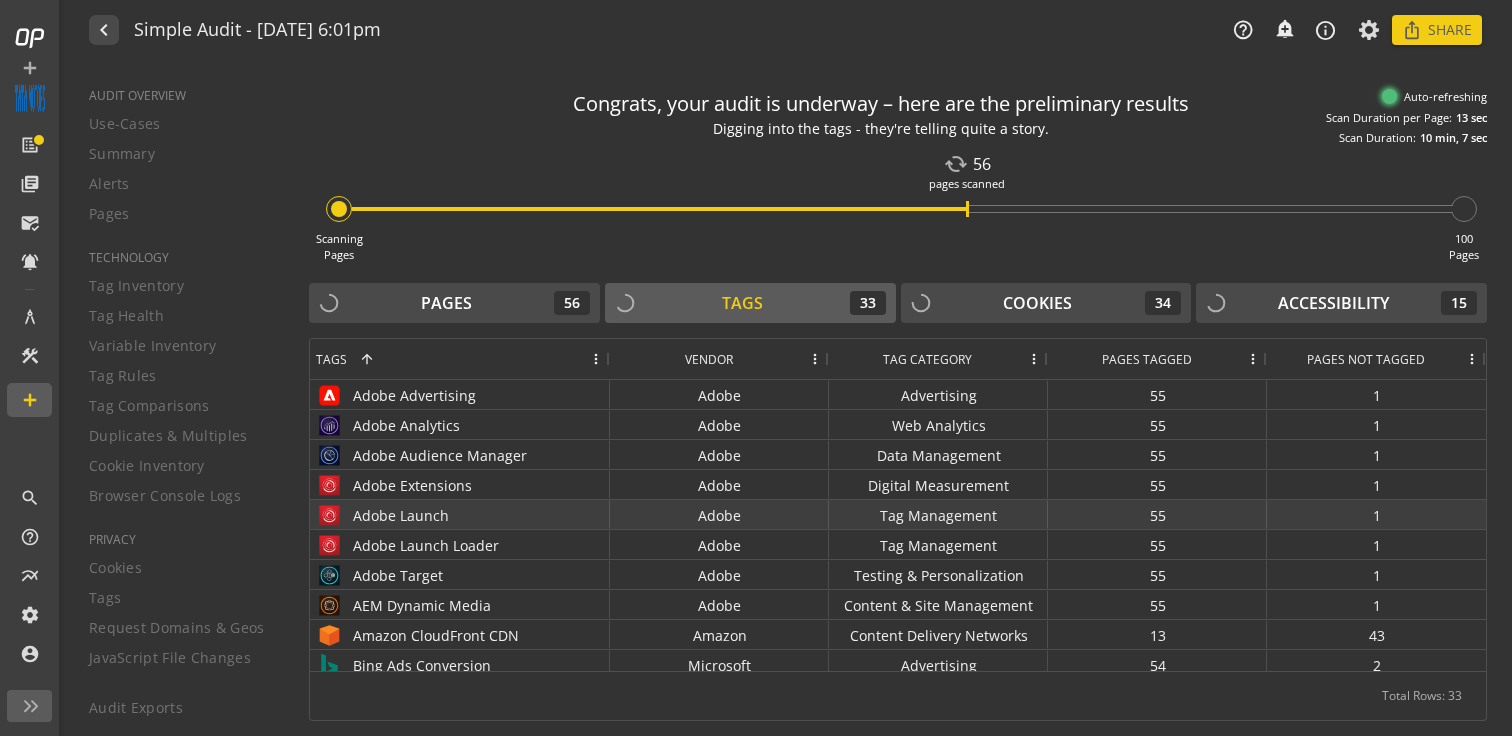 click on "1" 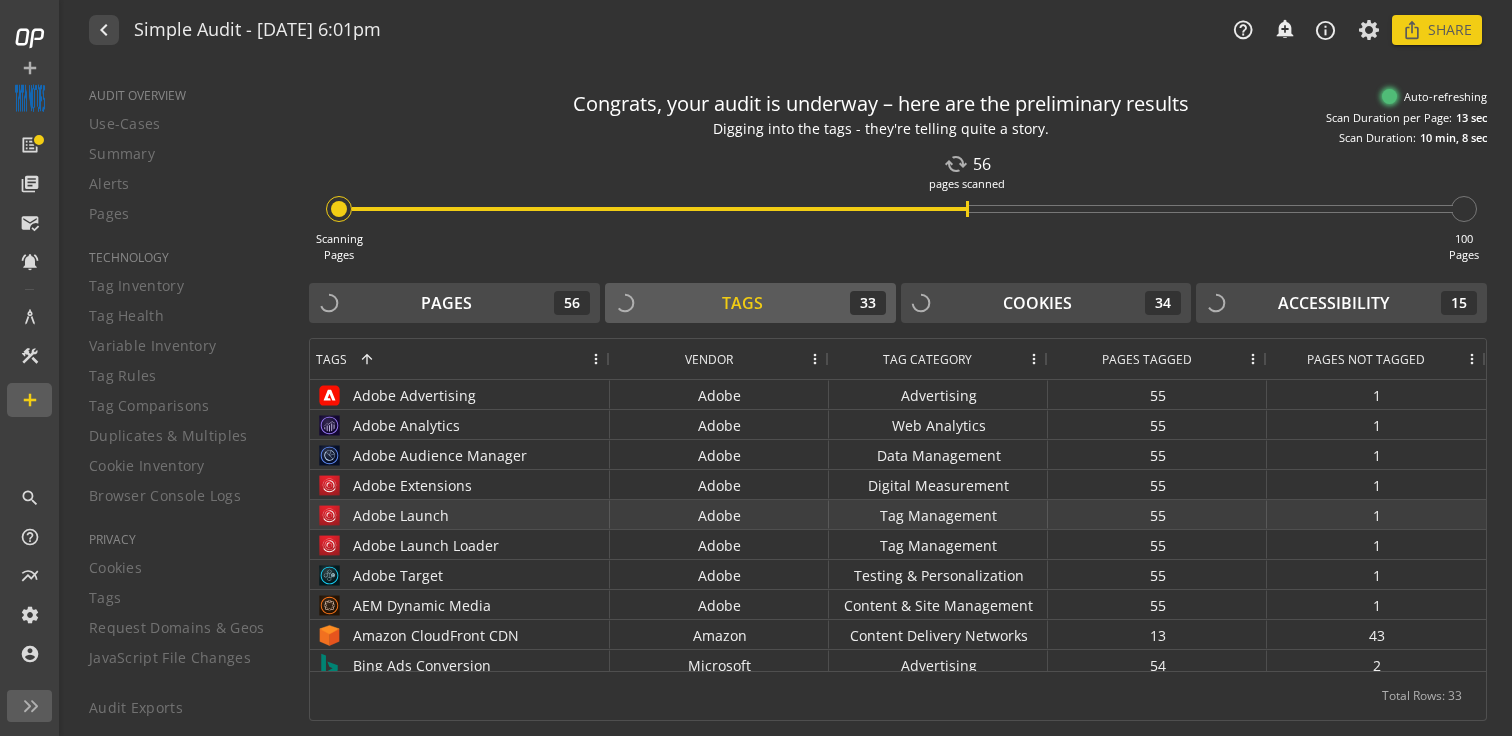 click on "1" 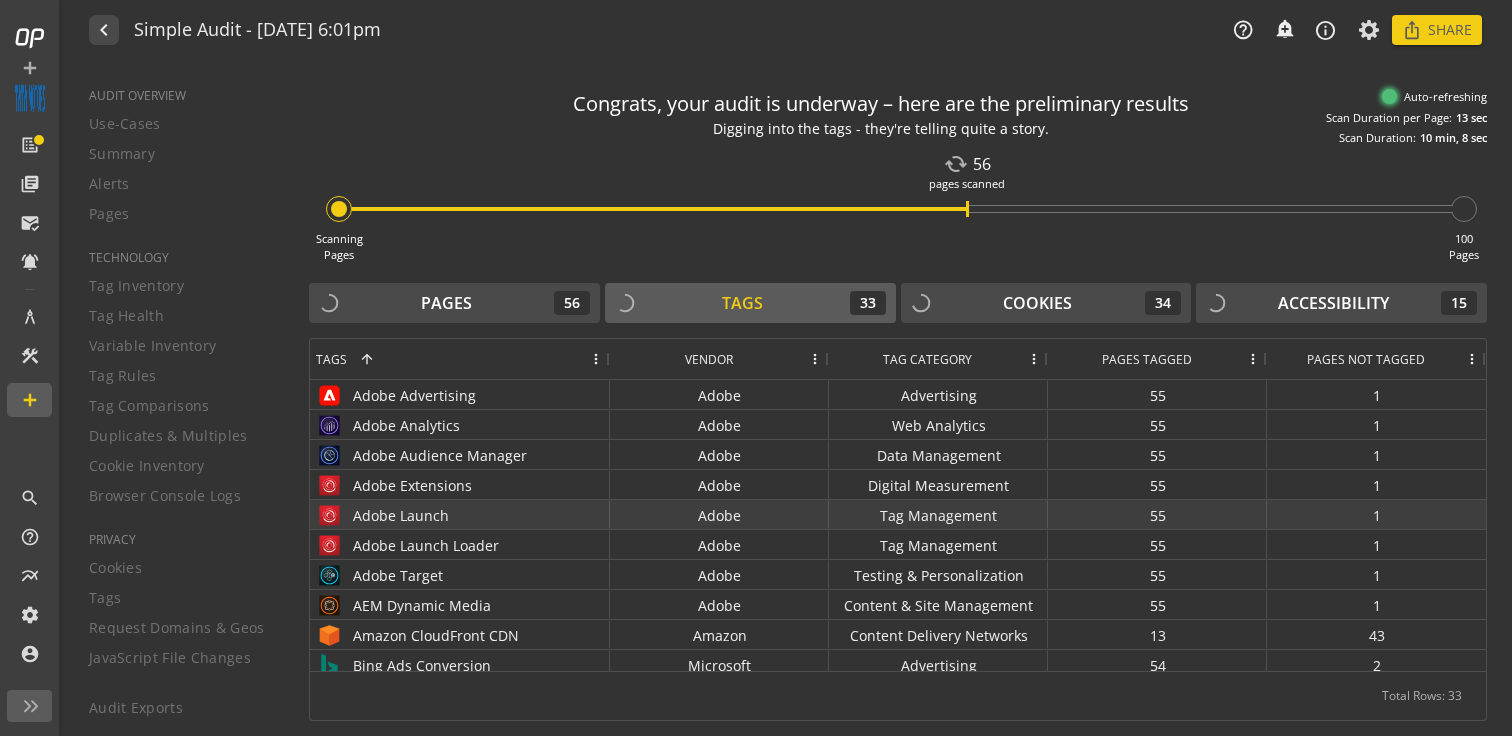 click on "1" 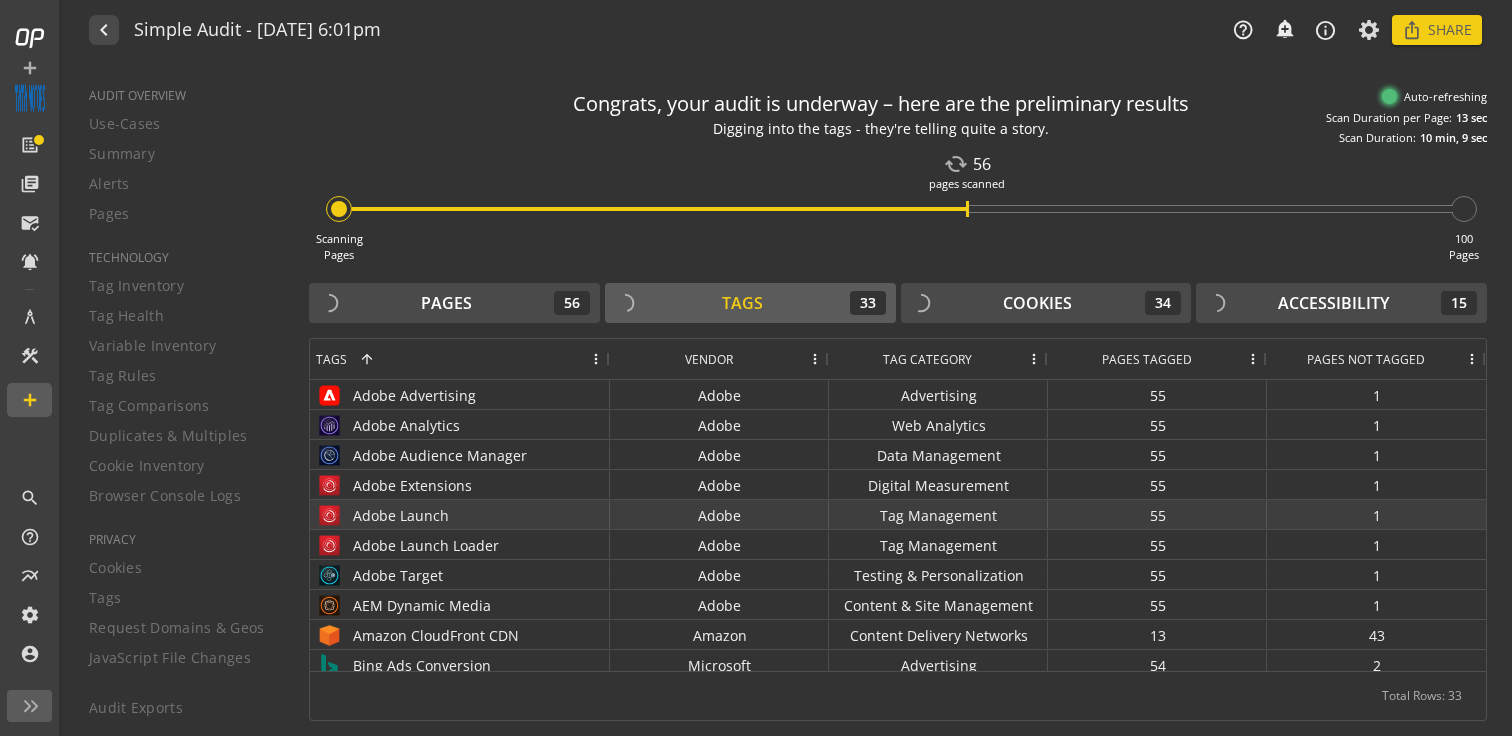 click on "1" 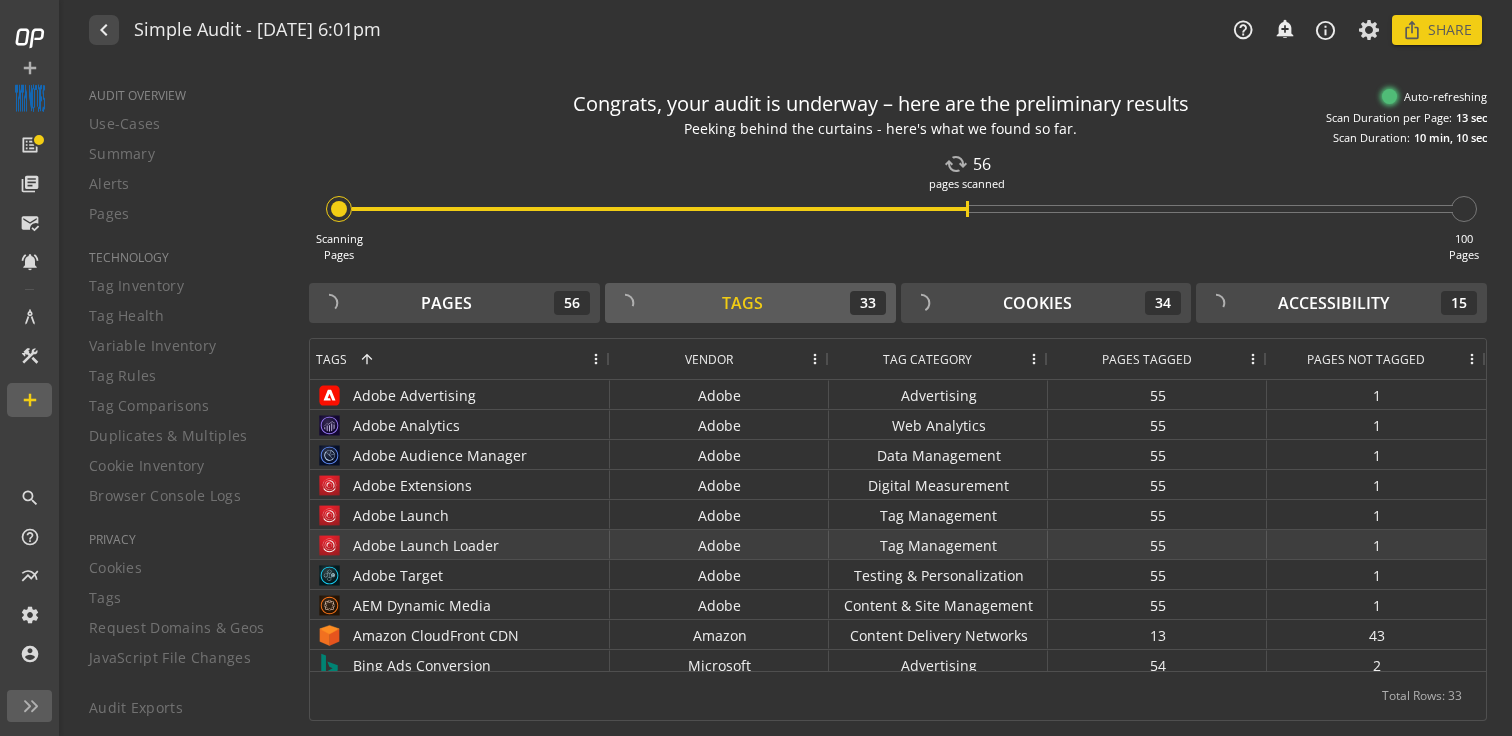 scroll, scrollTop: 29, scrollLeft: 0, axis: vertical 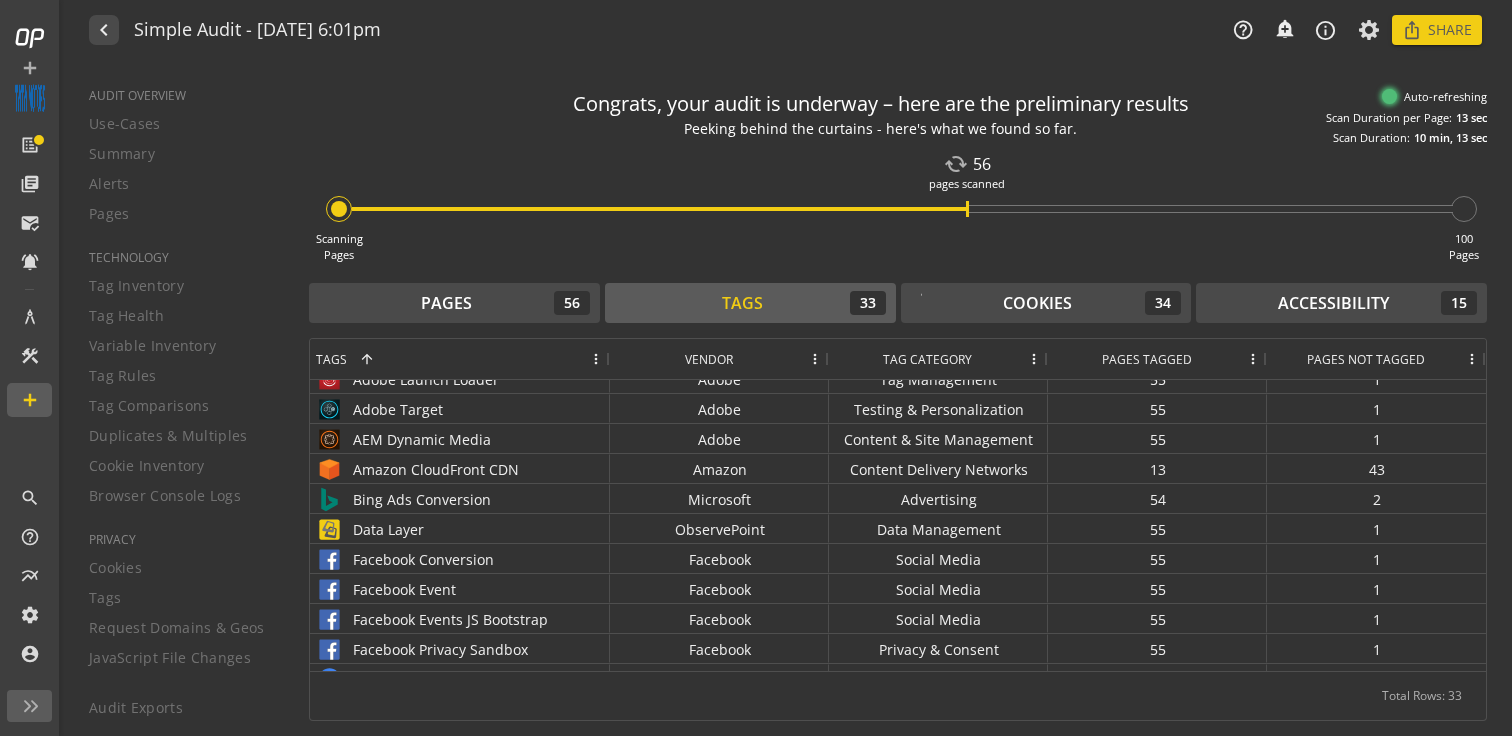 click on "Tags" 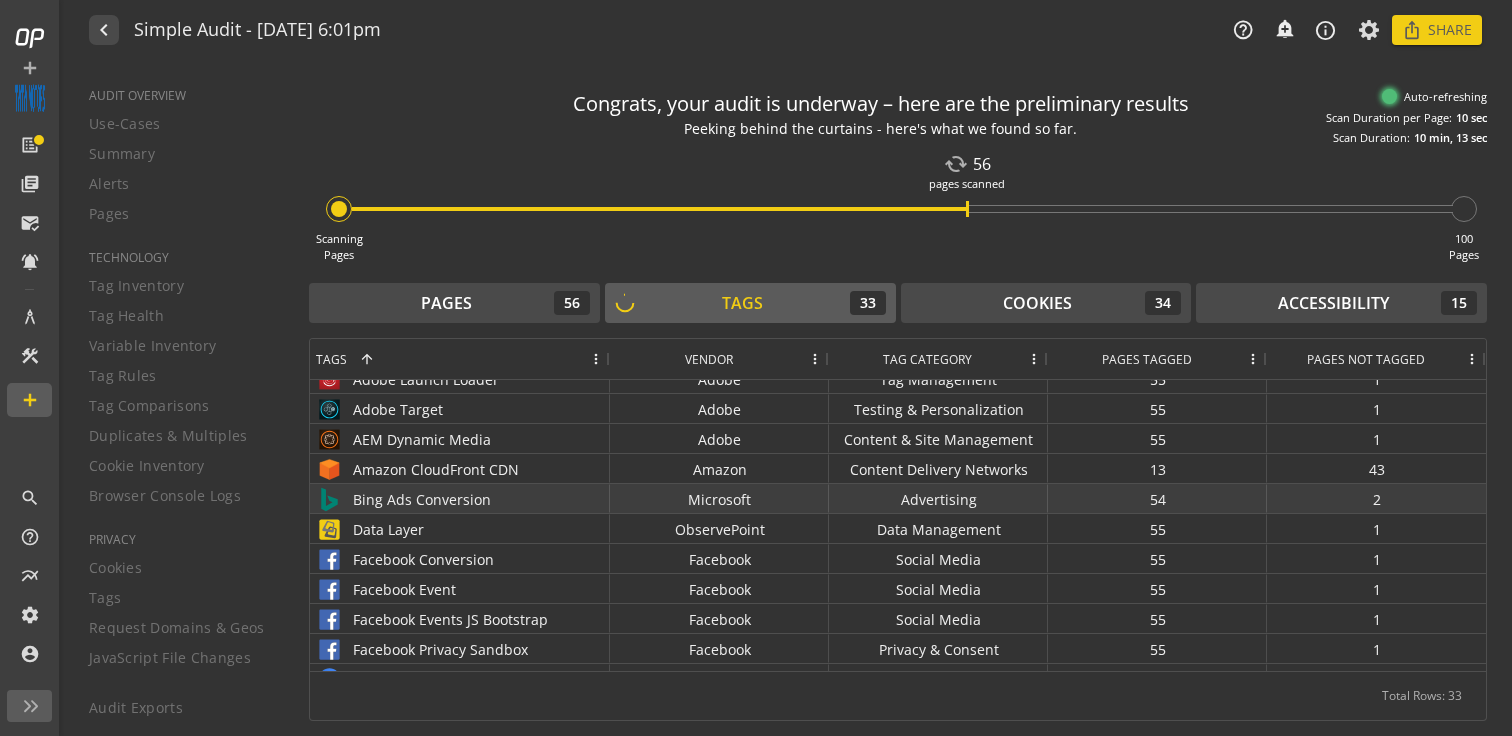 scroll, scrollTop: 121, scrollLeft: 0, axis: vertical 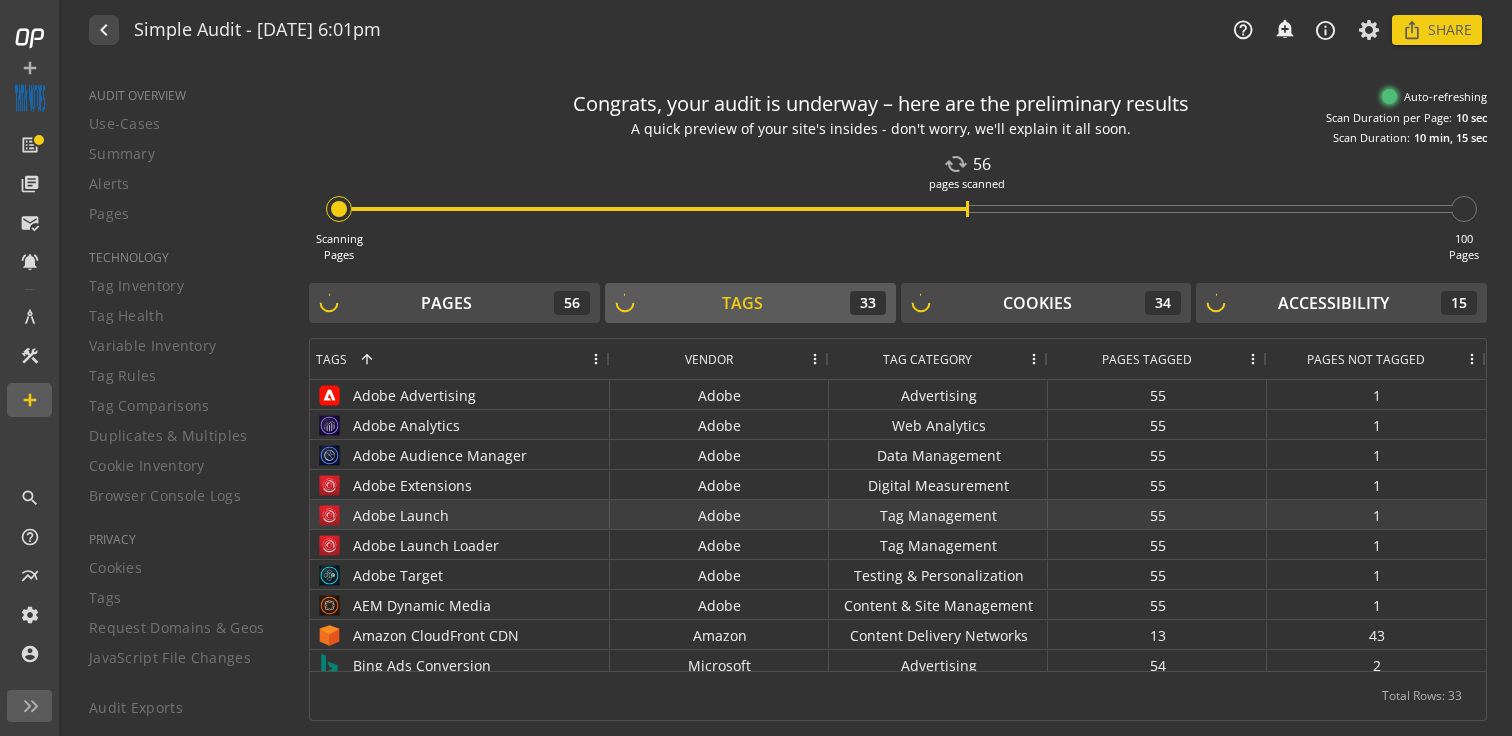 click on "Adobe Launch" 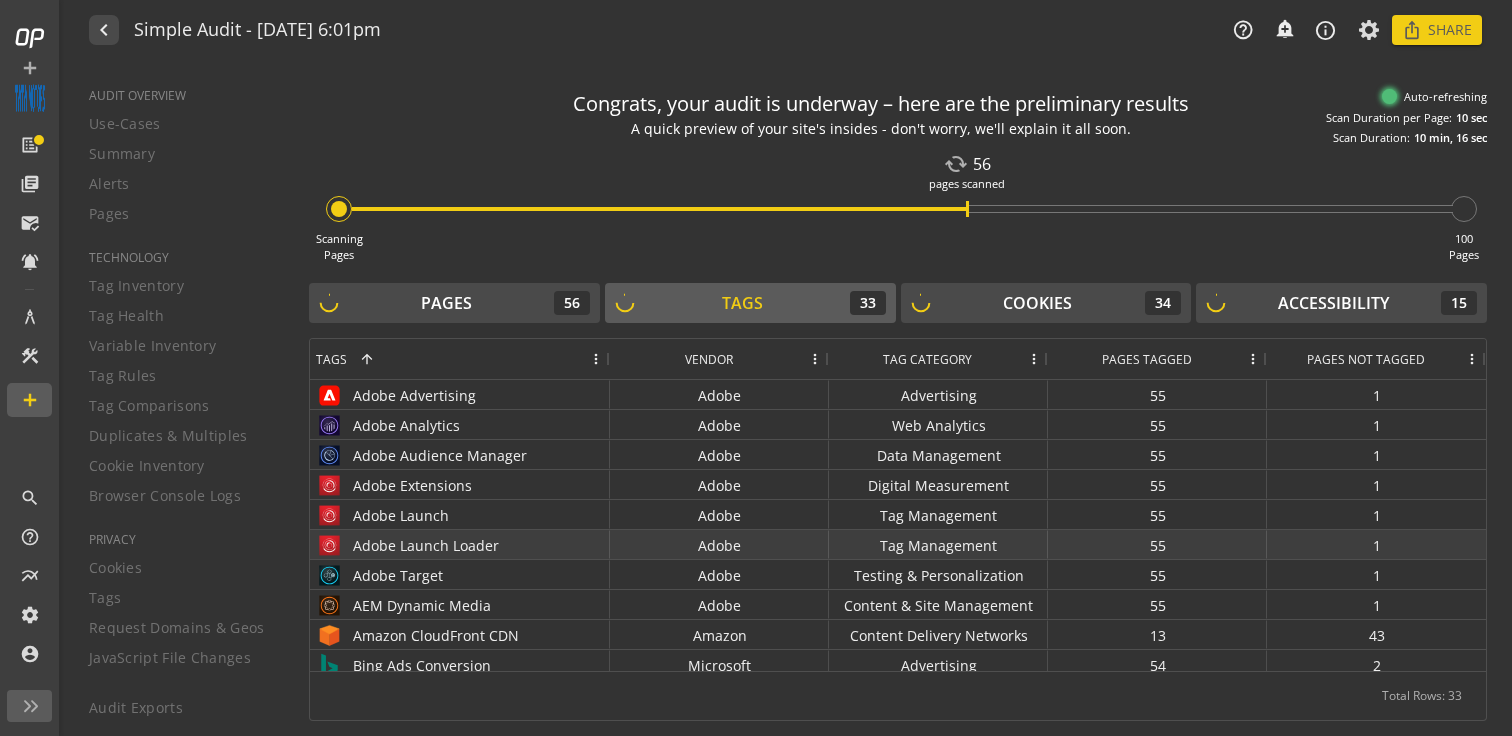 click on "Tag Management" 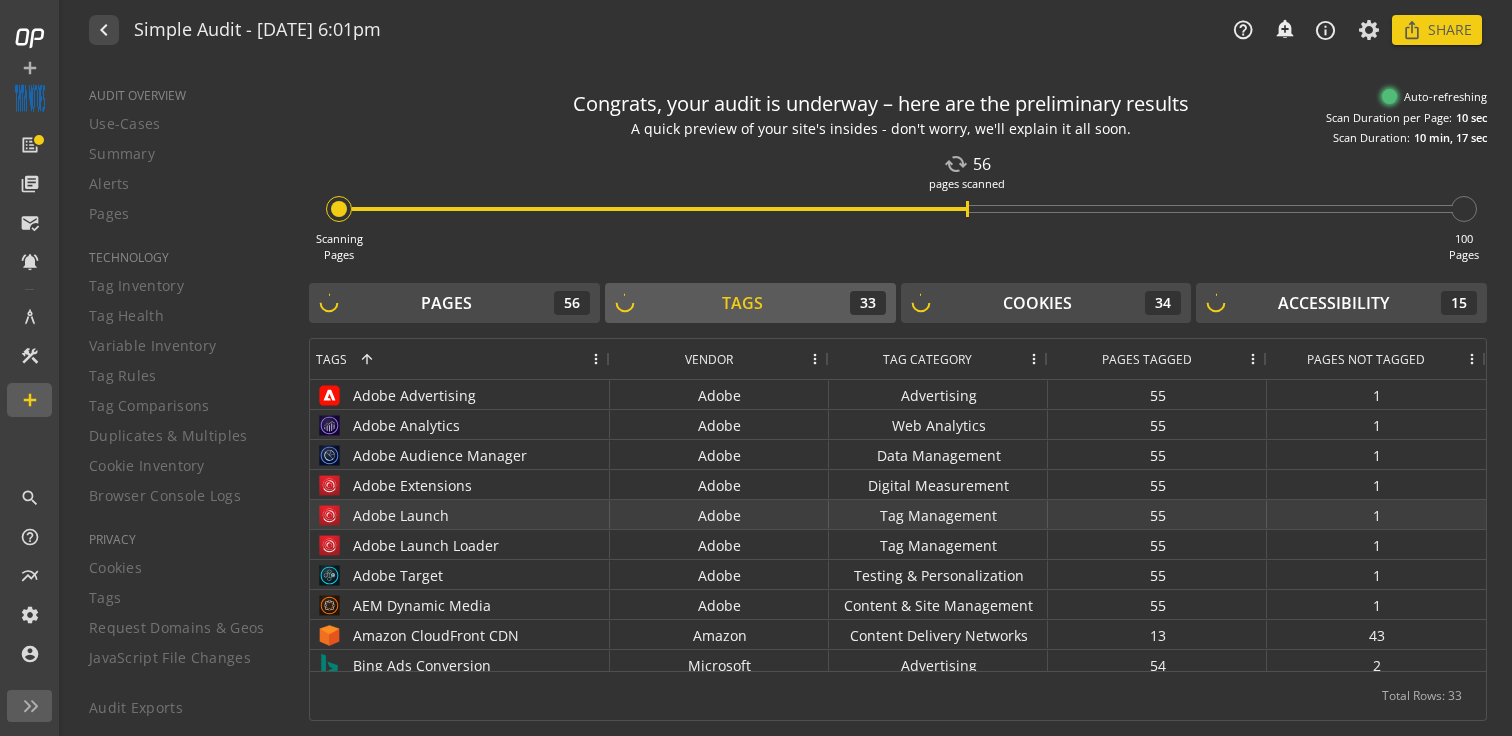 click on "55" 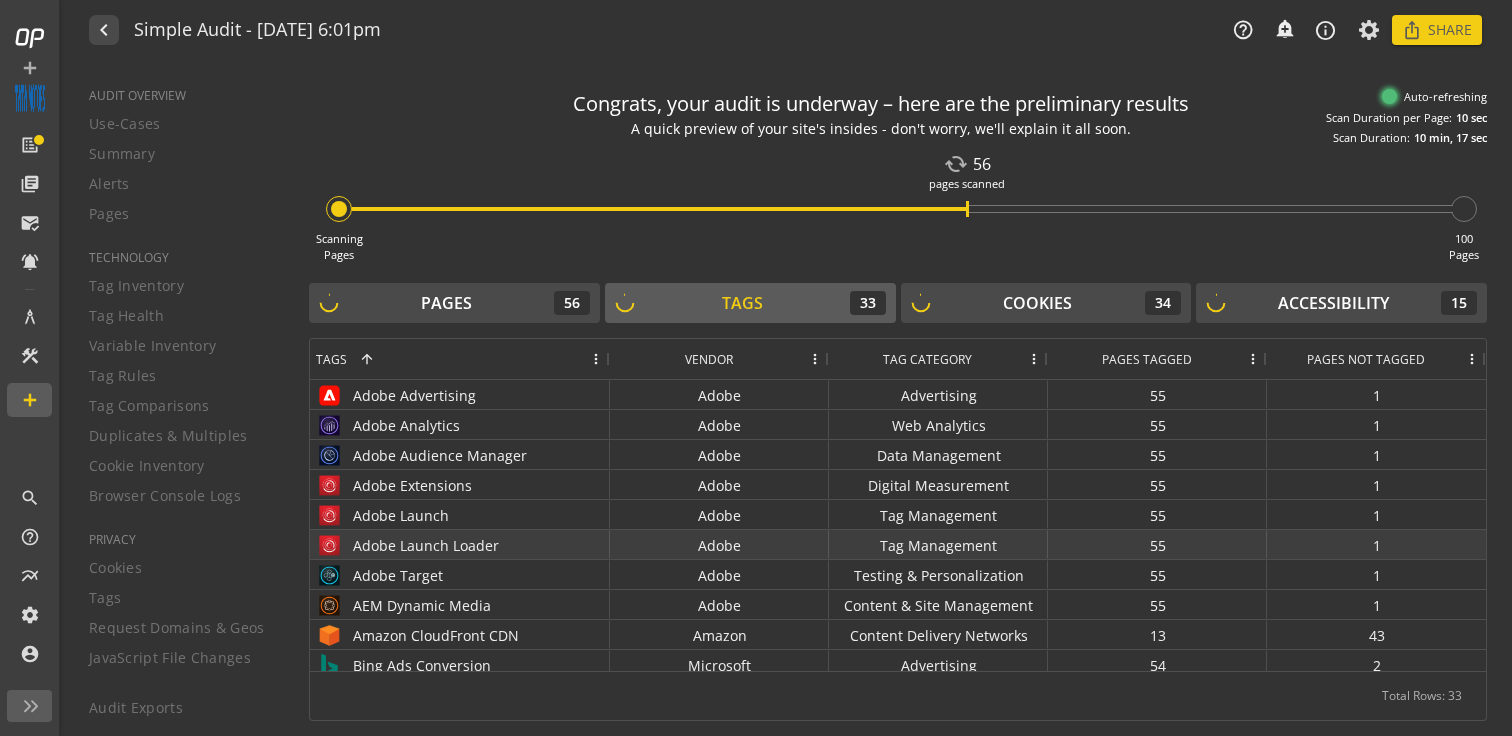 click on "55" 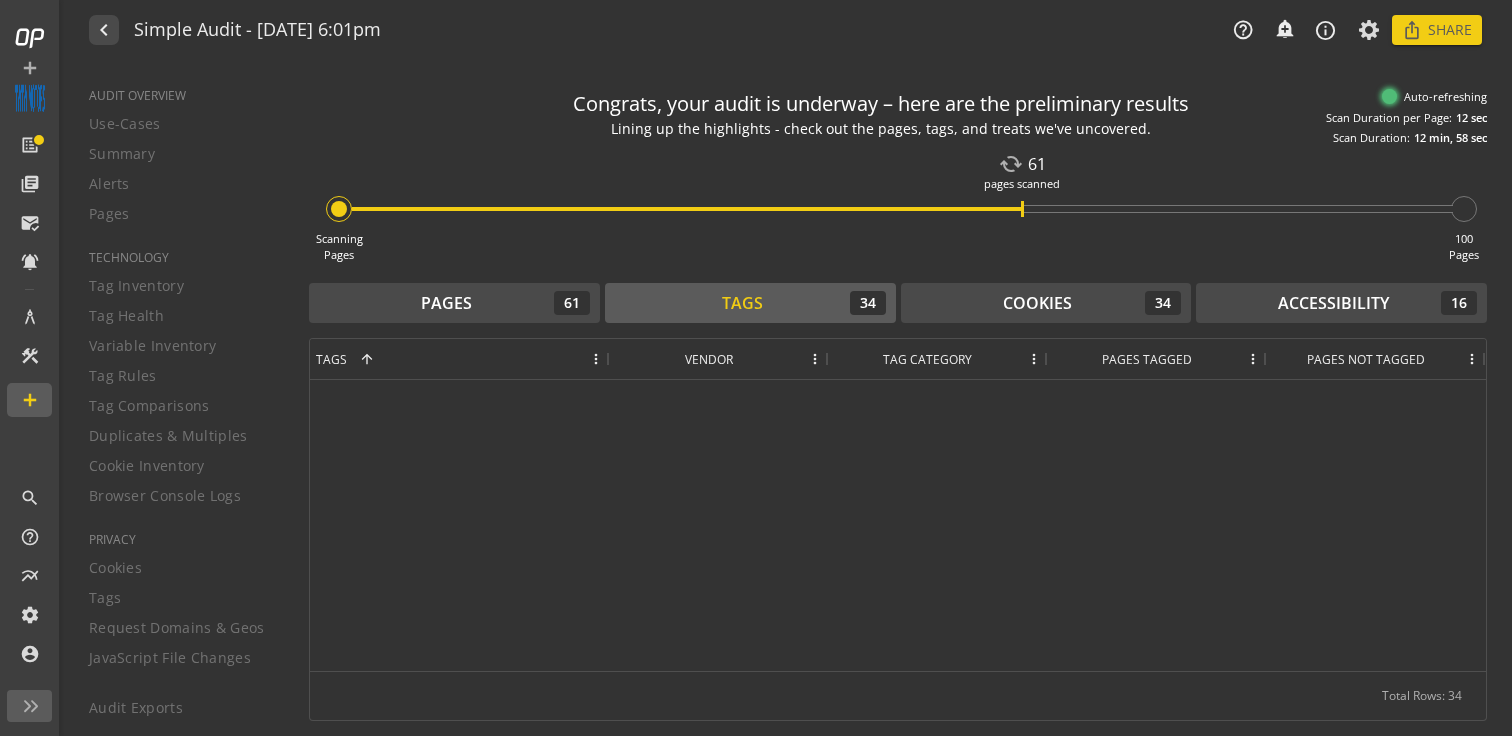 scroll, scrollTop: 0, scrollLeft: 0, axis: both 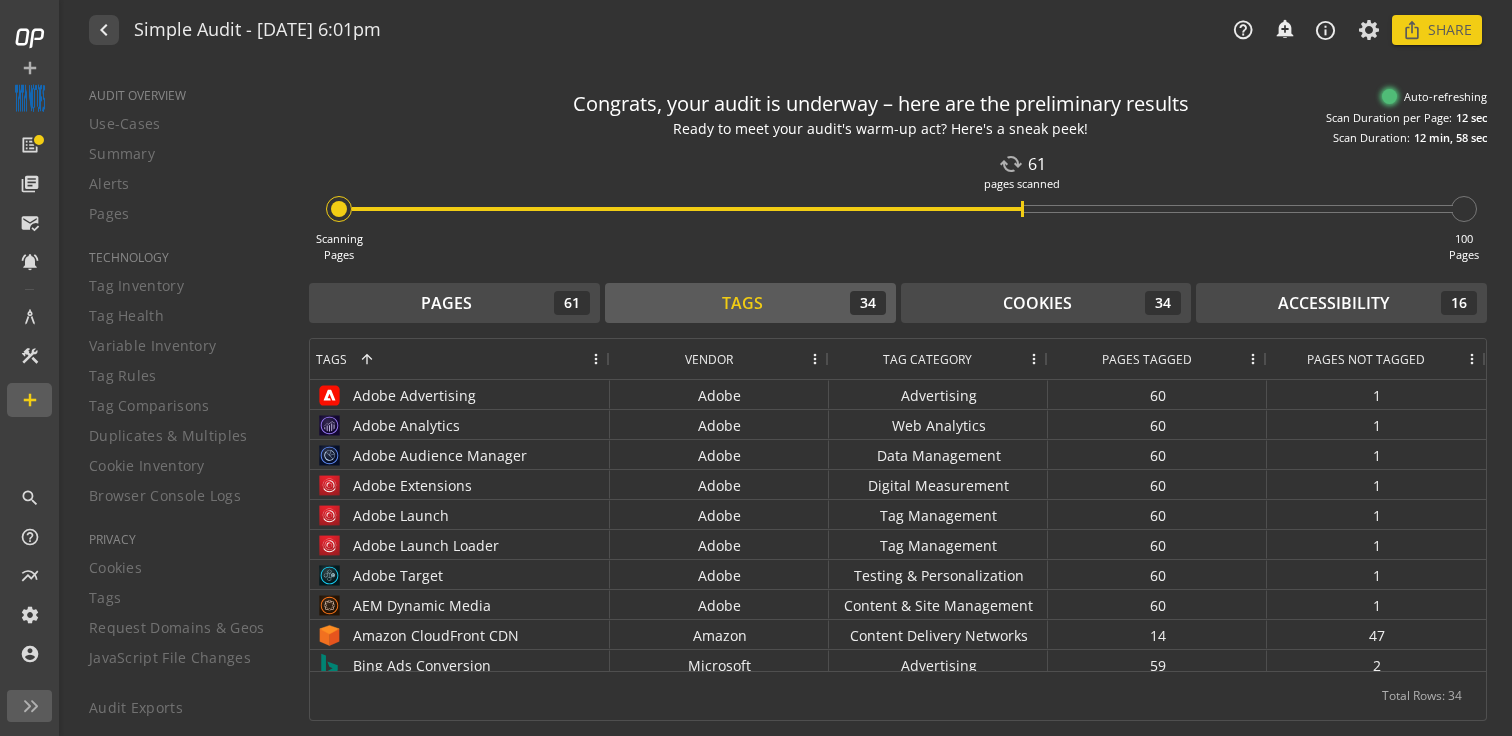 click on "Scanning   Pages cached  61  pages scanned 100   Pages" 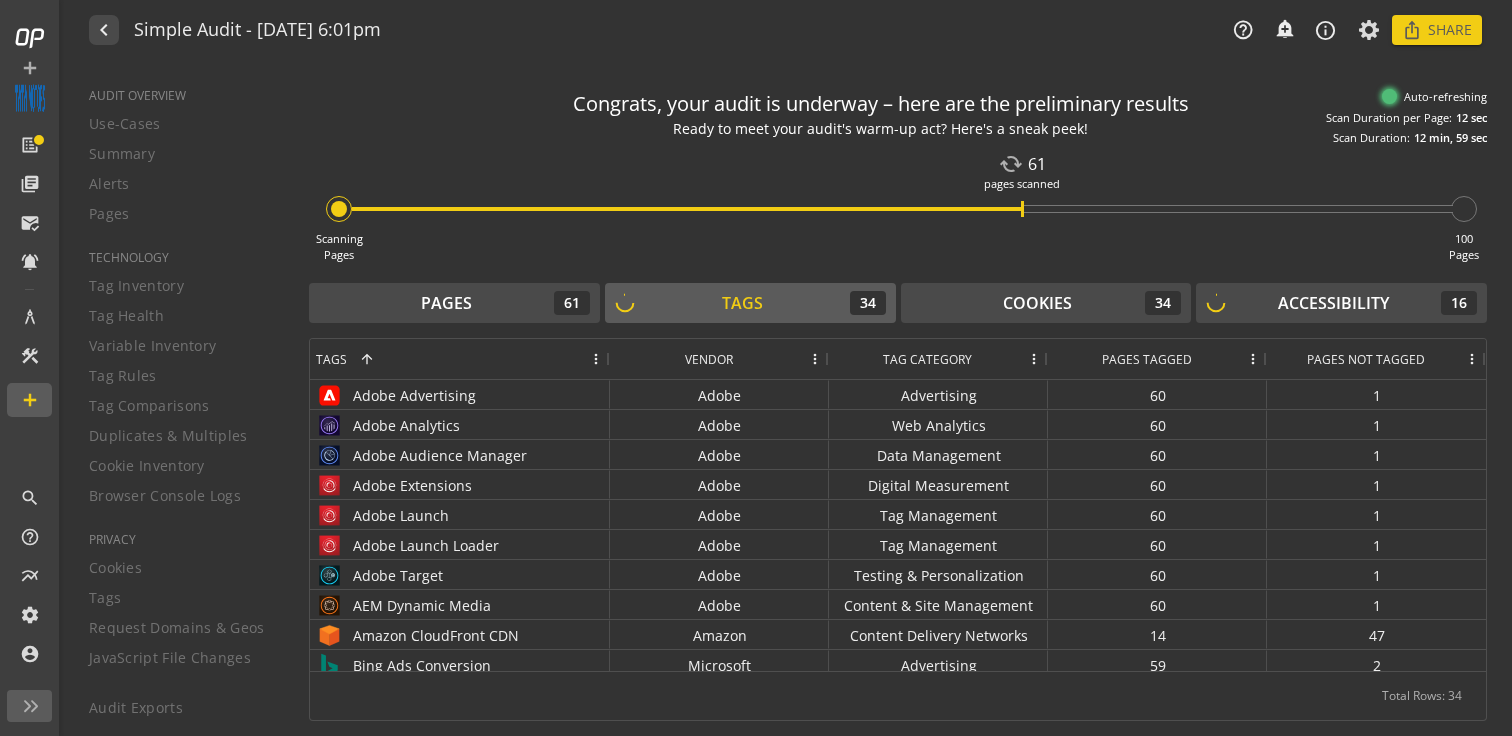 click 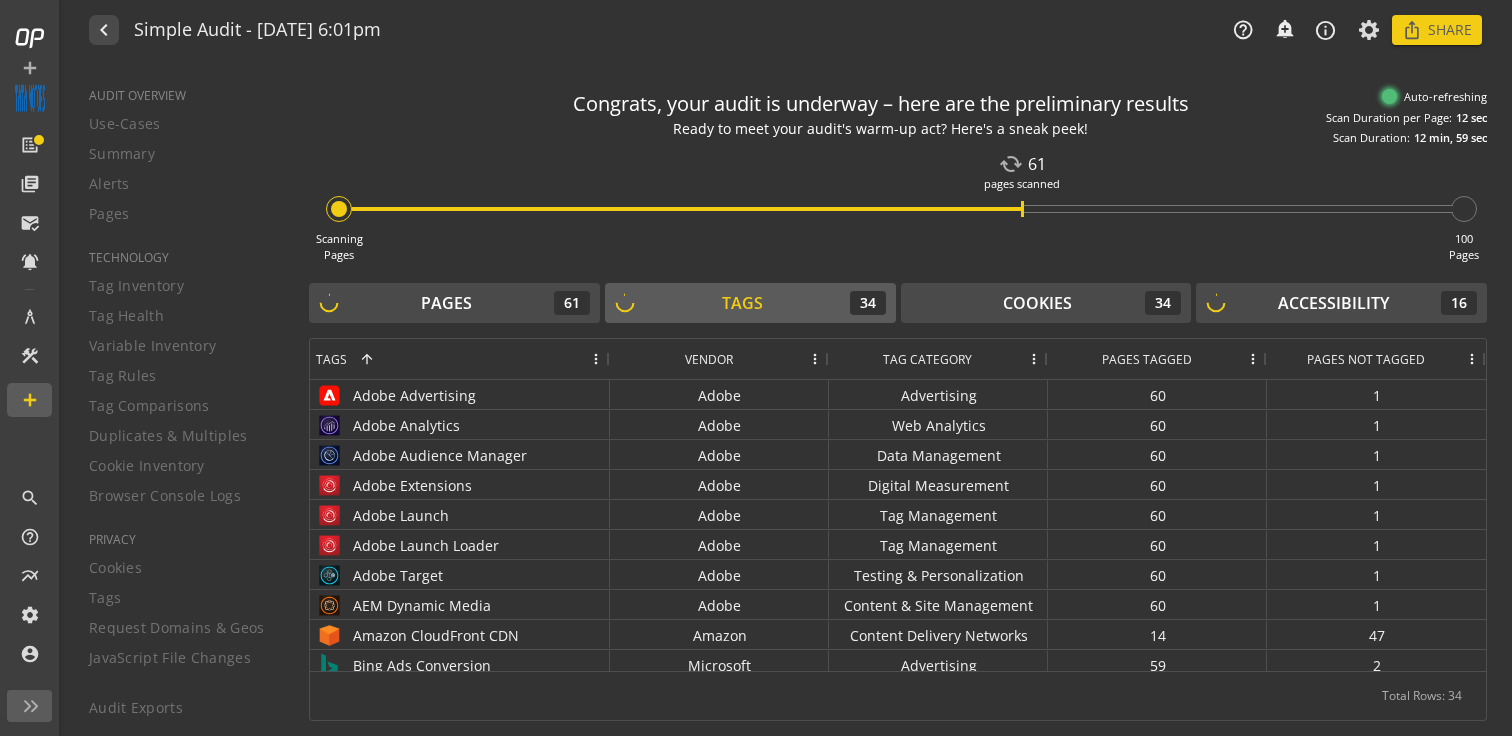 click 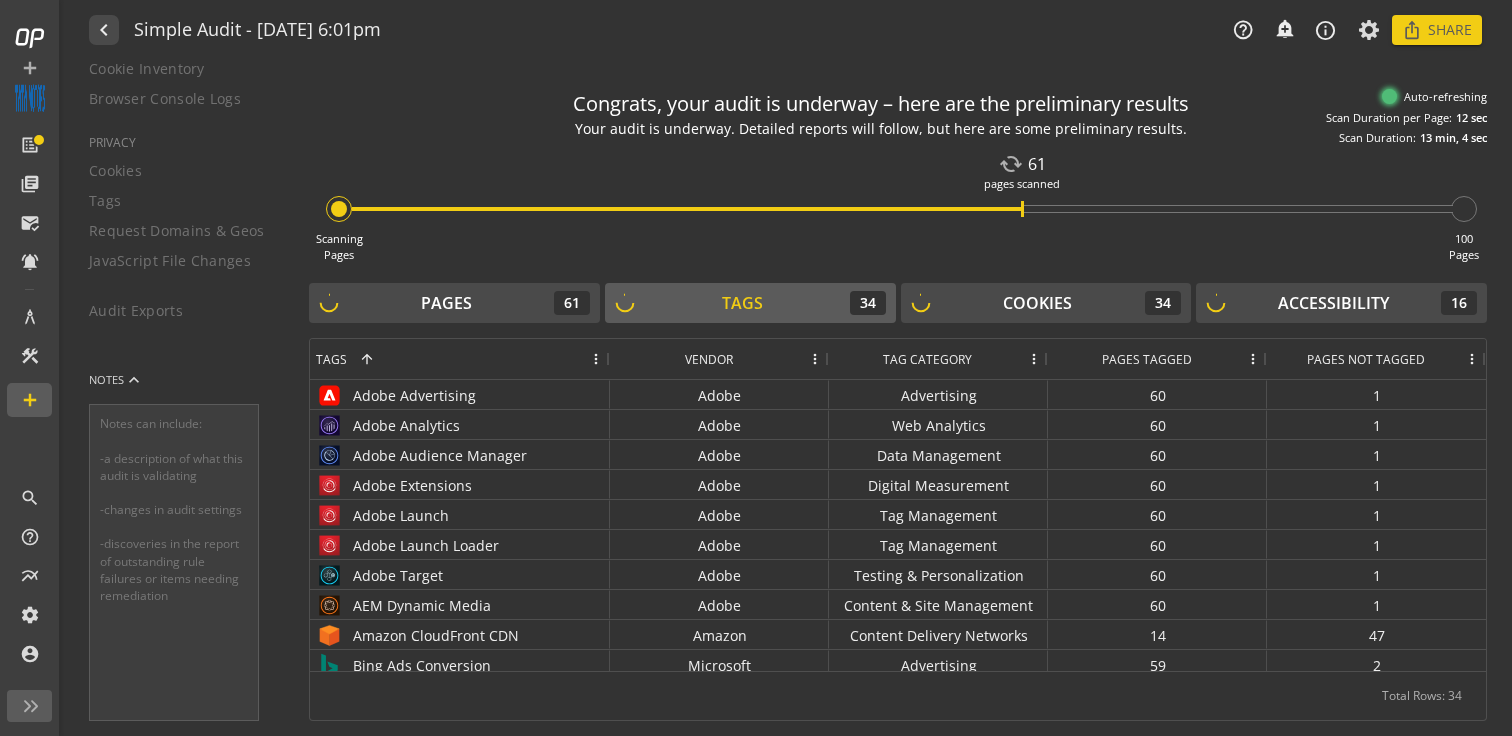 scroll, scrollTop: 0, scrollLeft: 0, axis: both 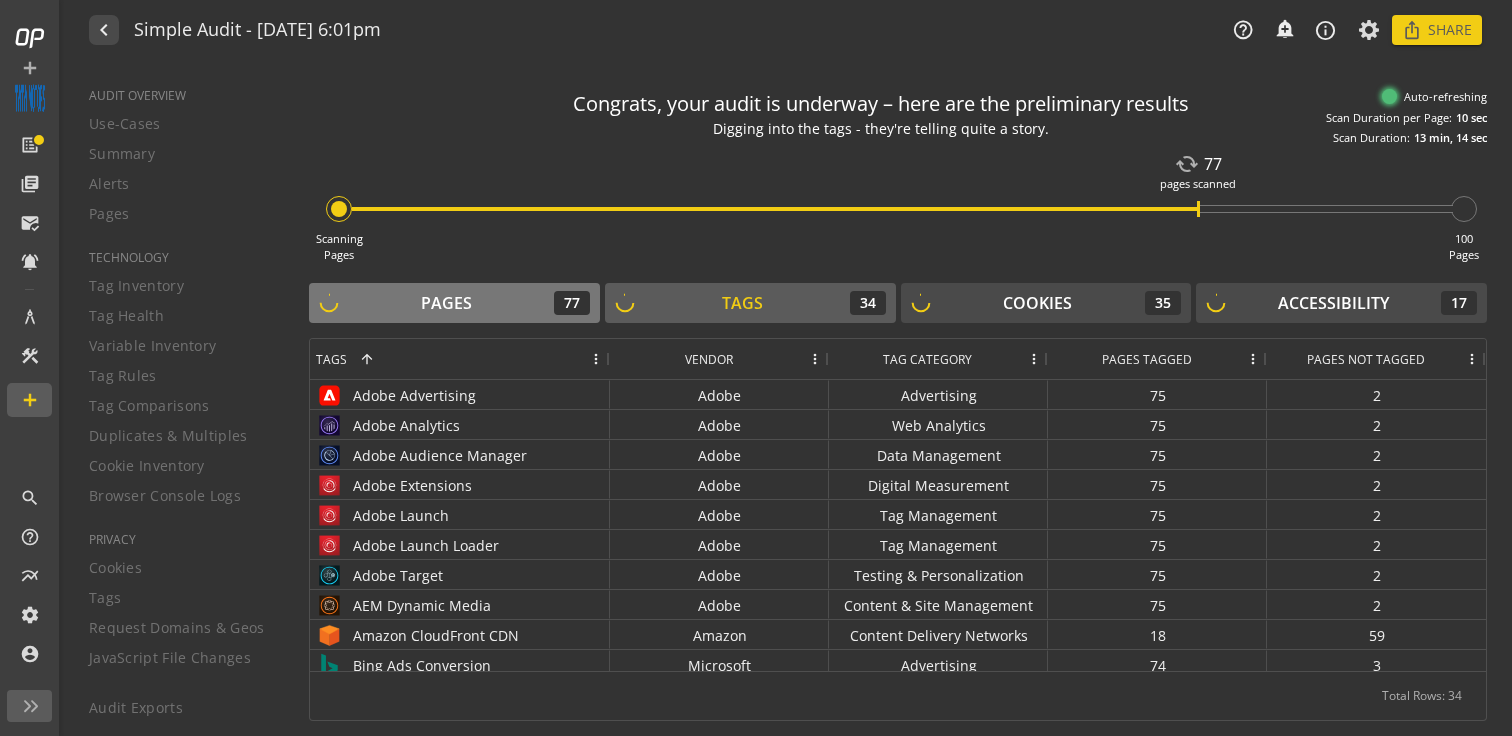 click on "Pages" 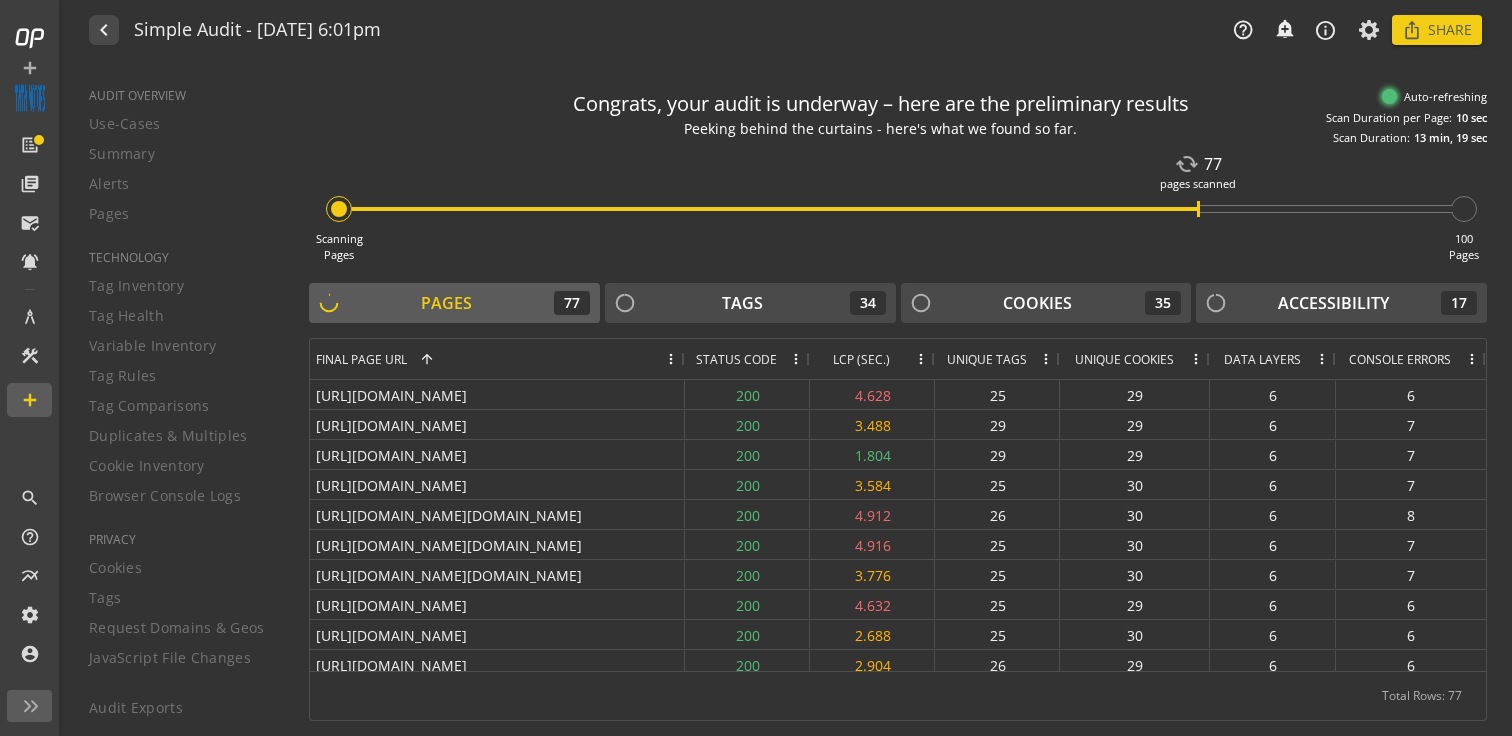 click on "LCP (SEC.)" 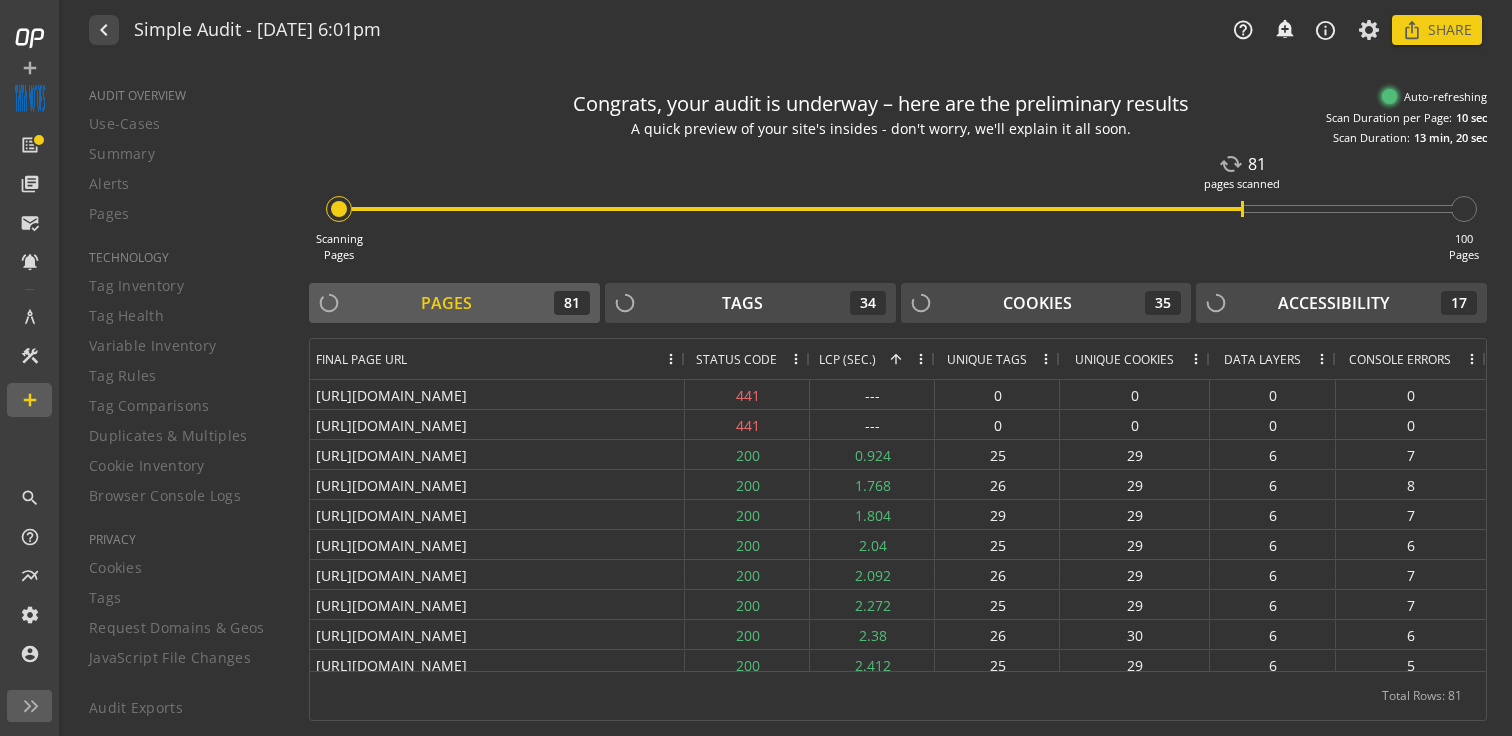 click on "LCP (SEC.)" 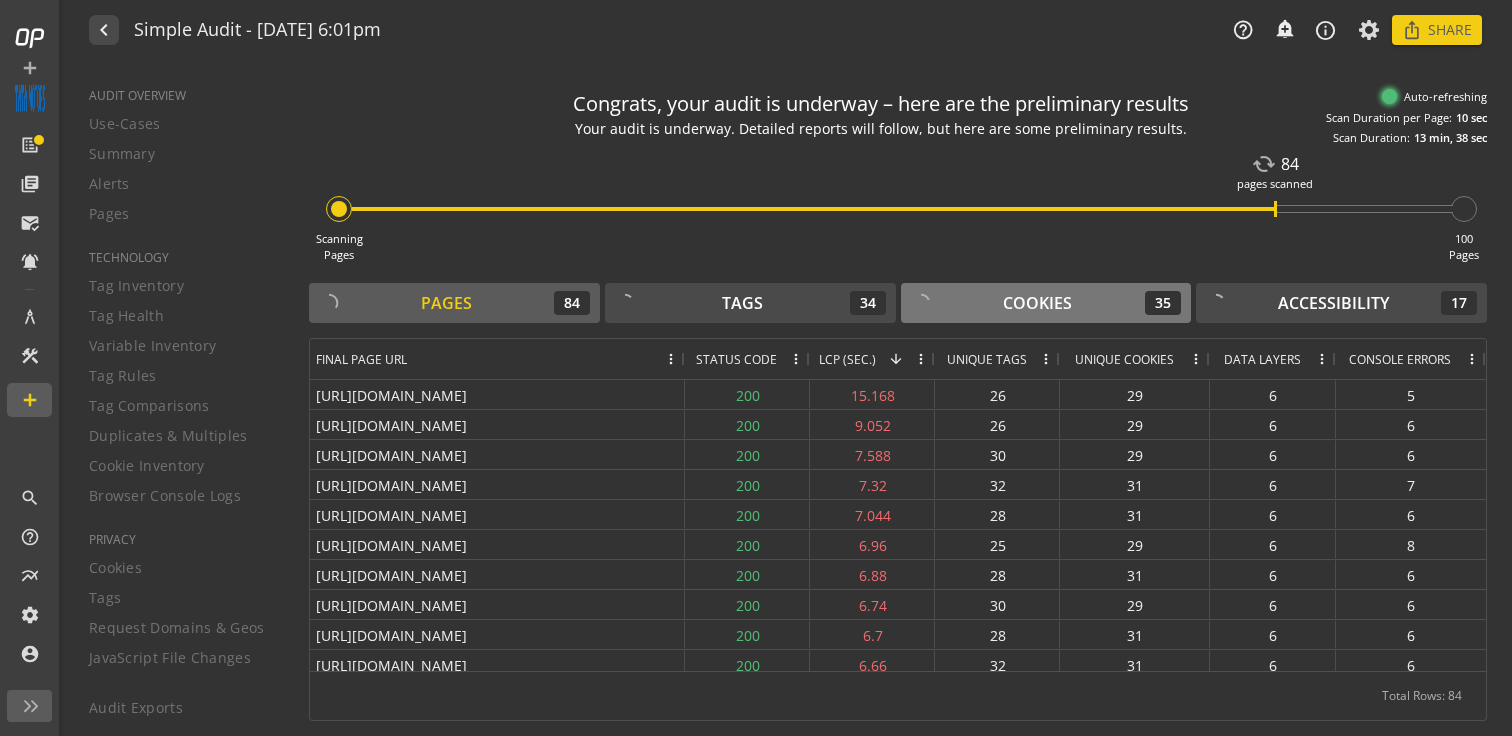 click on "Cookies  35" 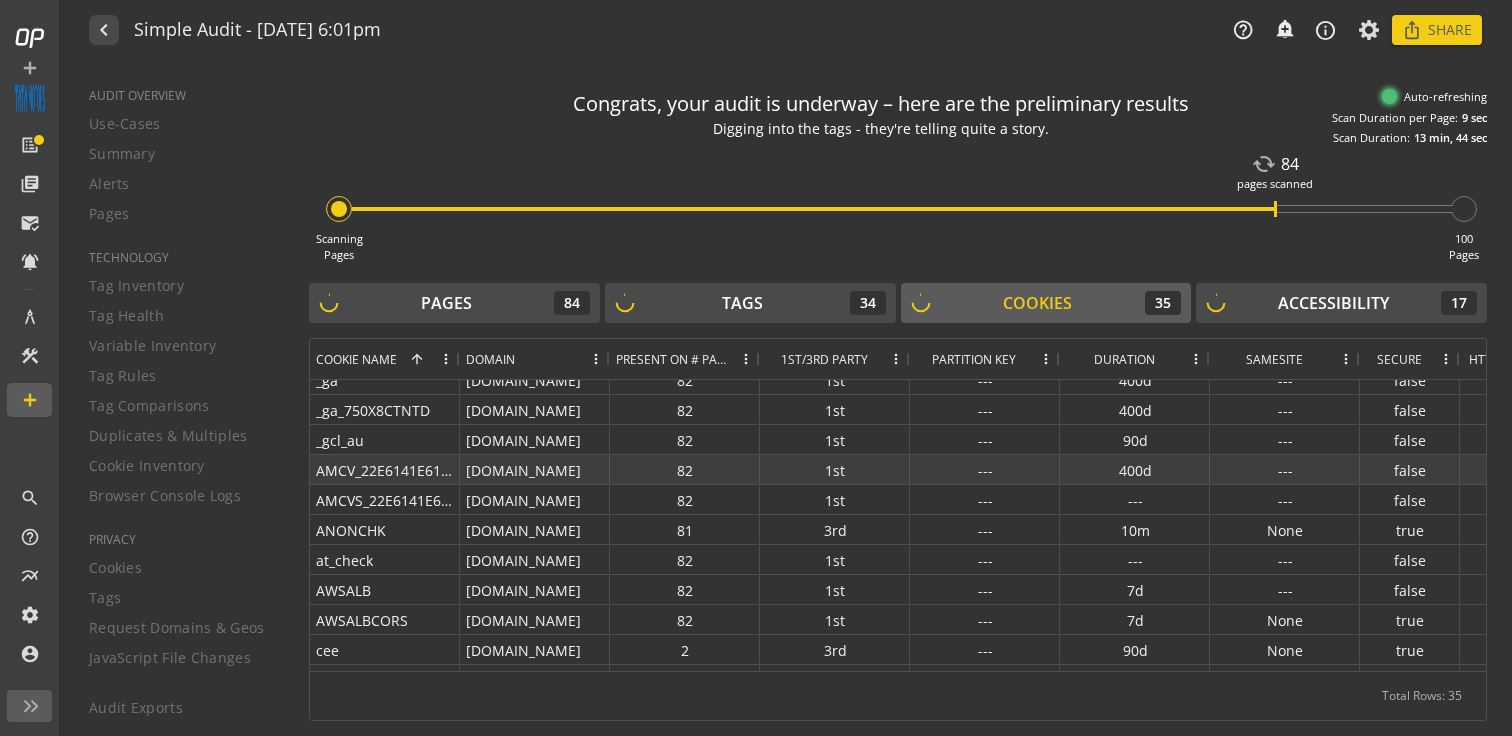 drag, startPoint x: 842, startPoint y: 497, endPoint x: 840, endPoint y: 475, distance: 22.090721 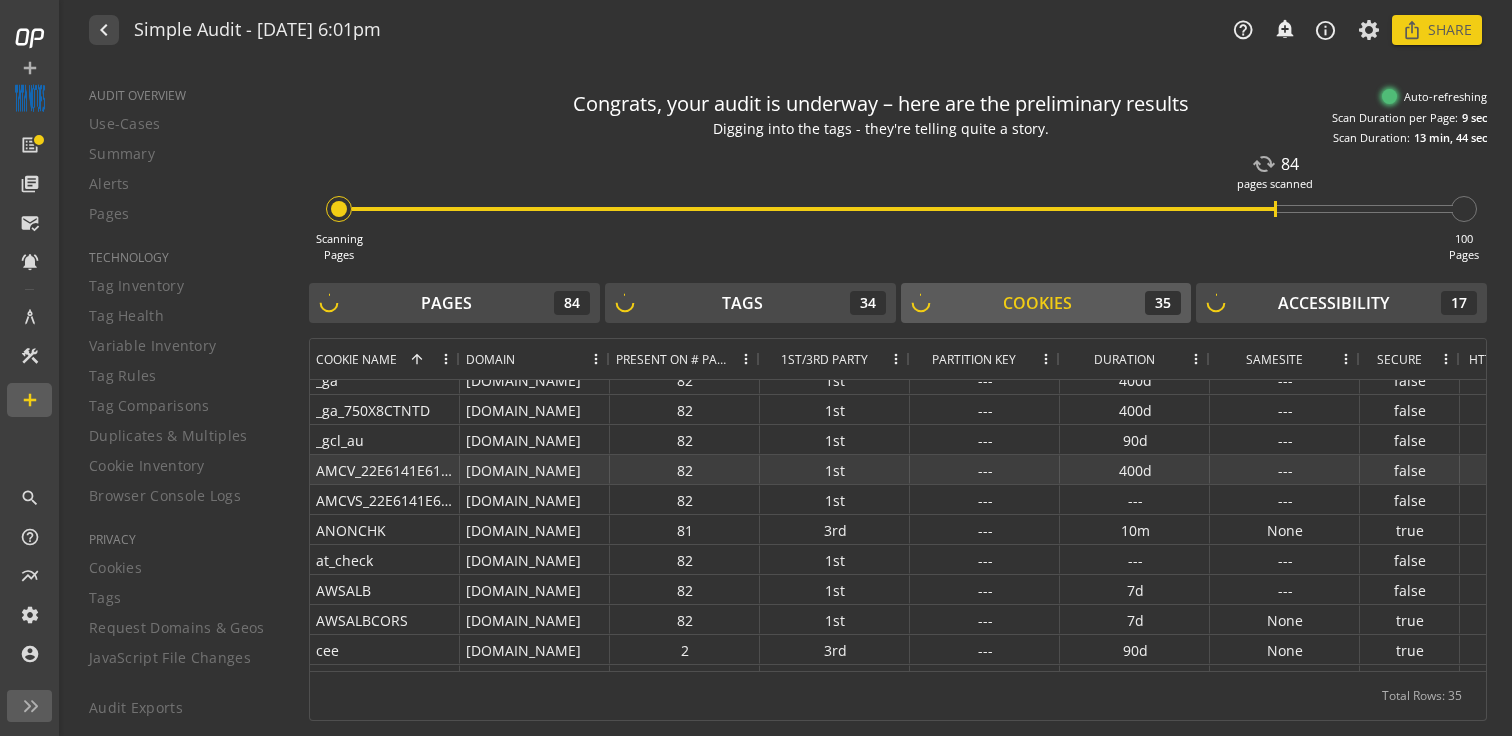 click on "__Secure-ROLLOUT_TOKEN [DOMAIN_NAME] 82 3rd [URL][DOMAIN_NAME] 180d None true true Page Load _clck [DOMAIN_NAME] 81 1st --- 365d --- false false Page Load _clsk [DOMAIN_NAME] 81 1st --- 1d --- false false Page Load _fbp [DOMAIN_NAME] 82 1st --- 90d Lax false false Page Load _ga [DOMAIN_NAME] 82 1st --- 400d --- false false Page Load _ga_750X8CTNTD [DOMAIN_NAME] 82 1st --- 400d --- false false Page Load _gcl_au [DOMAIN_NAME] 82 1st --- 90d --- false false Page Load AMCV_22E6141E6110D62E0A495EFD%40AdobeOrg [DOMAIN_NAME] 82 1st --- 400d --- false false Page Load AMCVS_22E6141E6110D62E0A495EFD%40AdobeOrg [DOMAIN_NAME] 82 1st --- --- --- false false Page Load ANONCHK [DOMAIN_NAME] 81 3rd --- 10m None true false Page Load at_check [DOMAIN_NAME] 82 1st --- --- --- false false Page Load AWSALB [DOMAIN_NAME] 82 1st --- 7d --- false false Page Load AWSALBCORS [DOMAIN_NAME] 82 1st --- 7d None true false Page Load cee [DOMAIN_NAME] 2 3rd --- 90d None true true Page Load CLID 1" 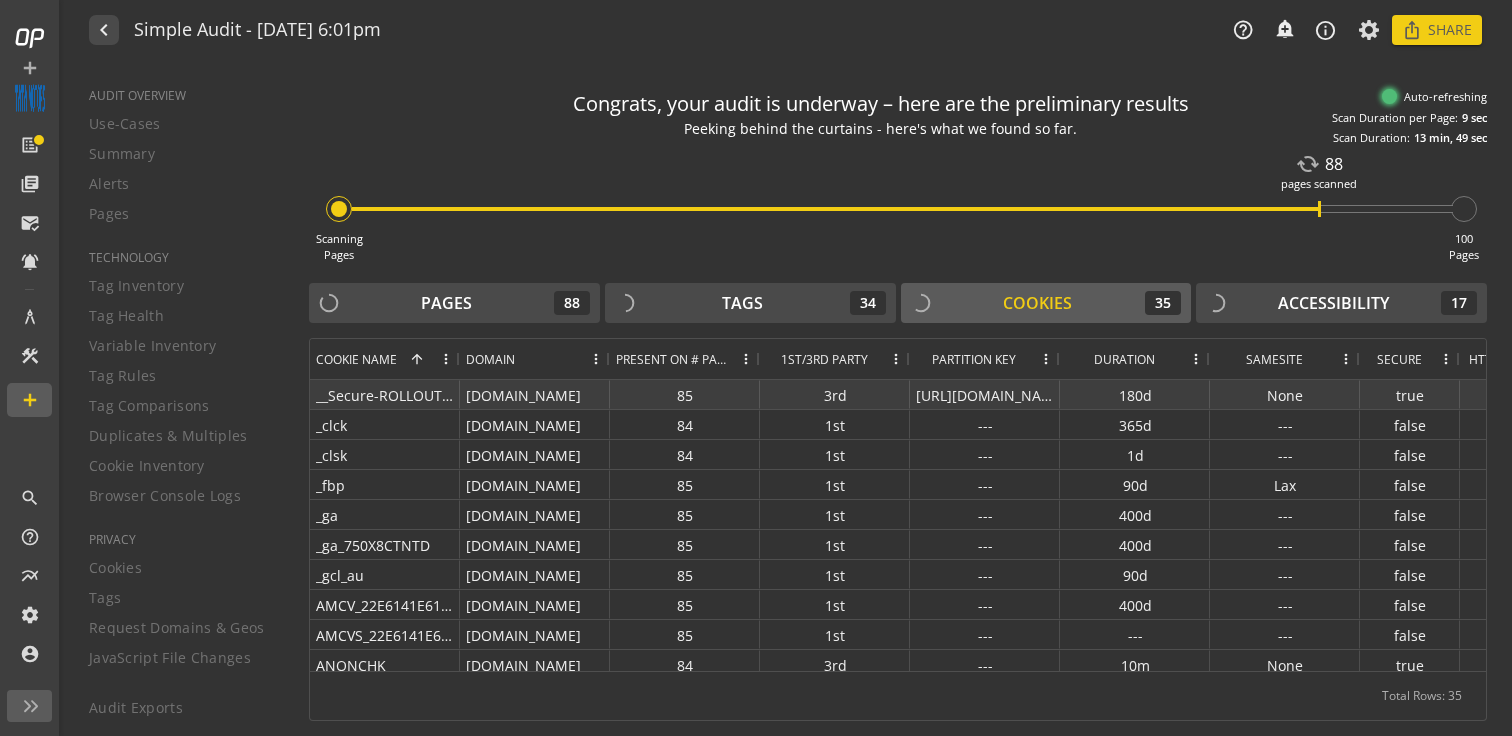 click on "1st/3rd Party" 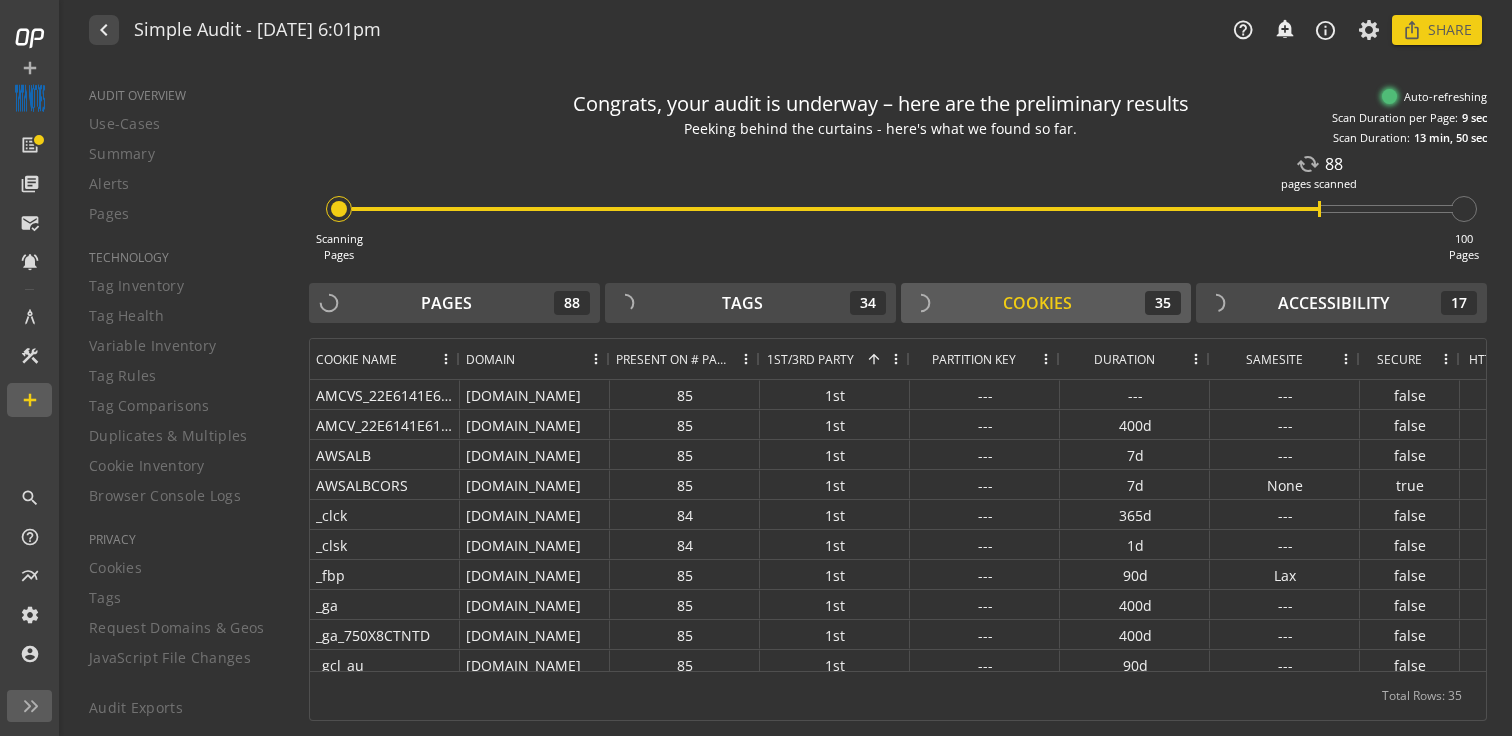 click on "1st/3rd Party" 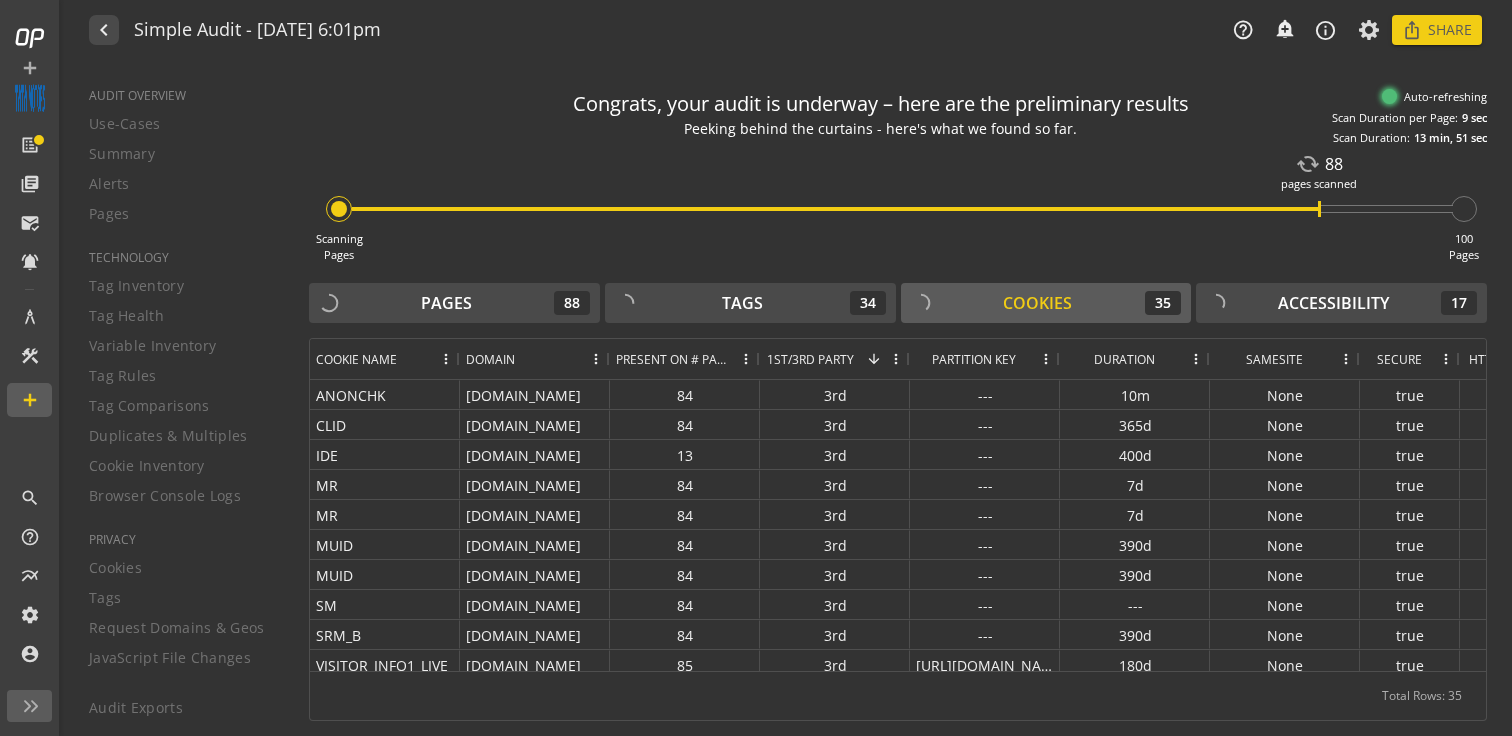 click on "1st/3rd Party" 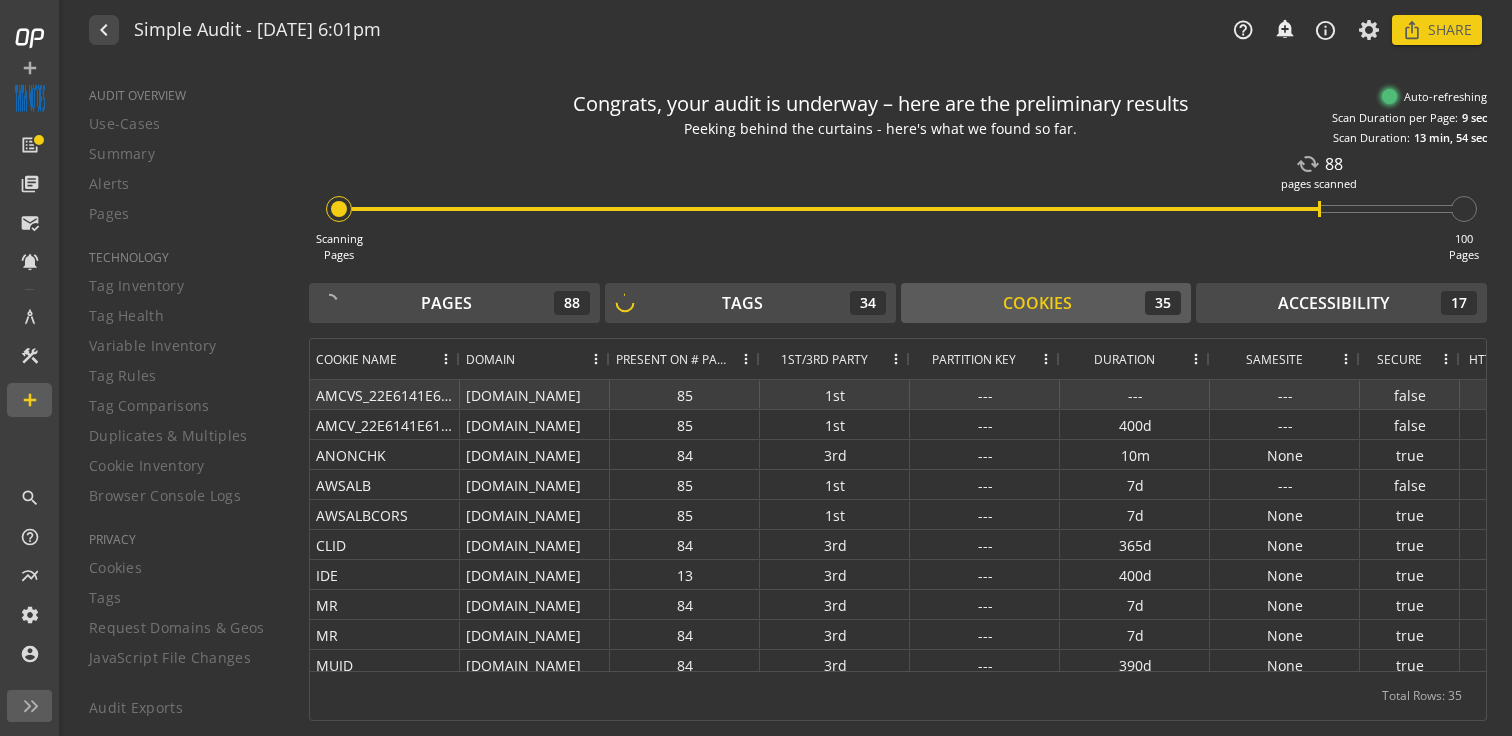click on "AMCVS_22E6141E6110D62E0A495EFD%40AdobeOrg" 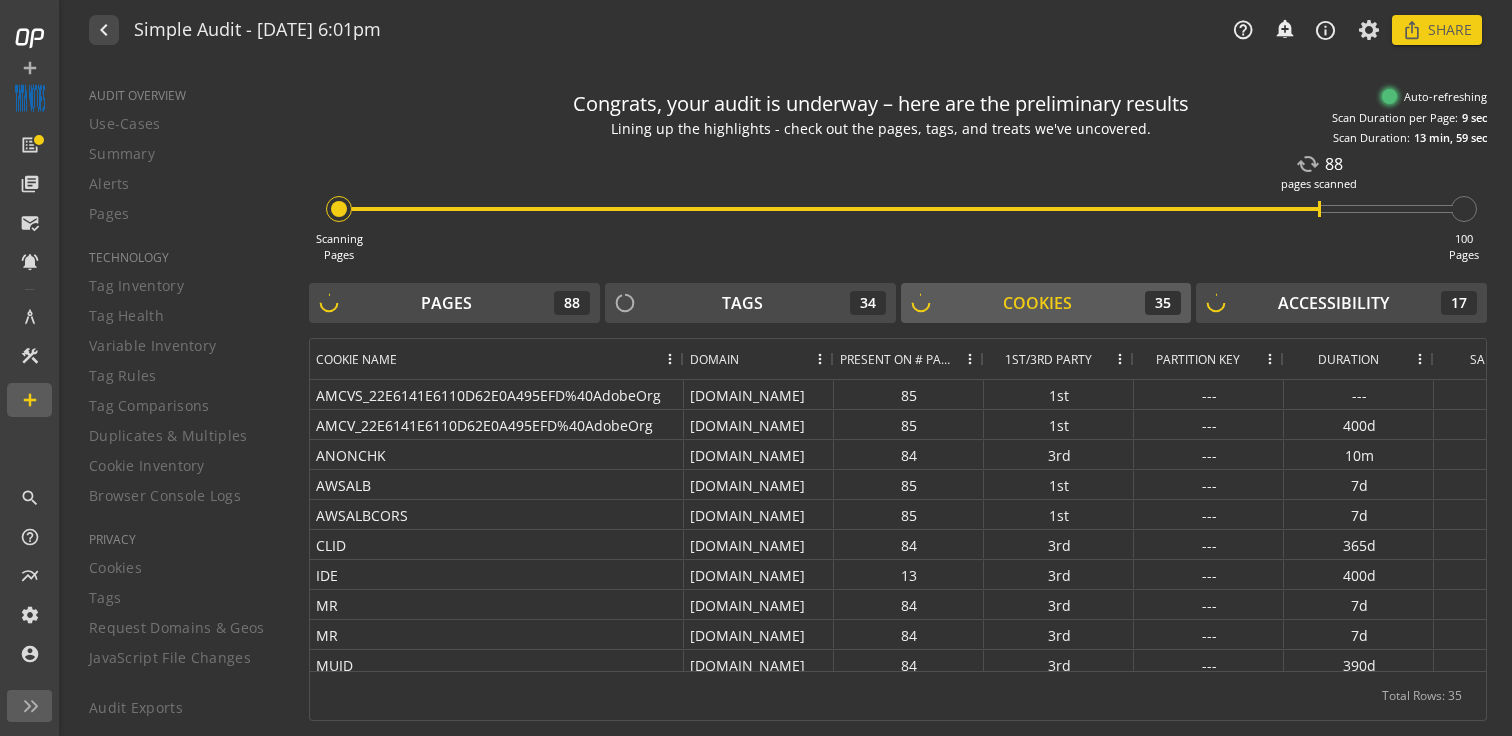 drag, startPoint x: 459, startPoint y: 365, endPoint x: 683, endPoint y: 378, distance: 224.37692 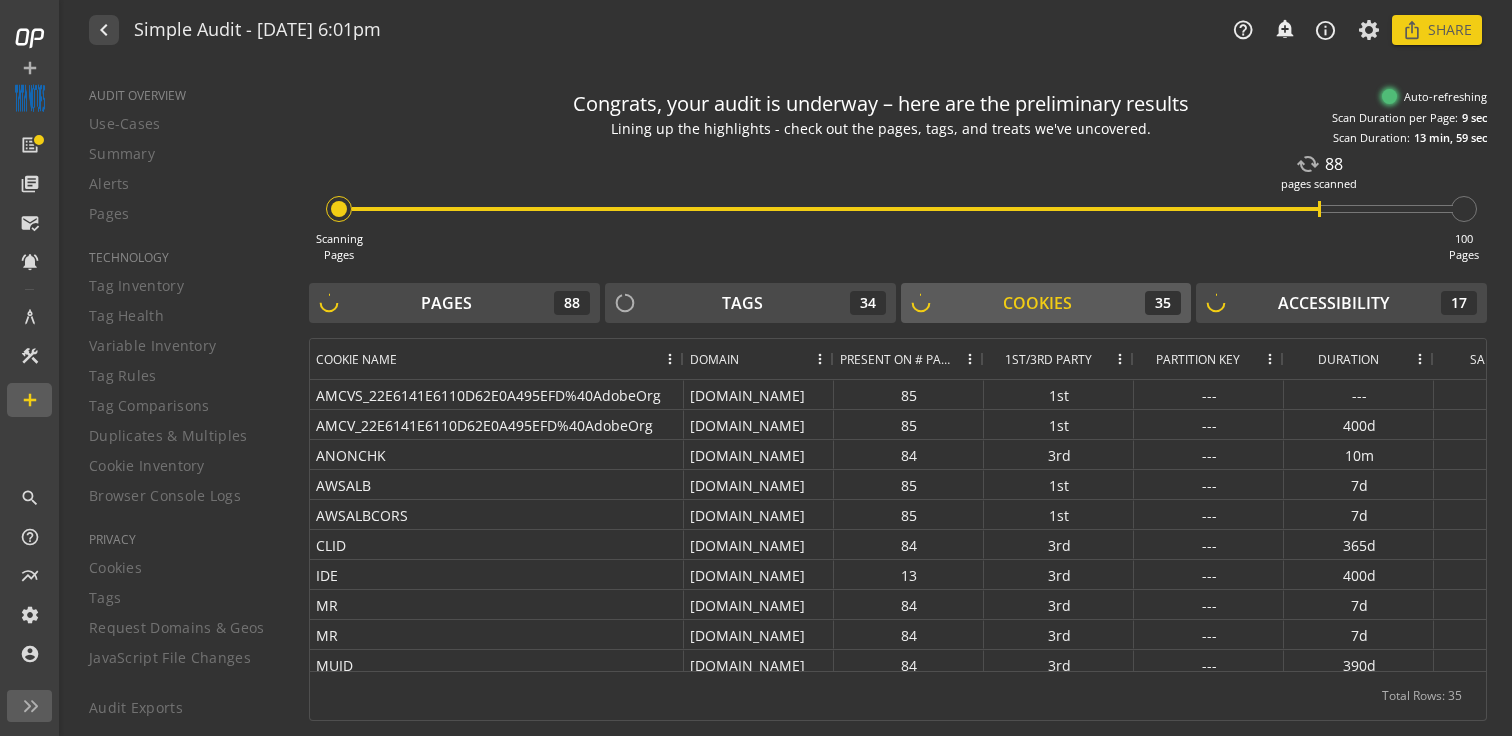 click 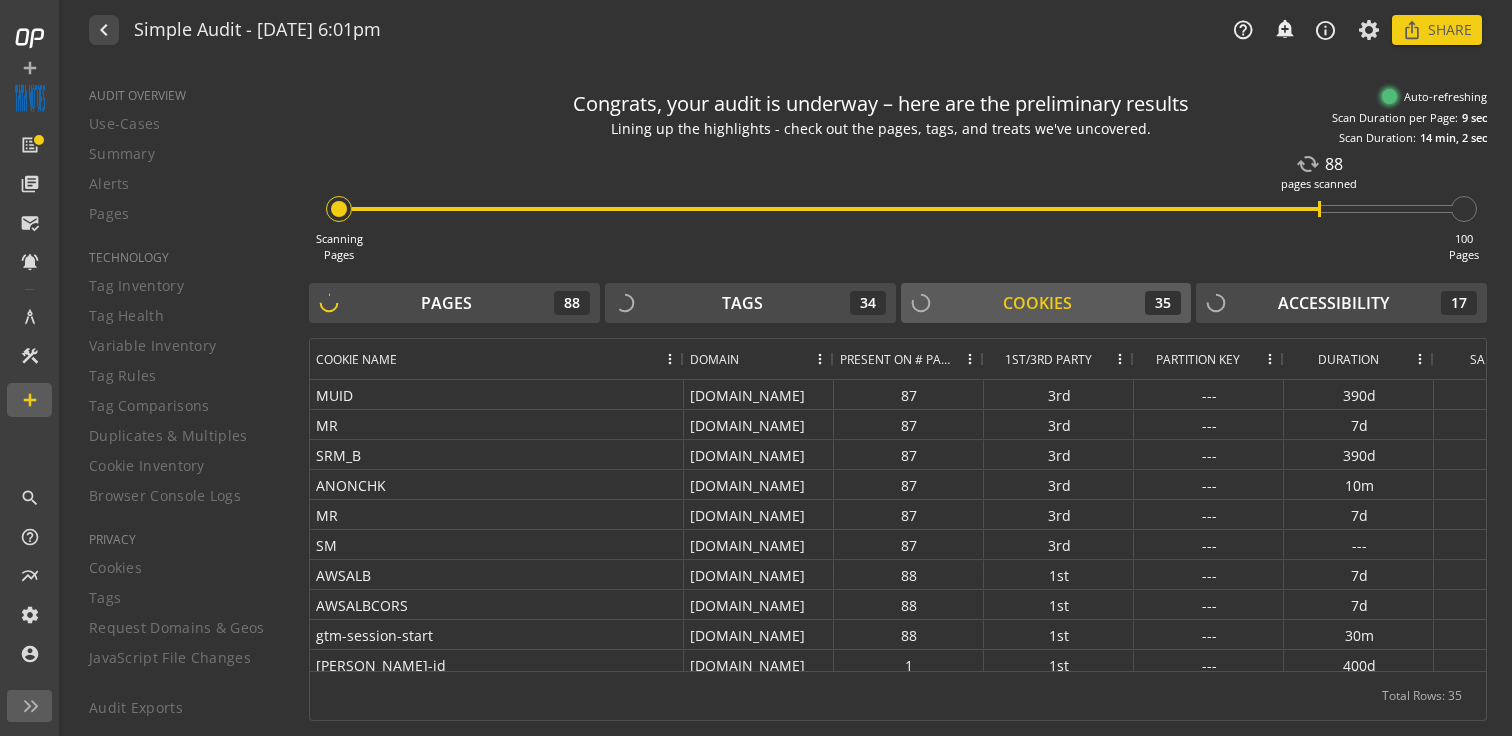 click on "1st/3rd Party" 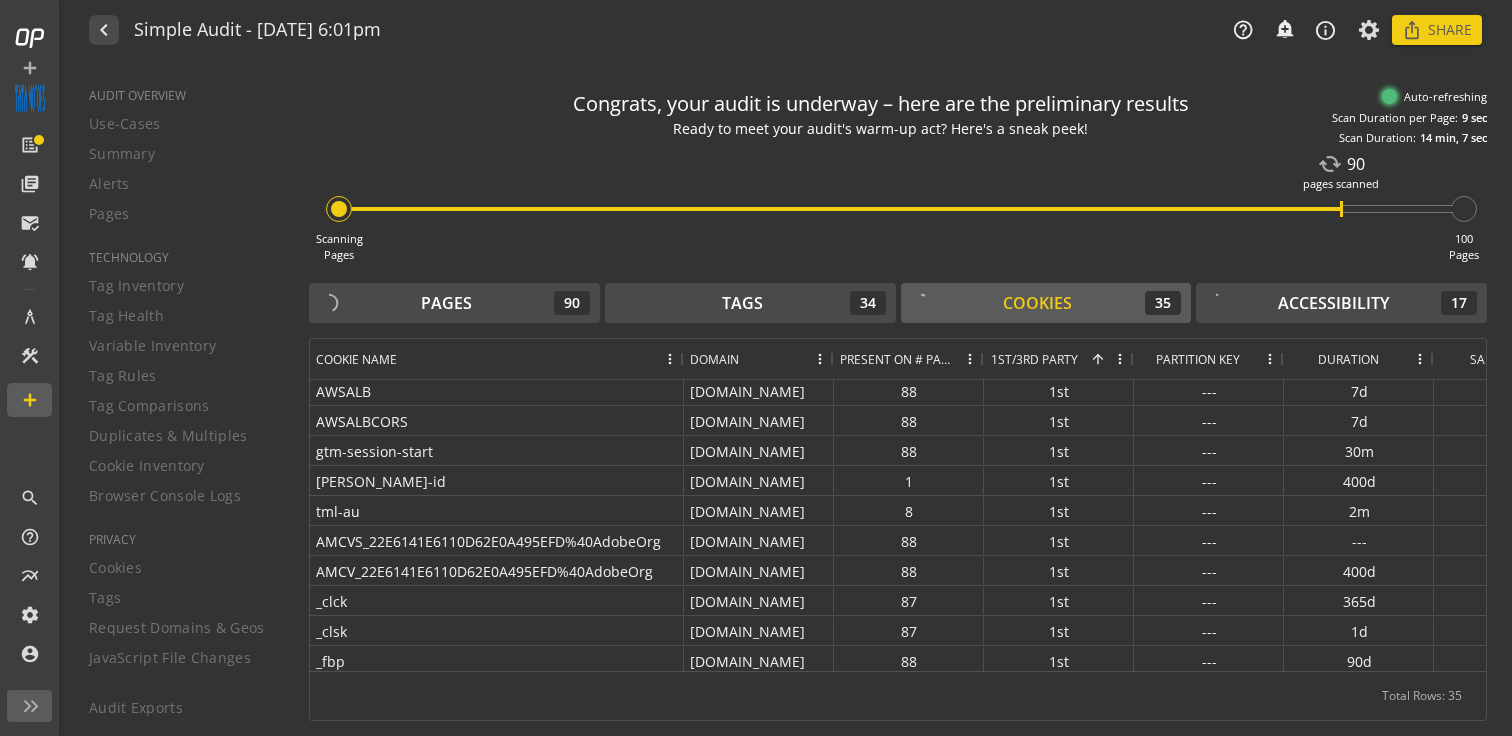 click on "1st/3rd Party" 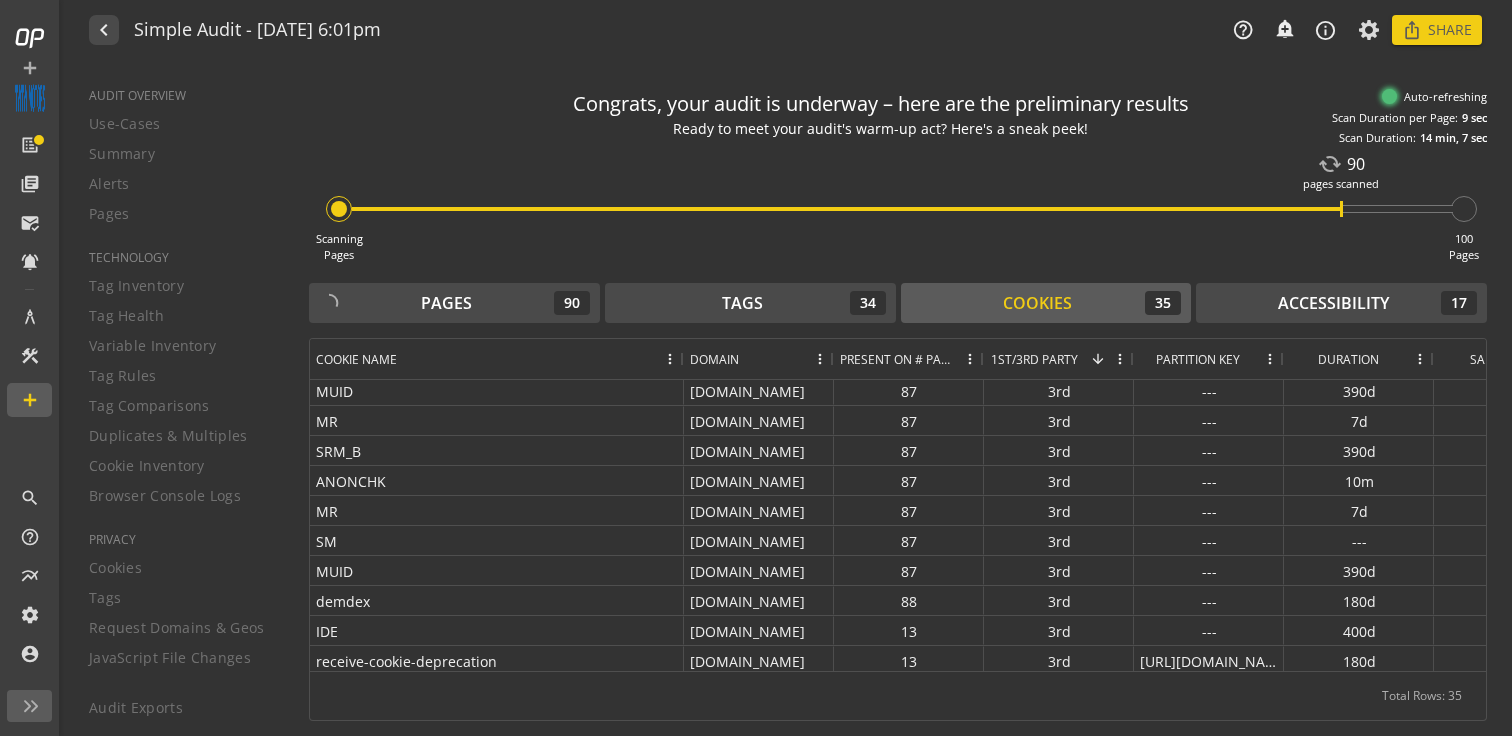 click on "1st/3rd Party
1" 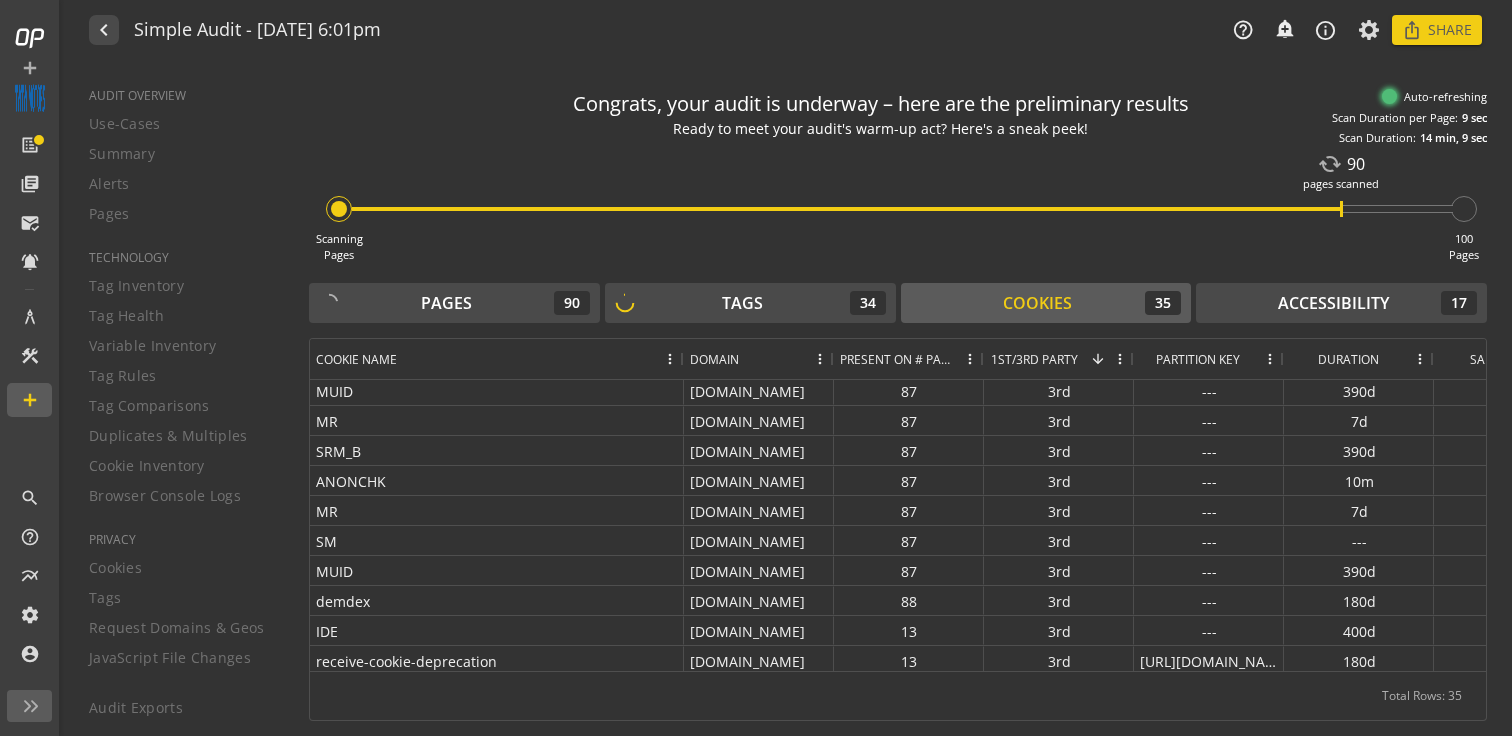 click on "Partition Key" 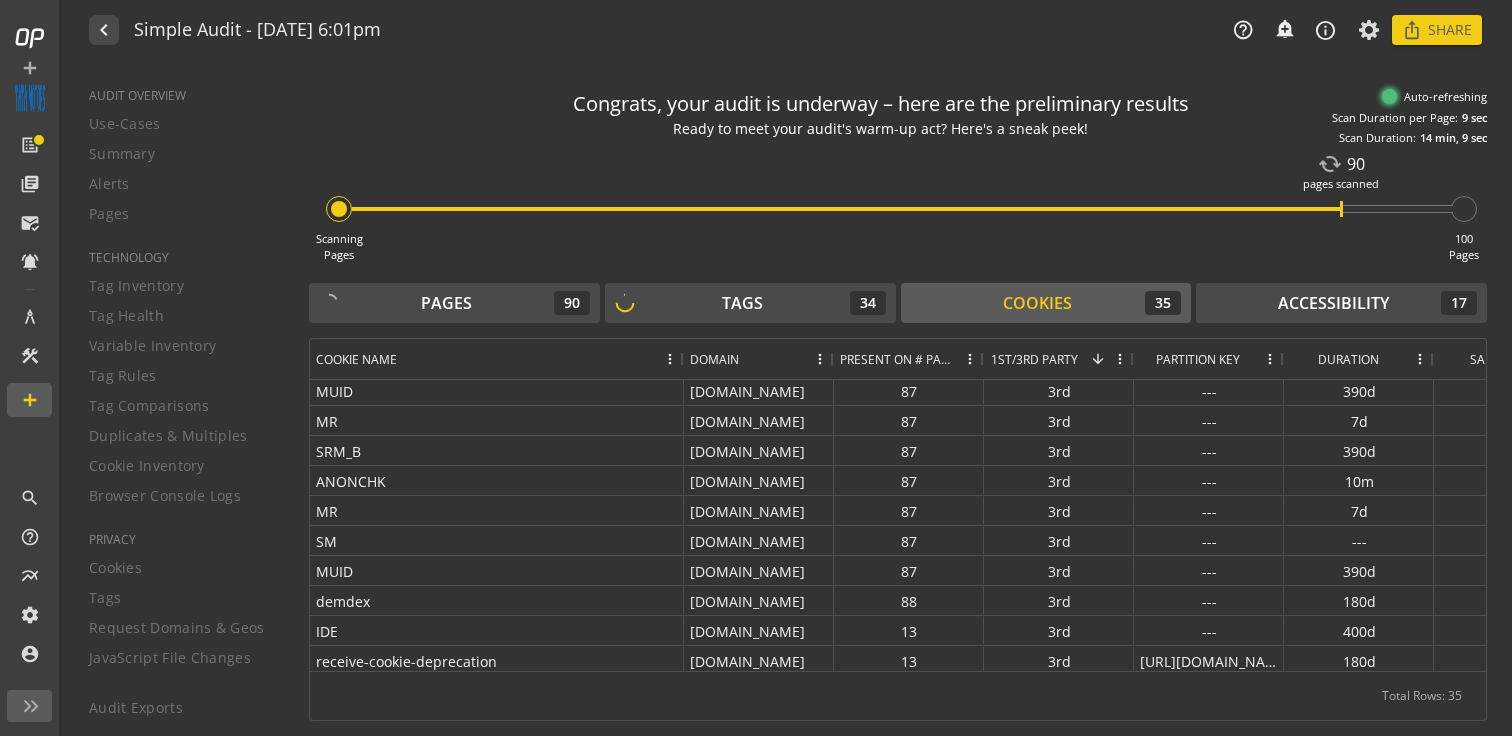 click 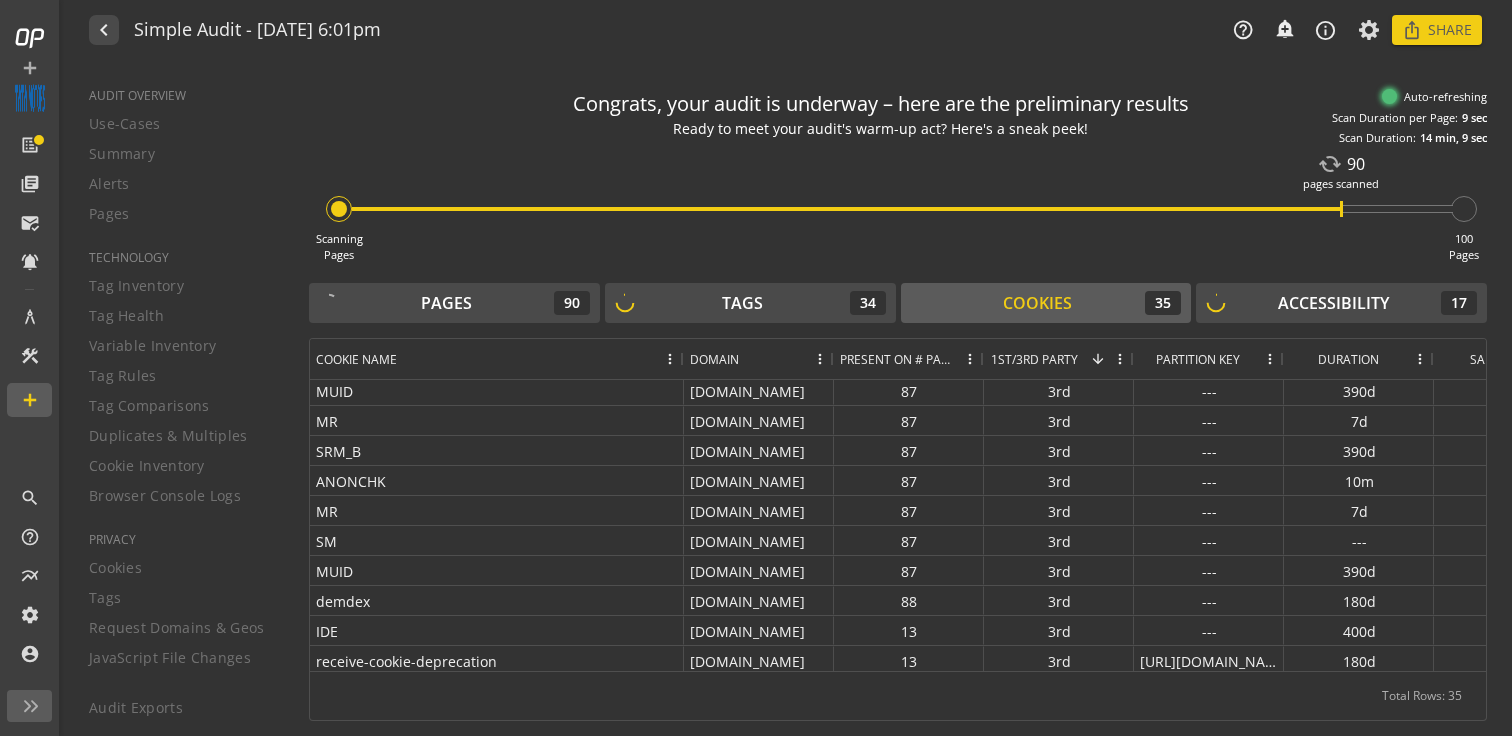 click 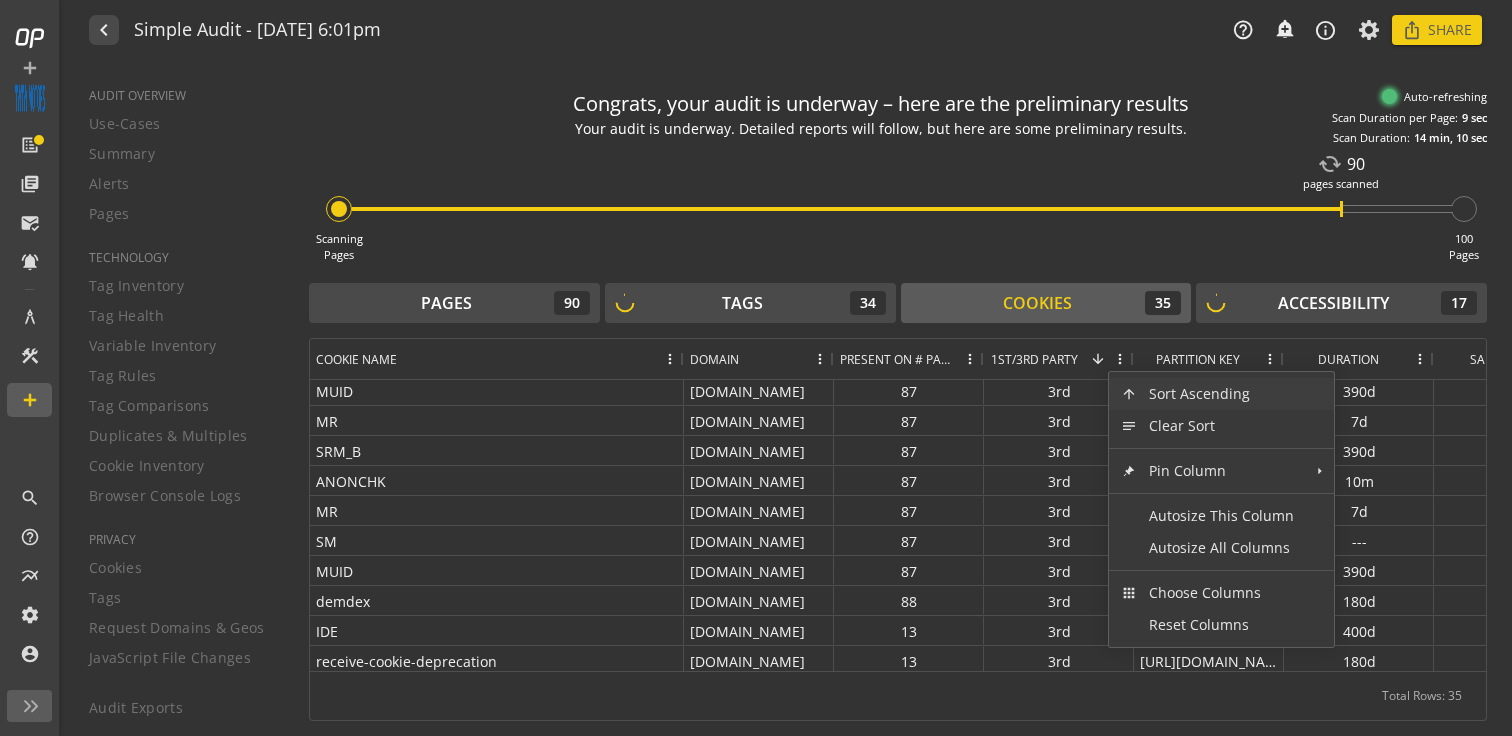 click on "Sort Ascending" 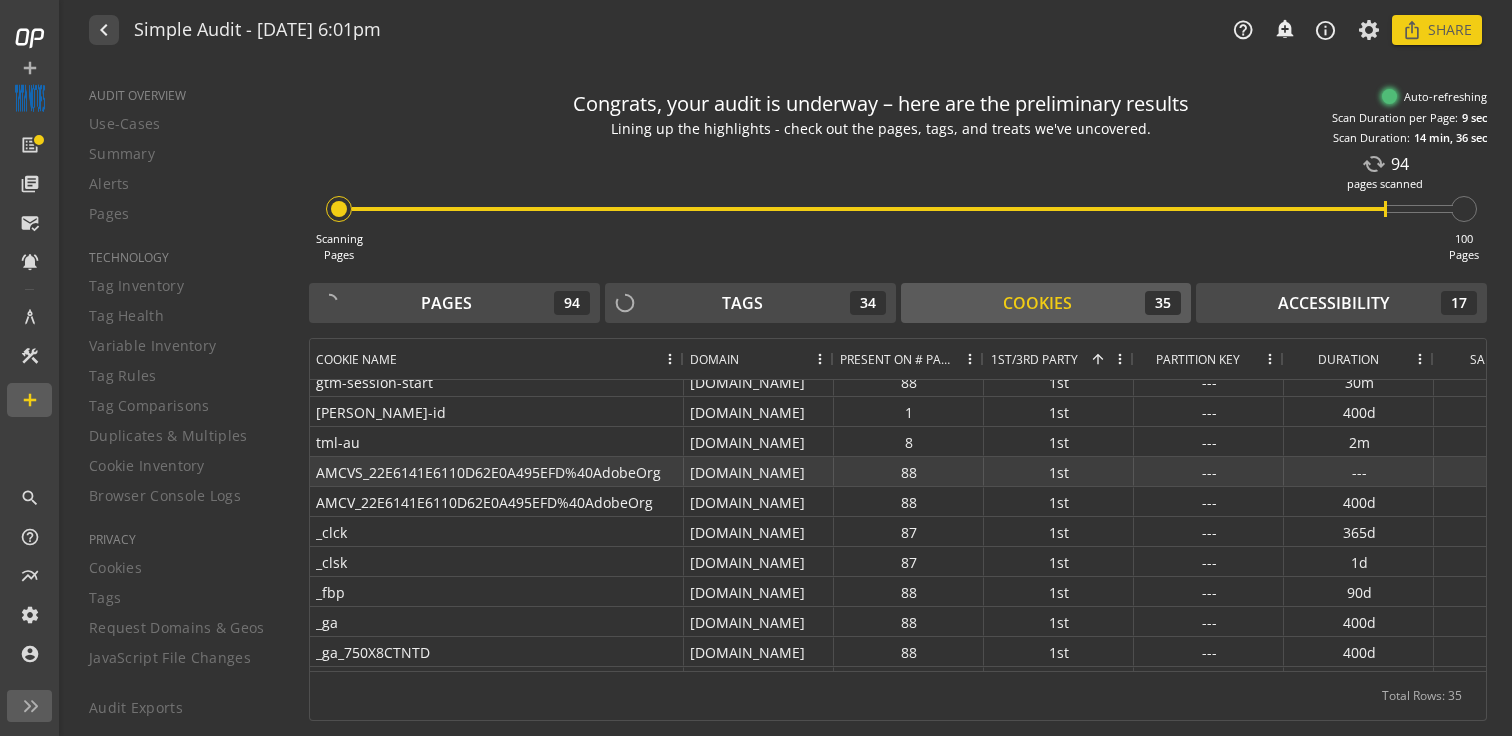 click on "[DOMAIN_NAME]" 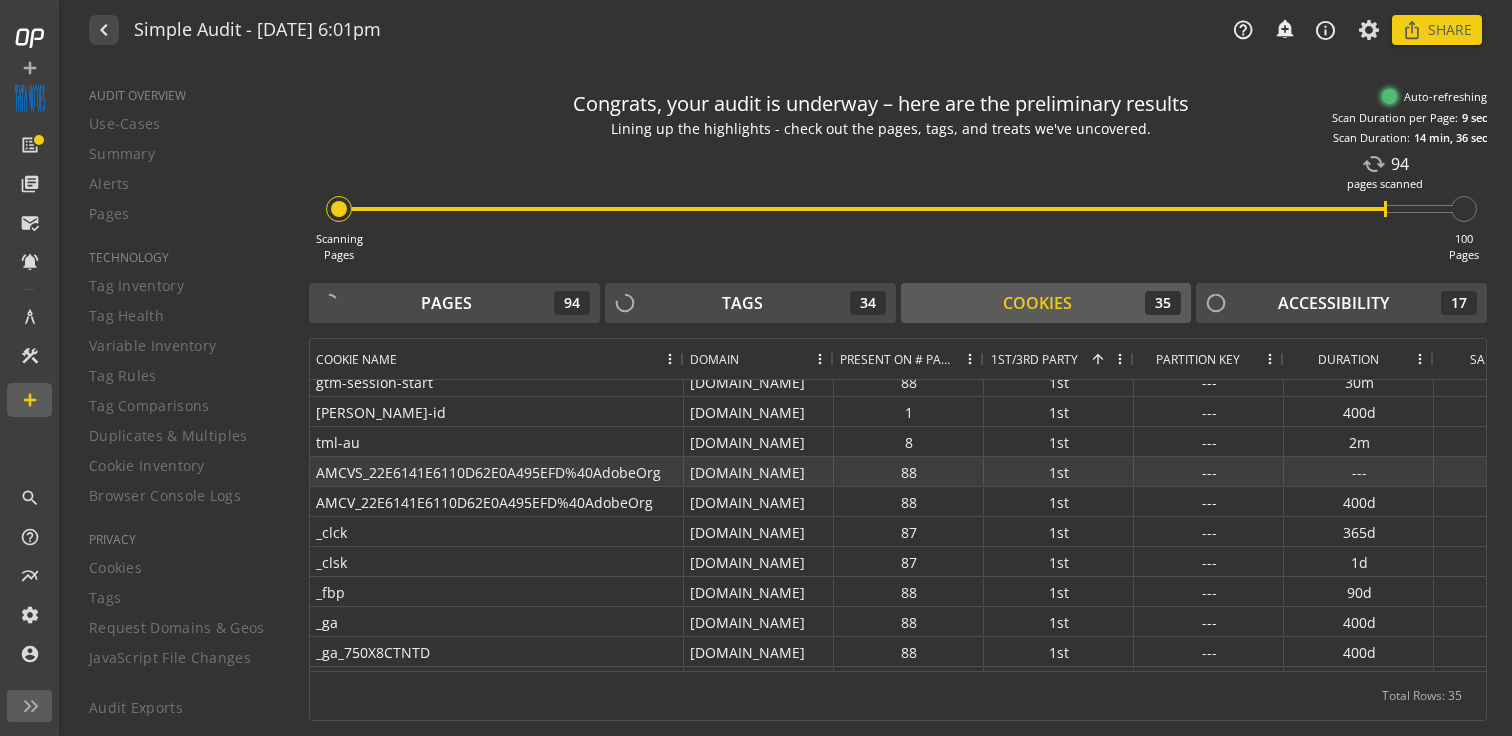 click on "[DOMAIN_NAME]" 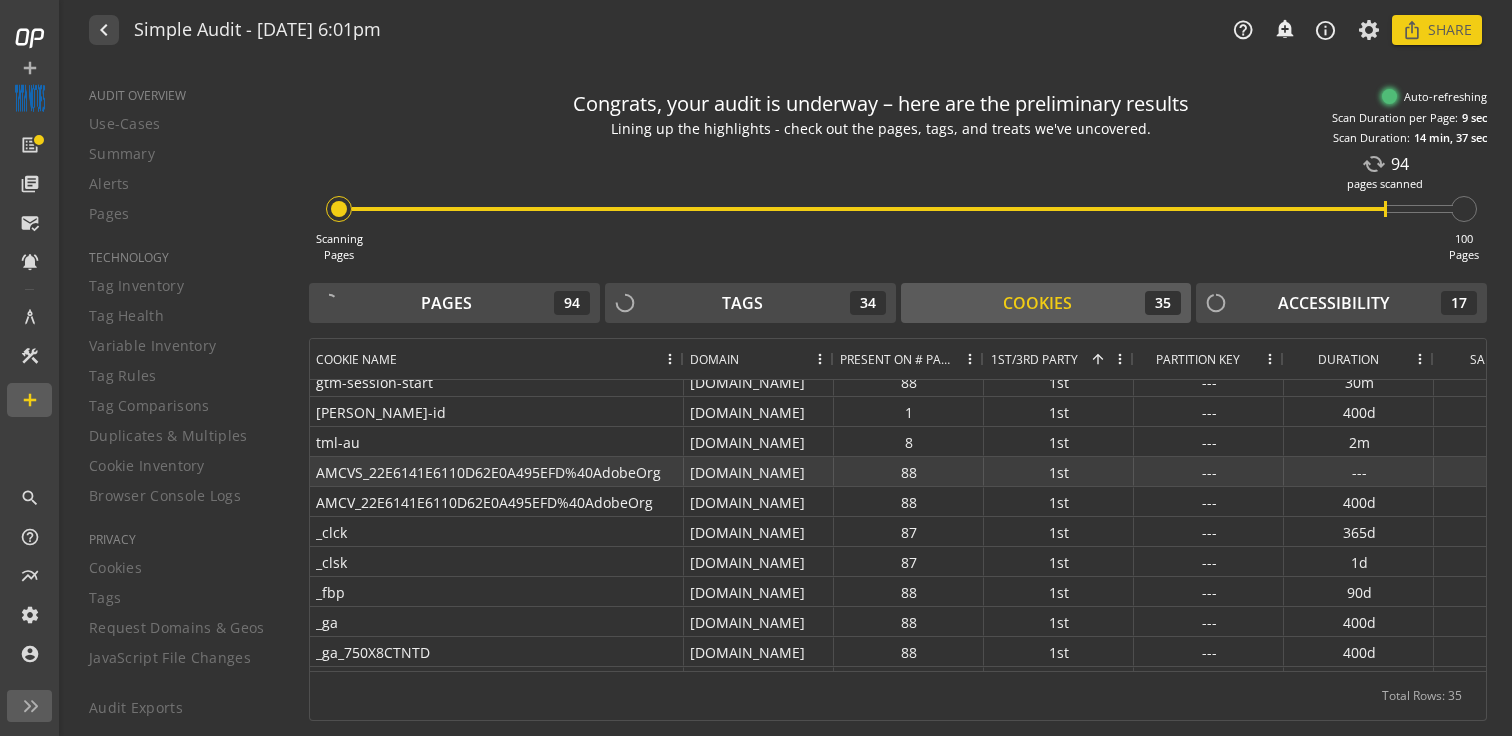 click on "[DOMAIN_NAME]" 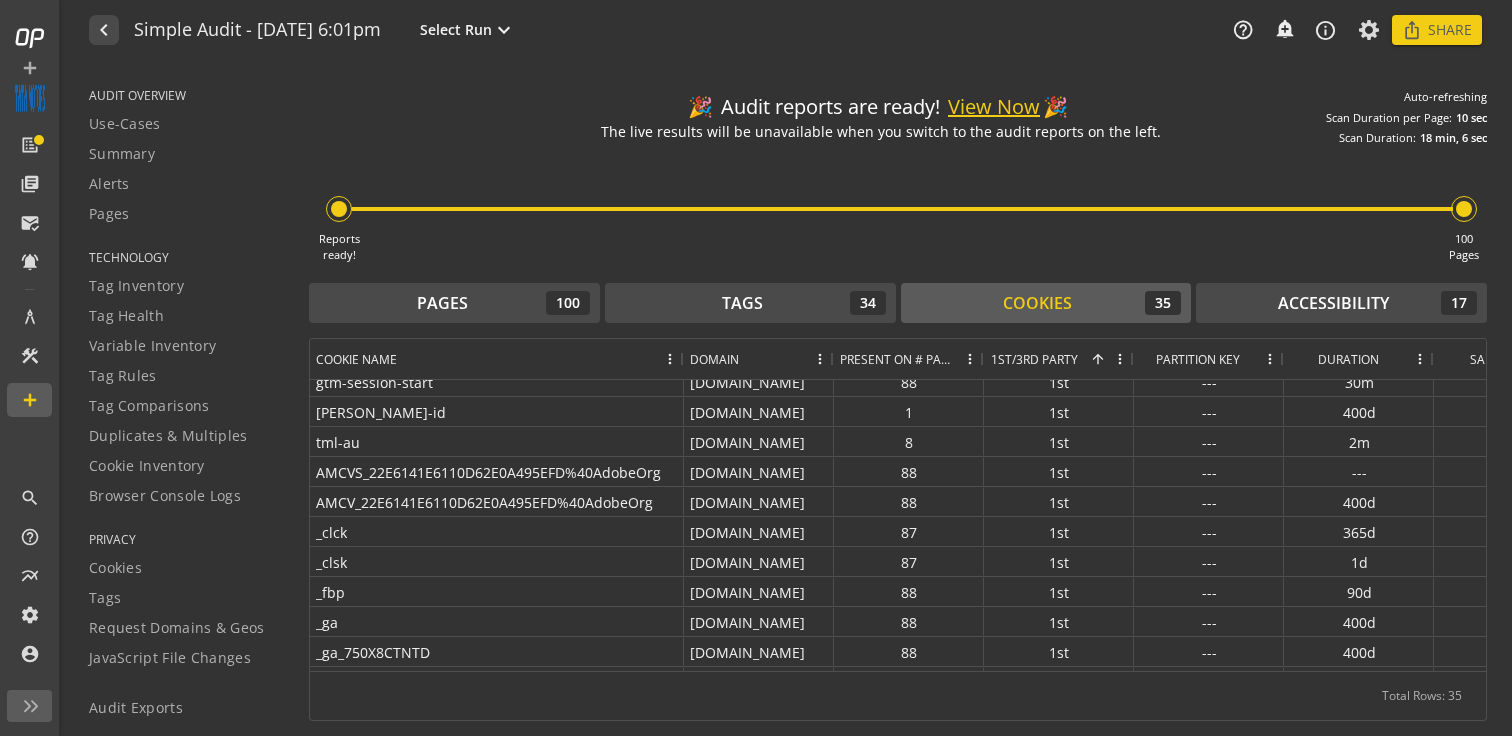 click on "View Now" 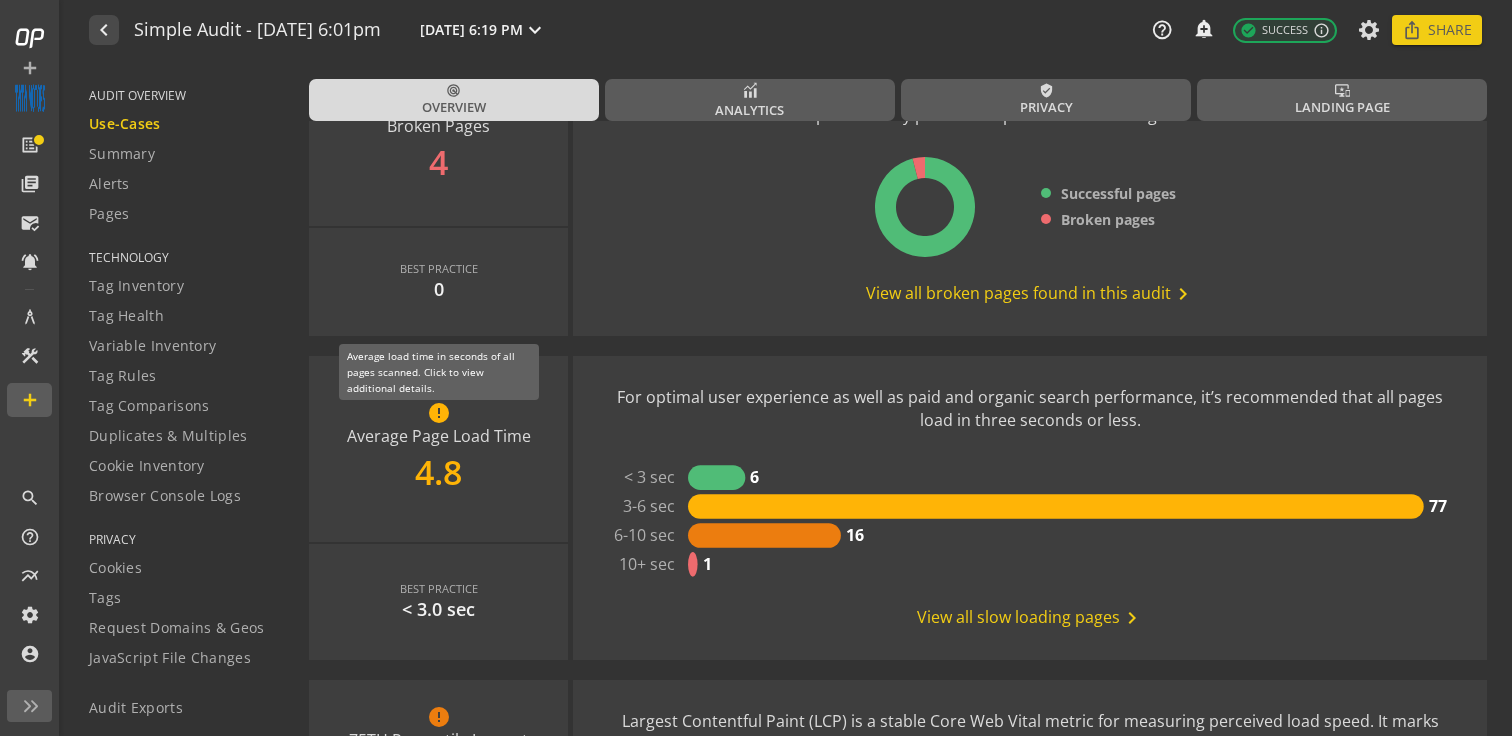scroll, scrollTop: 363, scrollLeft: 0, axis: vertical 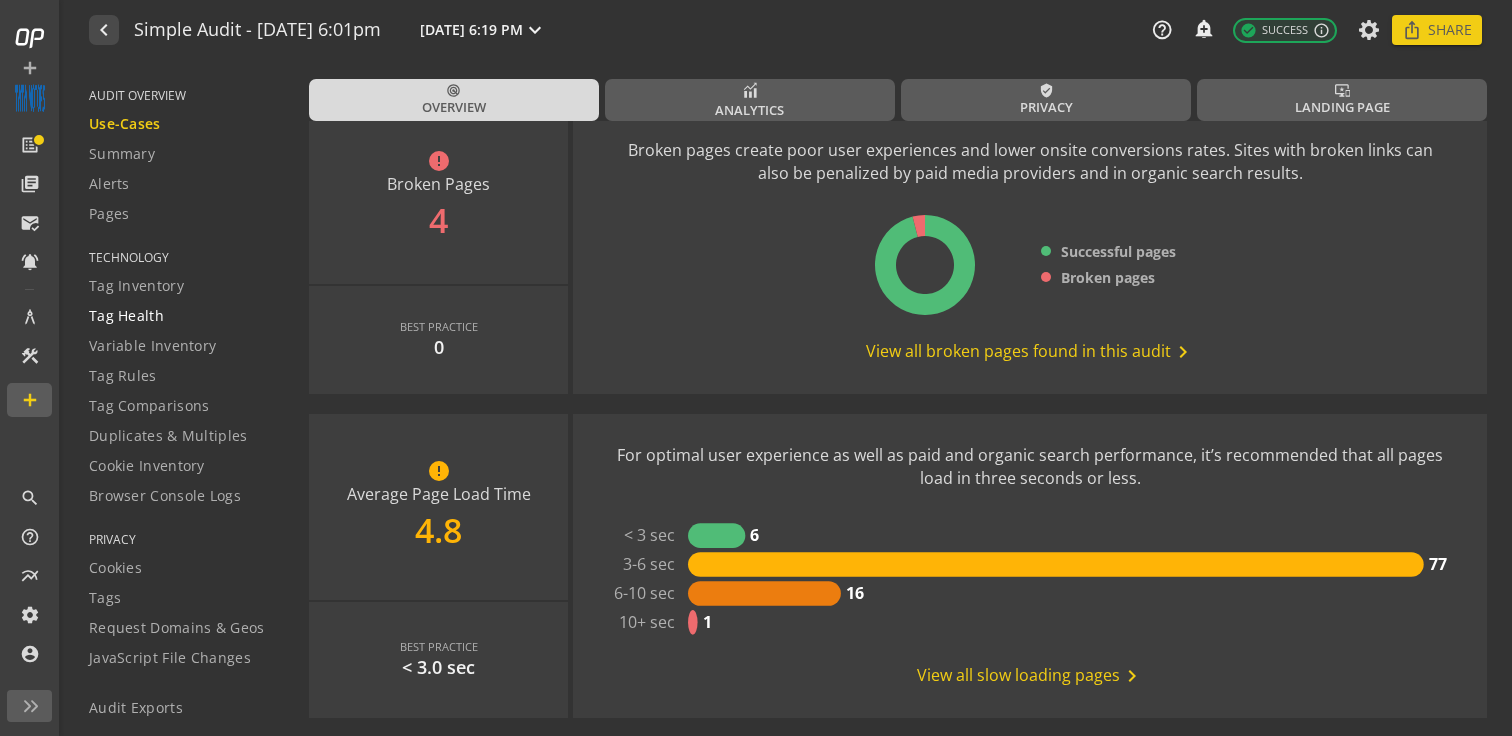 click on "Tag Health" 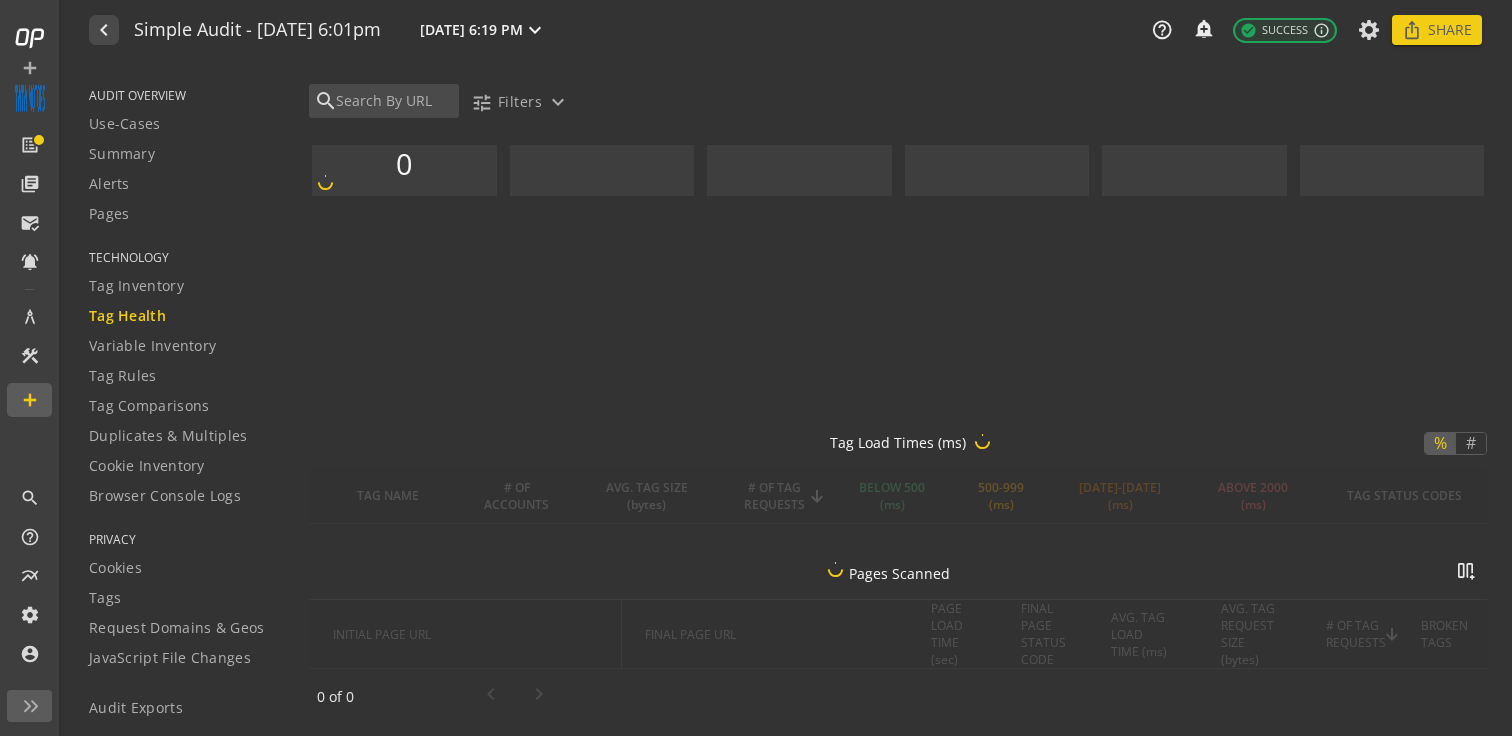 scroll, scrollTop: 0, scrollLeft: 0, axis: both 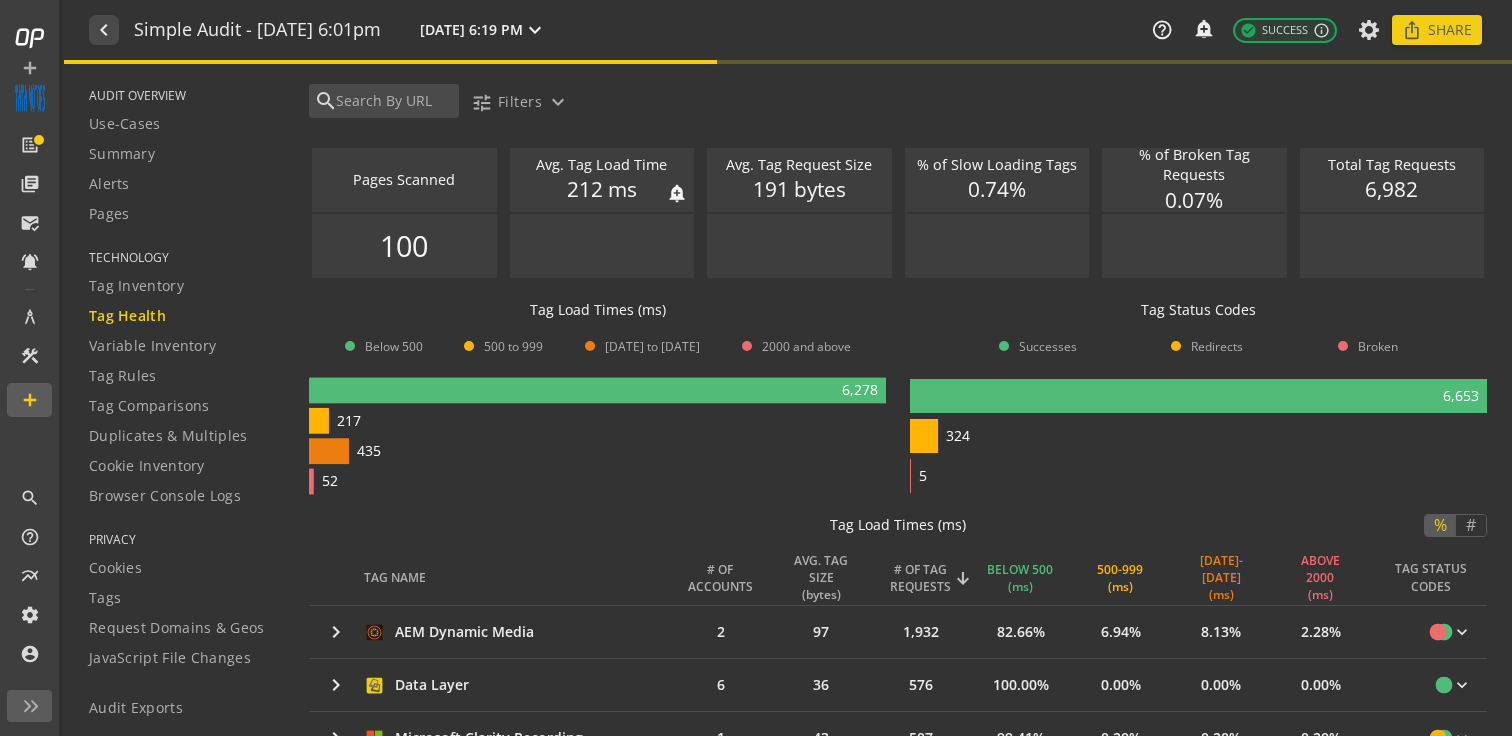 click on "212 ms" 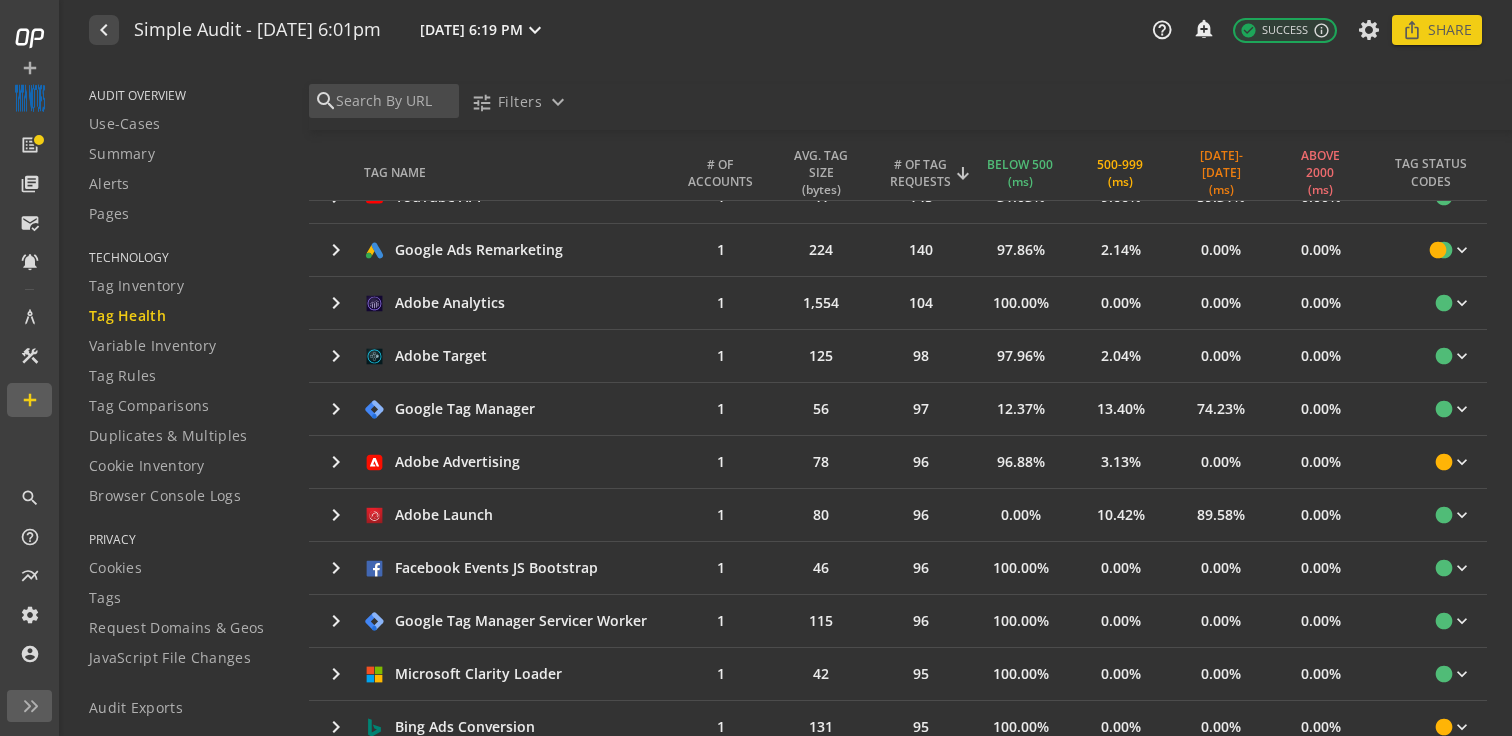 scroll, scrollTop: 1196, scrollLeft: 0, axis: vertical 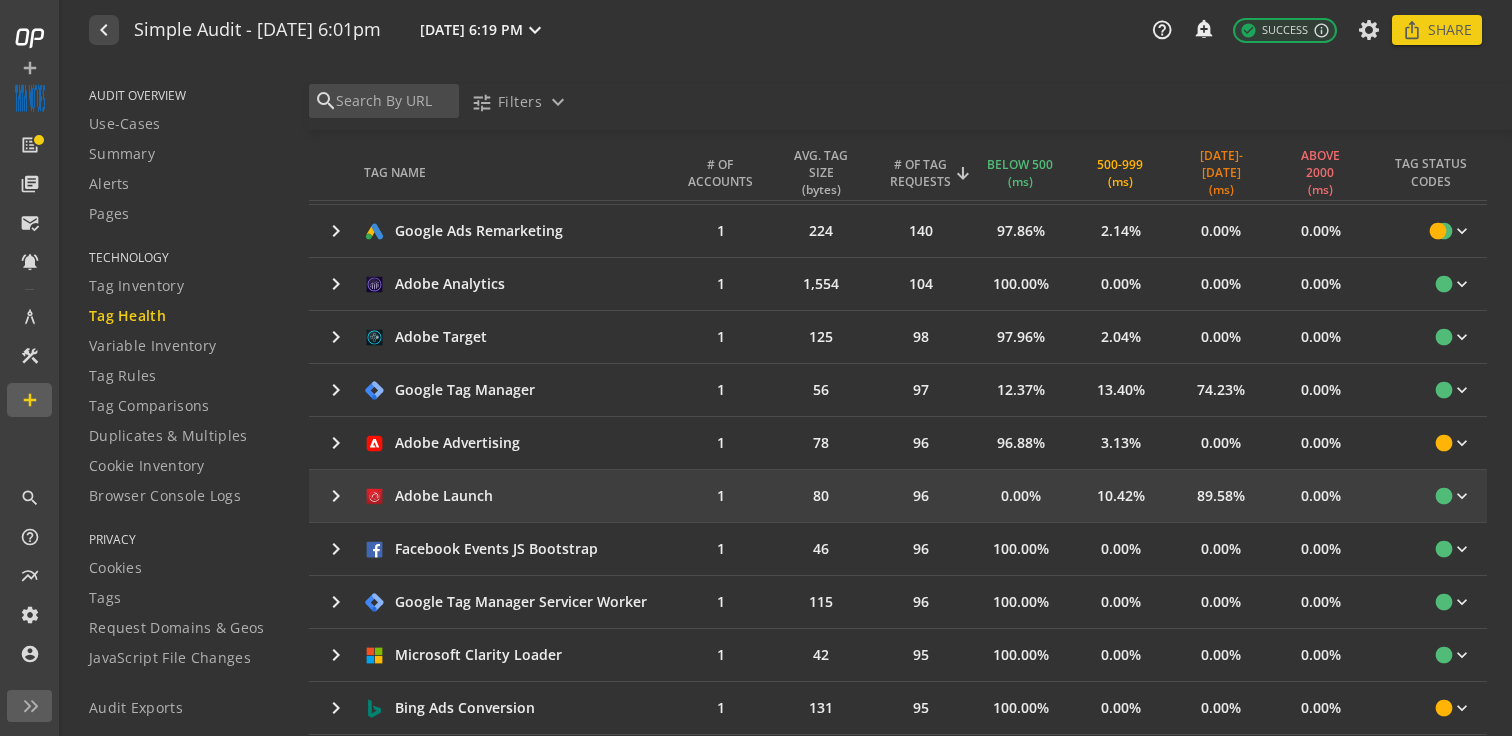 drag, startPoint x: 809, startPoint y: 501, endPoint x: 833, endPoint y: 501, distance: 24 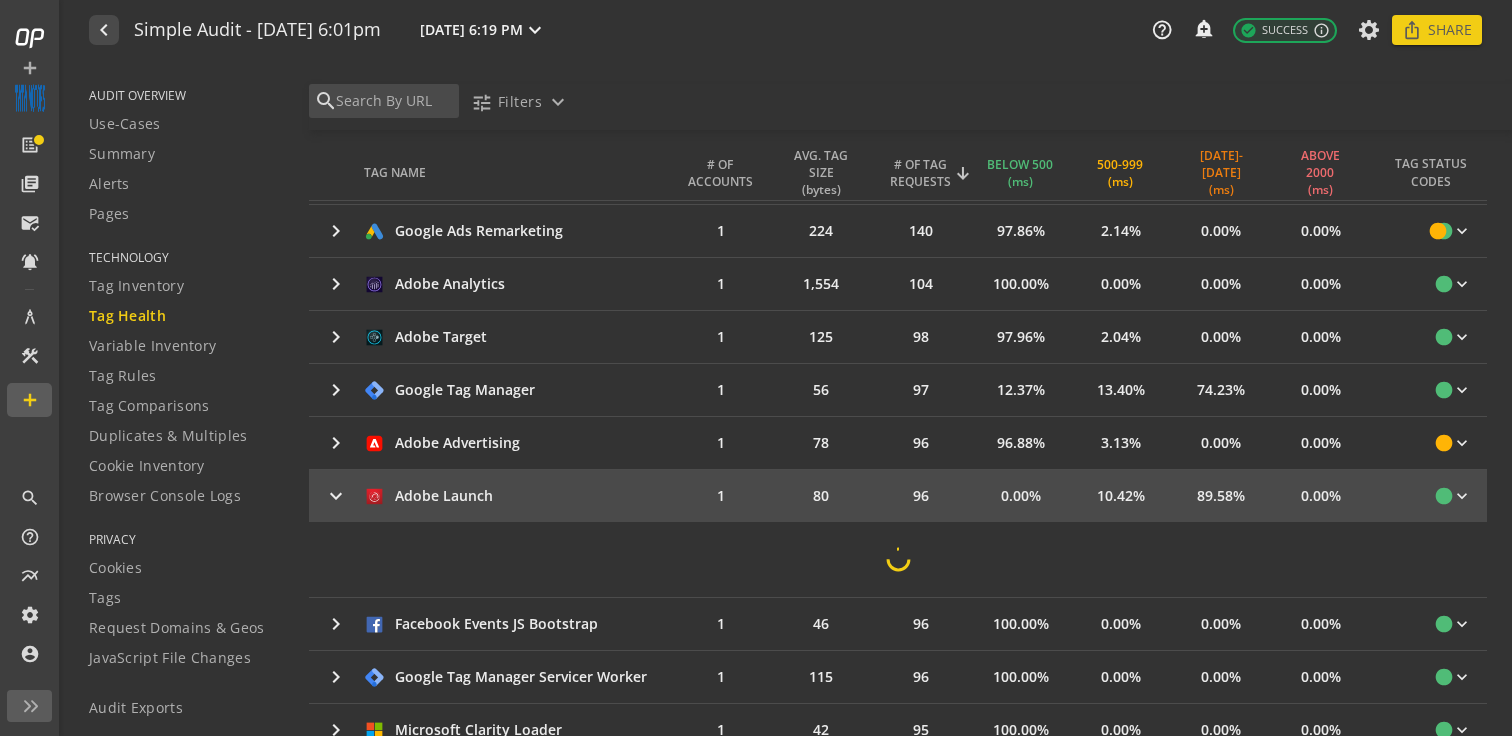 click on "80" 